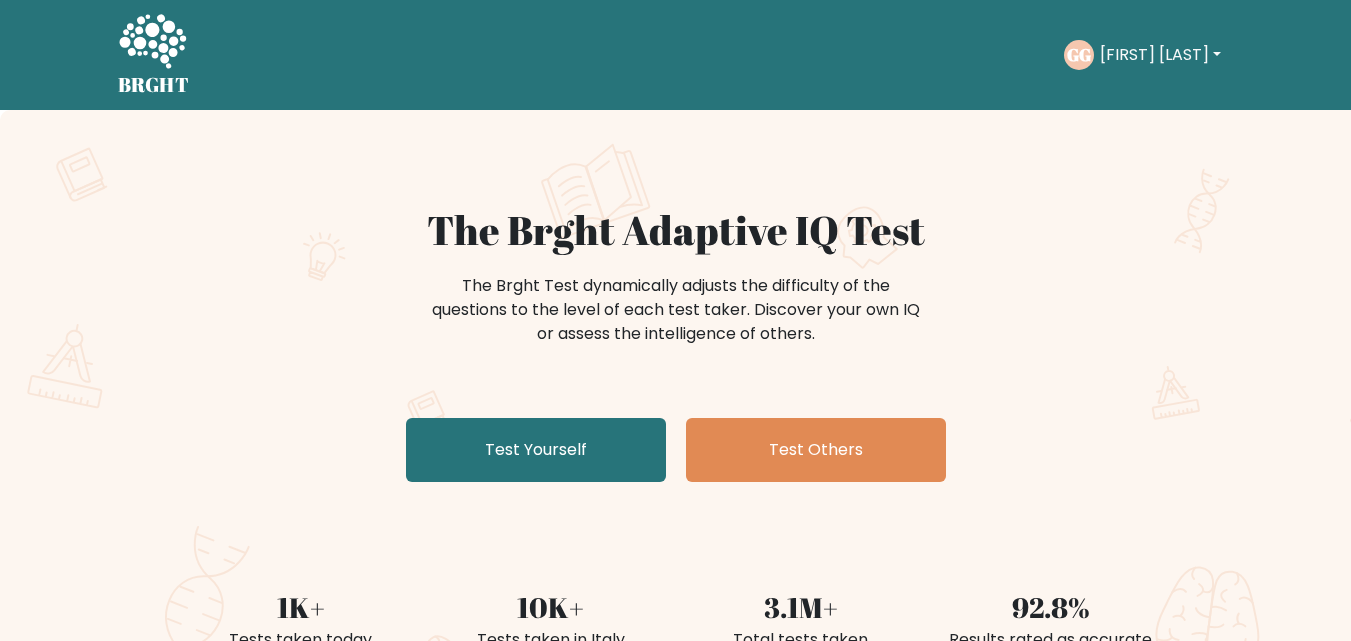 scroll, scrollTop: 0, scrollLeft: 0, axis: both 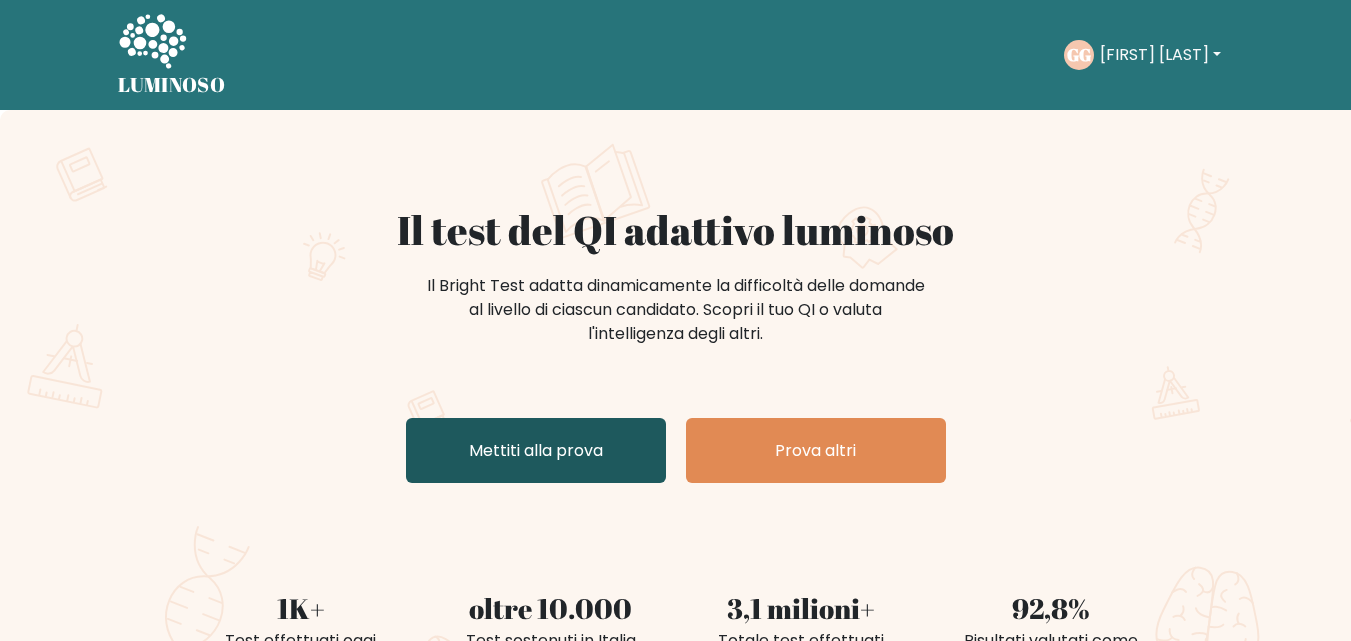 click on "Mettiti alla prova" at bounding box center (536, 450) 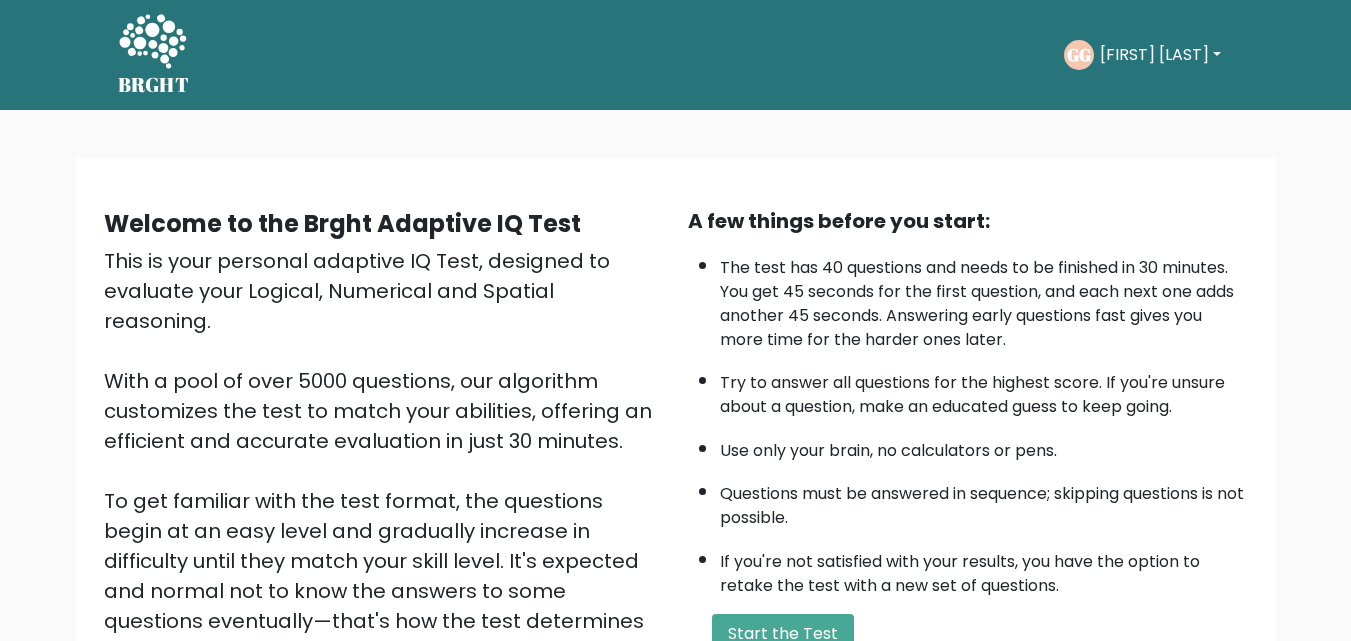 scroll, scrollTop: 0, scrollLeft: 0, axis: both 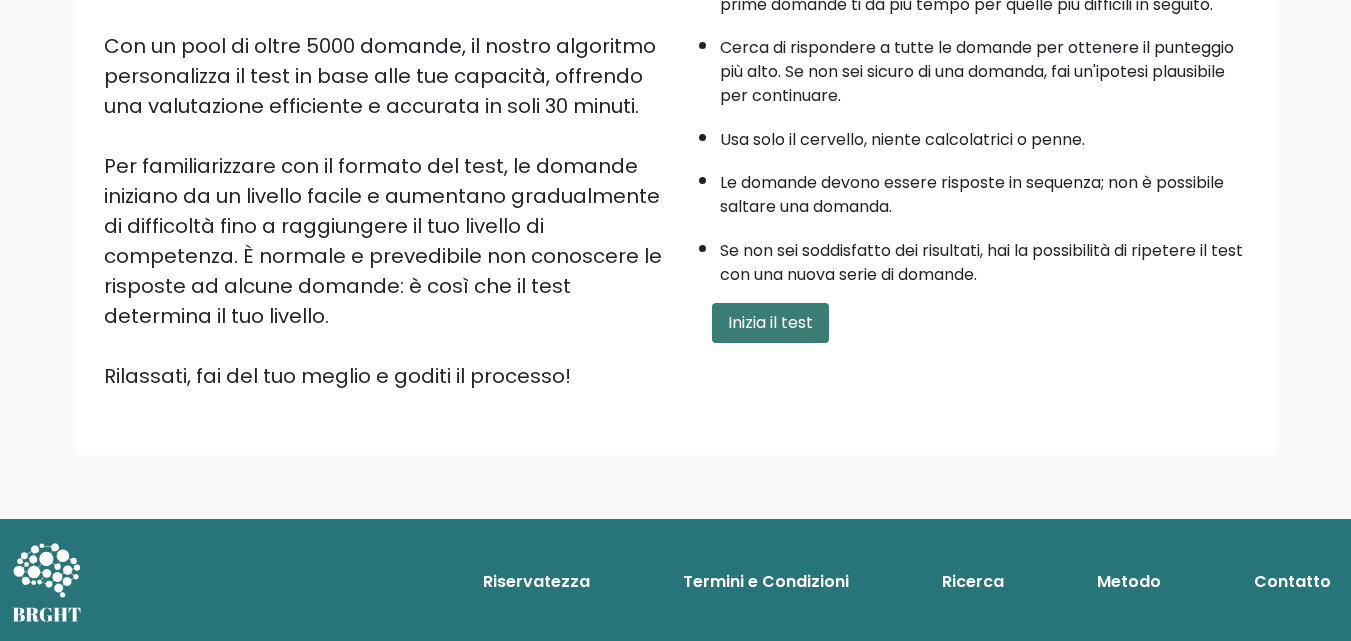 click on "Inizia il test" at bounding box center [770, 322] 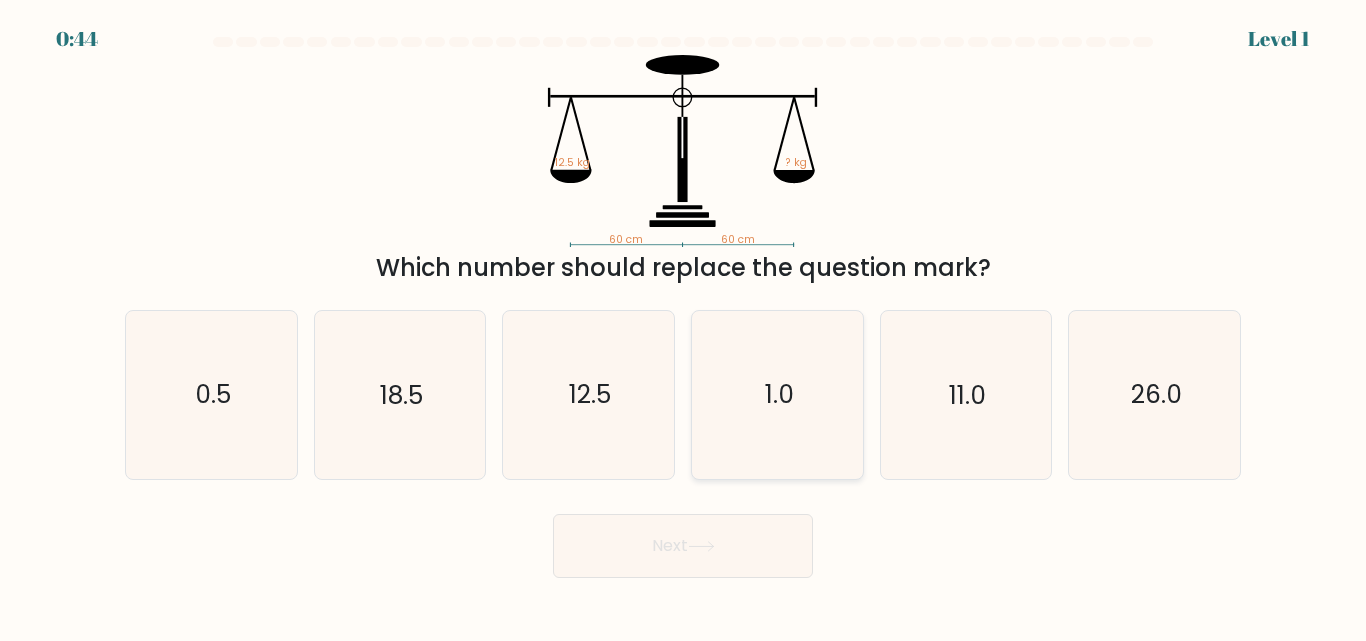 scroll, scrollTop: 0, scrollLeft: 0, axis: both 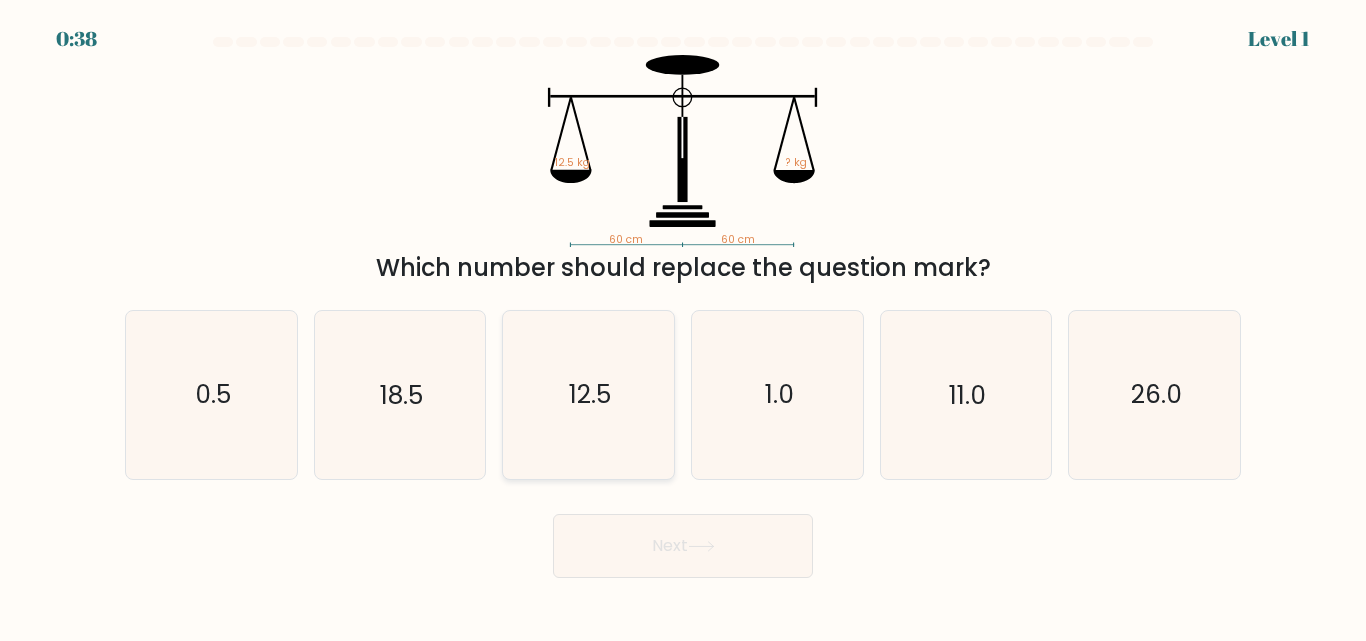 click on "12.5" at bounding box center [590, 395] 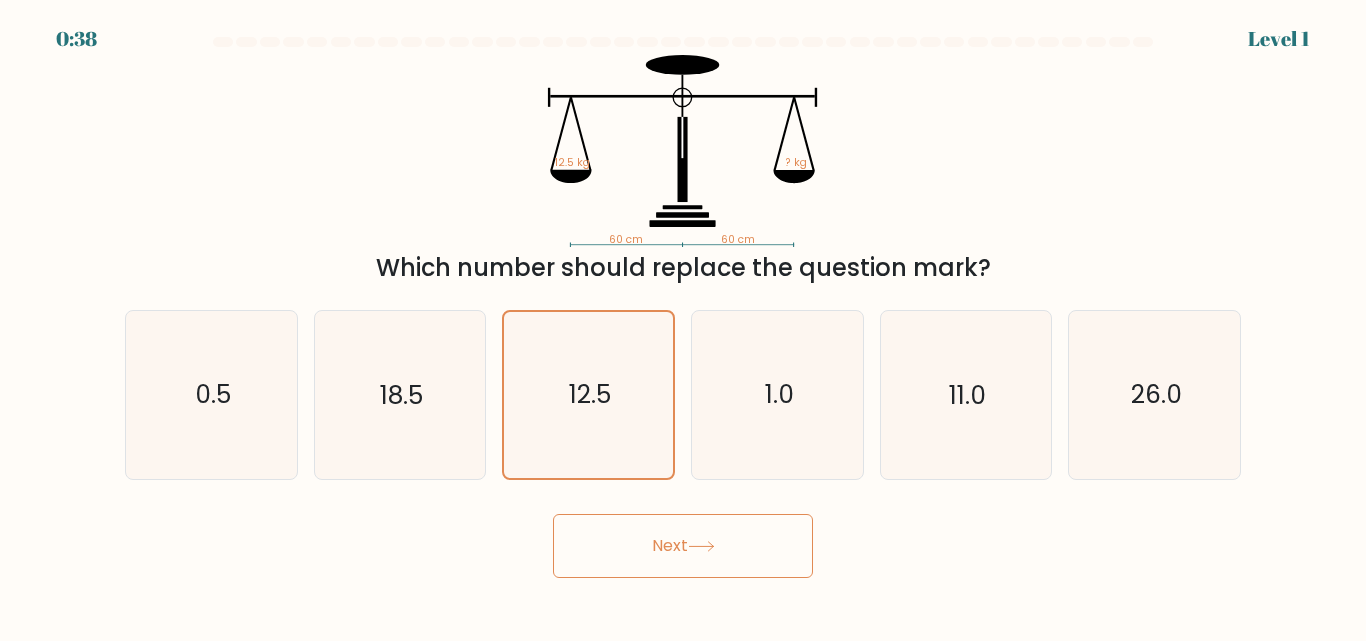 click on "Next" at bounding box center (683, 546) 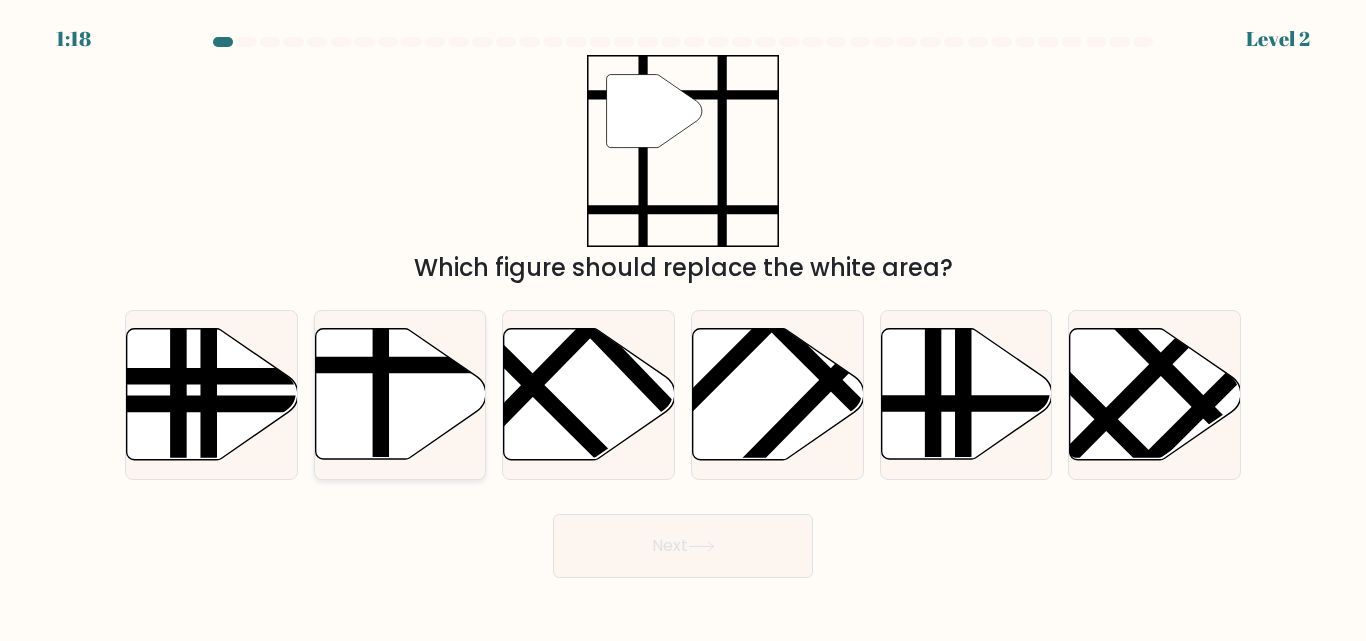 click at bounding box center (400, 394) 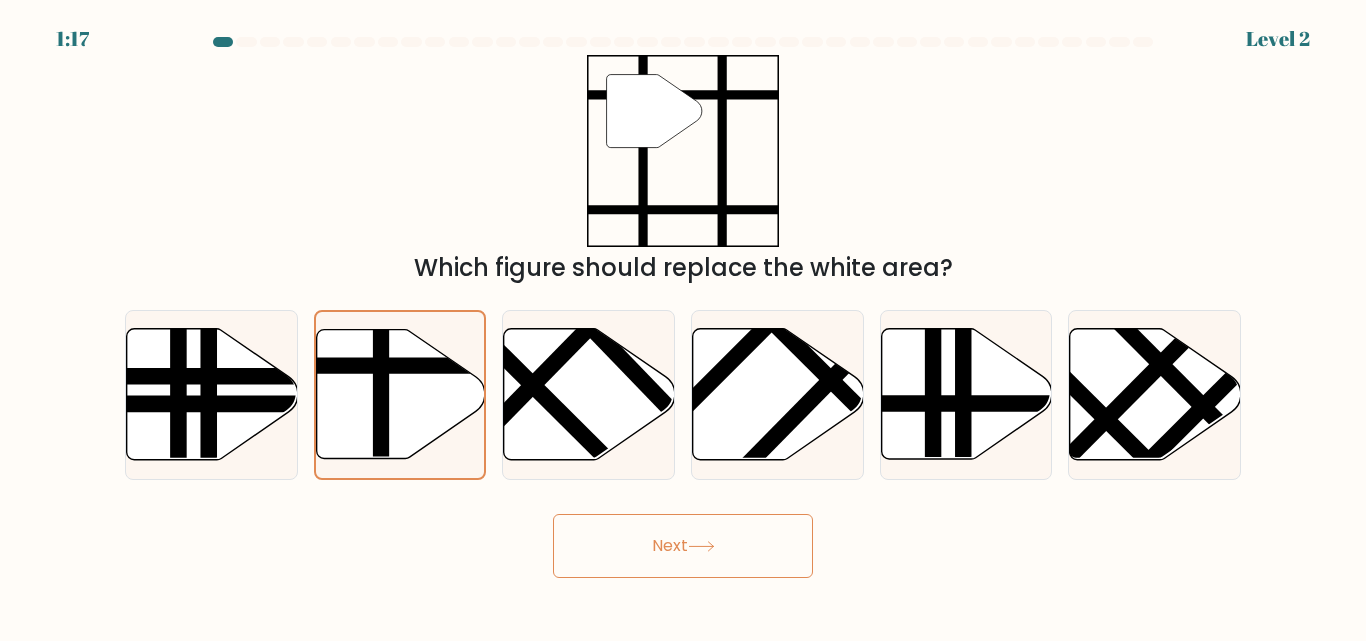 click on "Next" at bounding box center (683, 546) 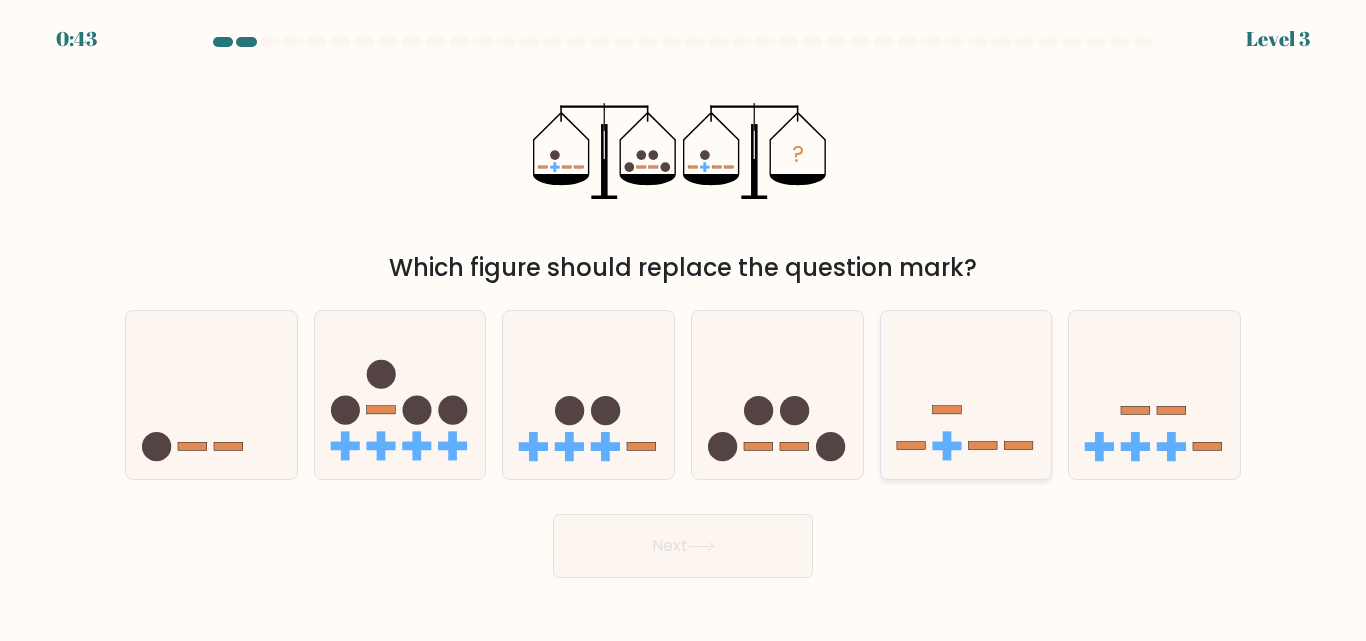 click at bounding box center [966, 394] 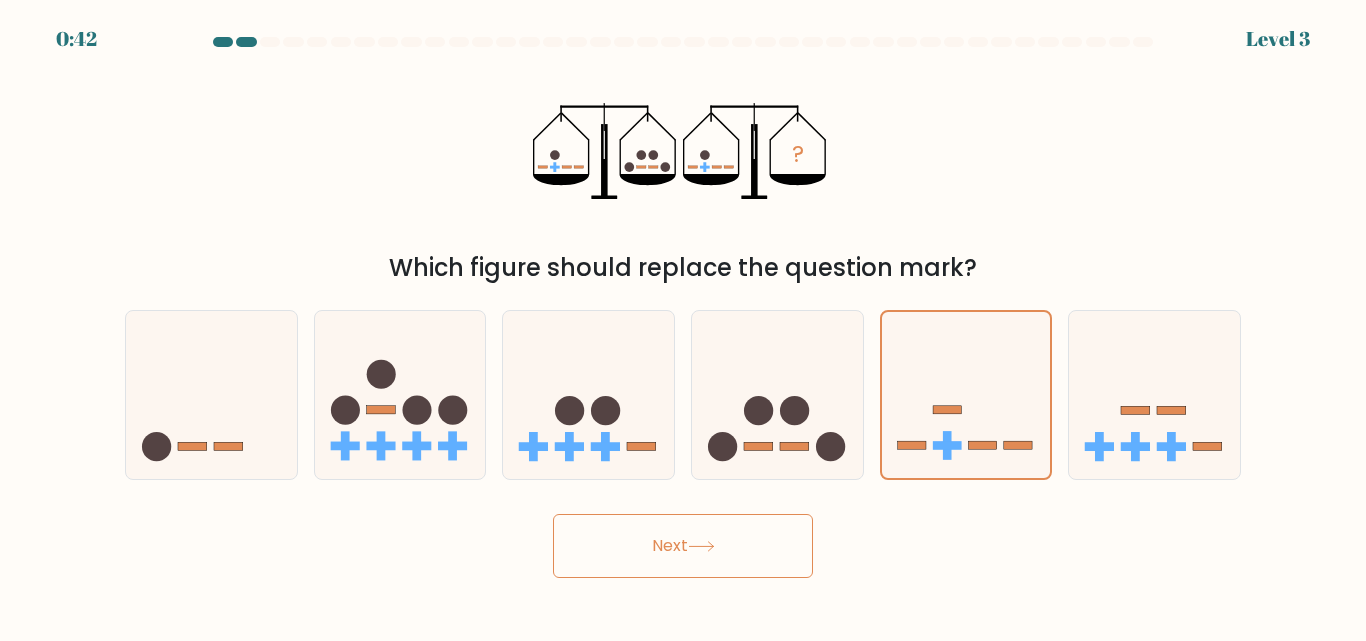 click on "Next" at bounding box center (683, 546) 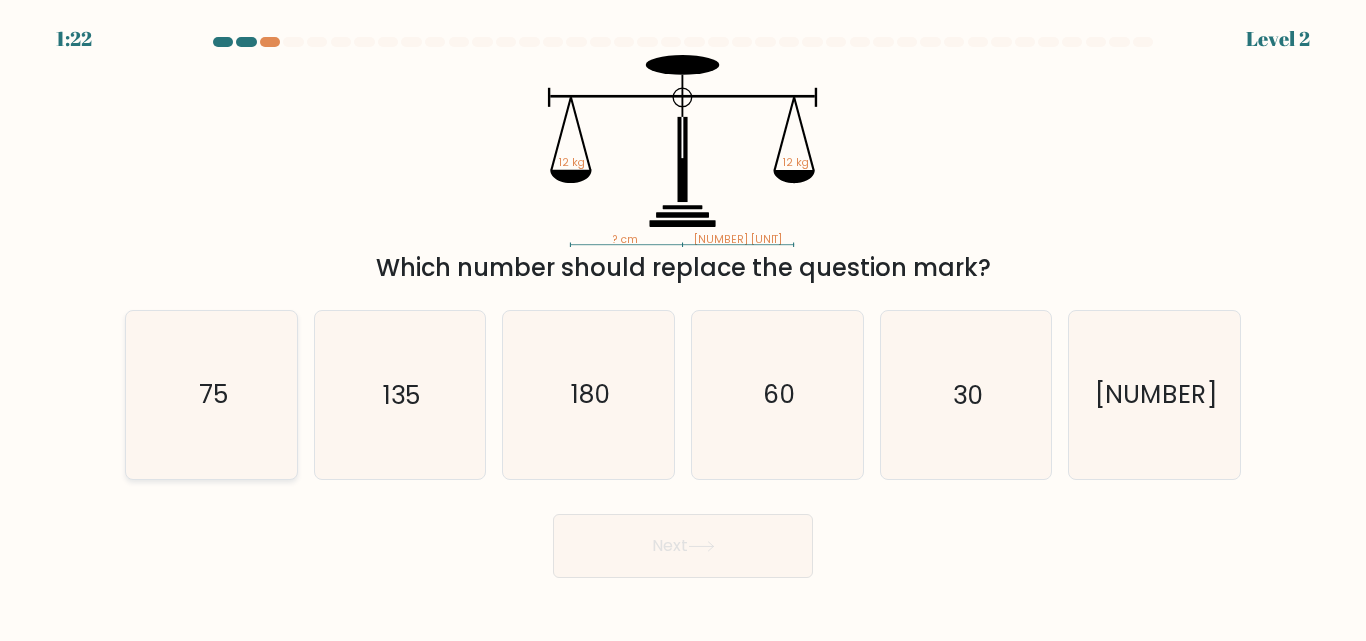 click on "75" at bounding box center [211, 394] 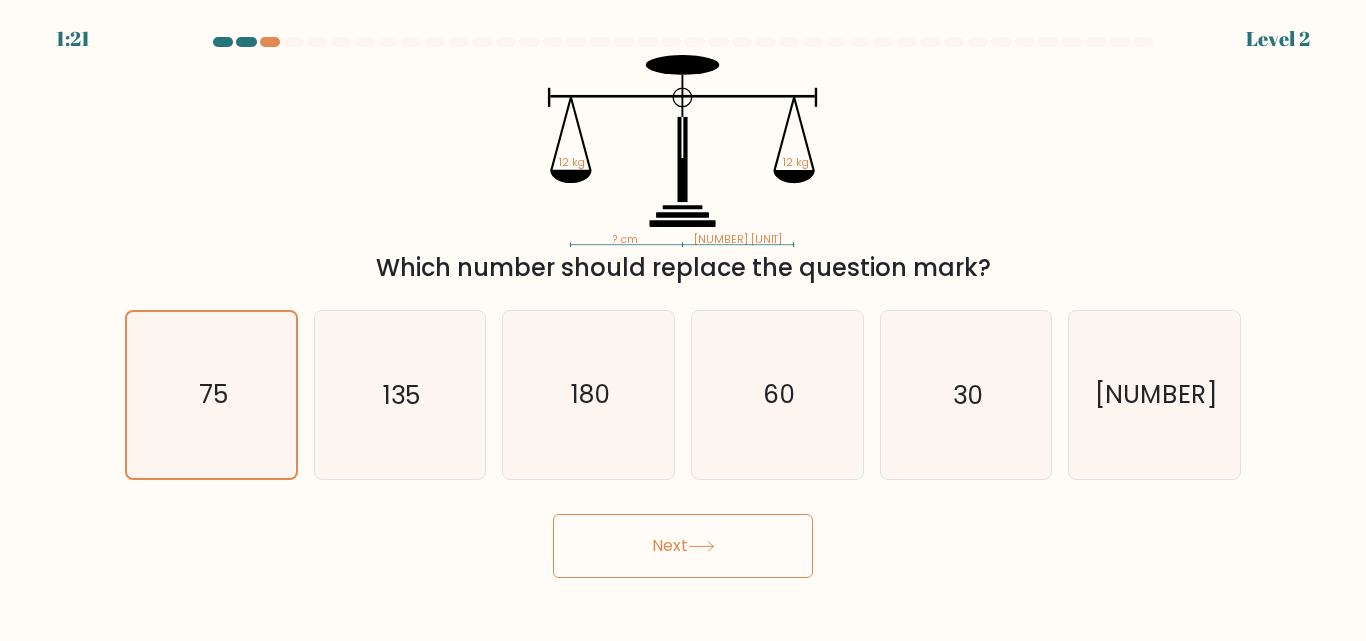 click on "Next" at bounding box center (683, 546) 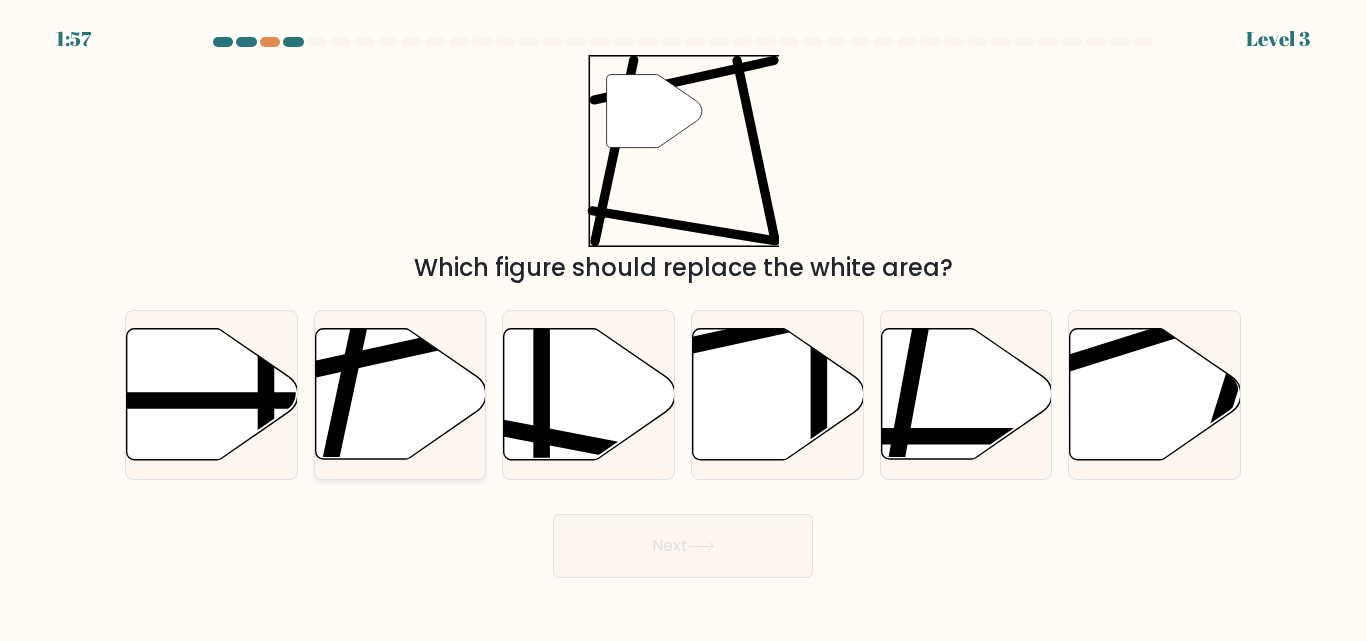 click at bounding box center [400, 394] 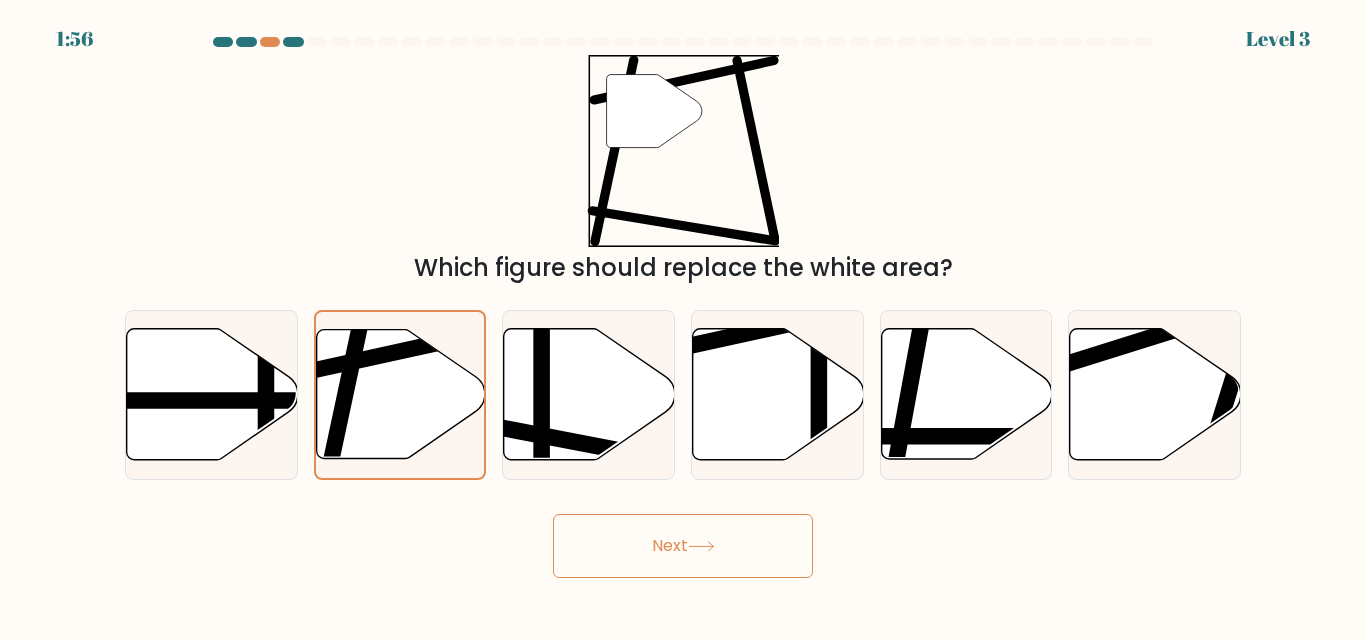 click on "Next" at bounding box center [683, 546] 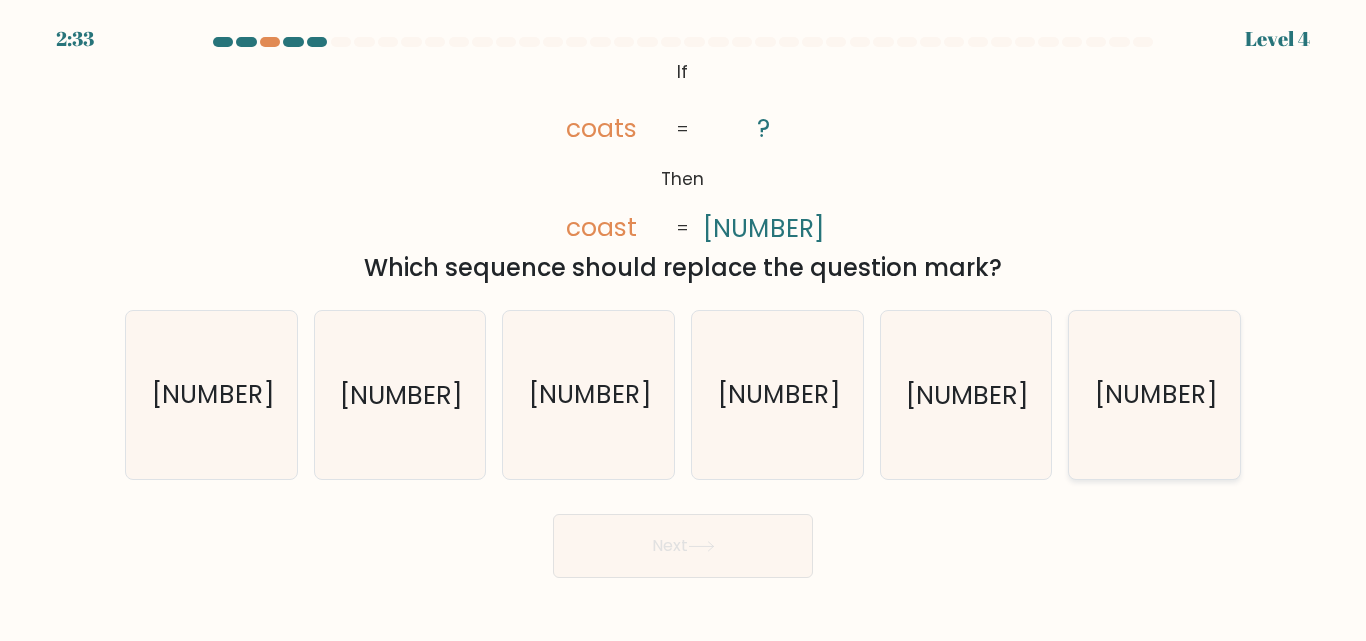 click on "29463" at bounding box center [1154, 394] 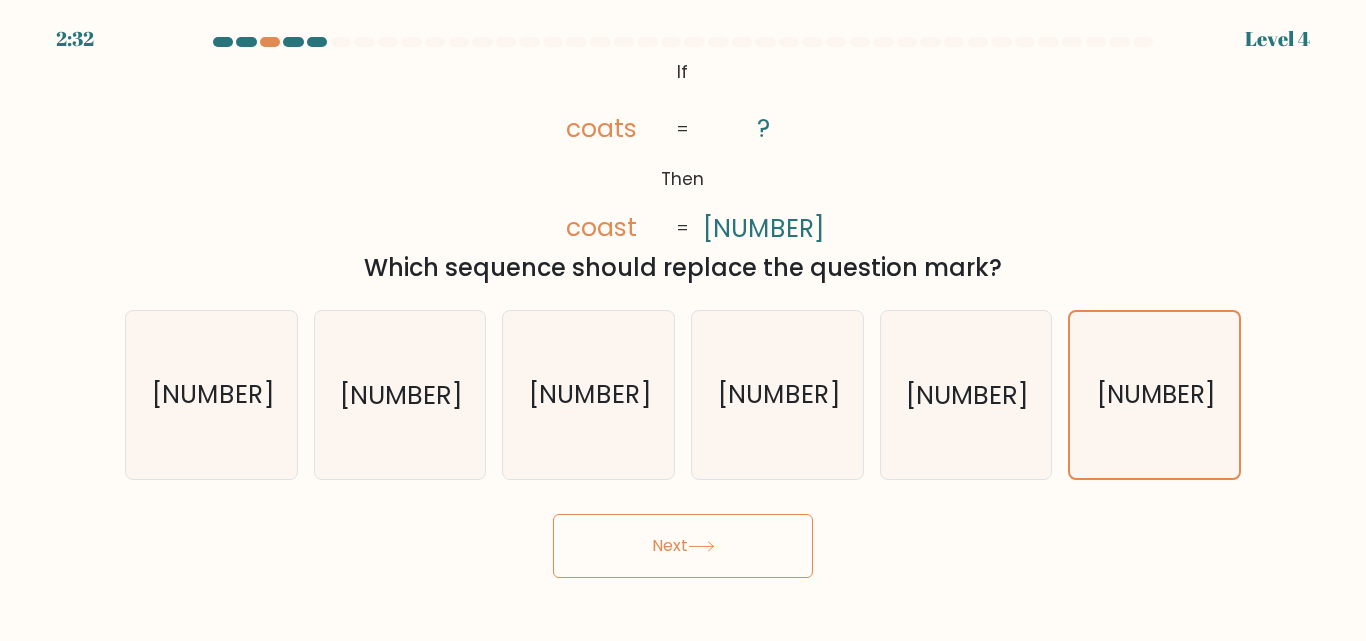 click on "Next" at bounding box center [683, 546] 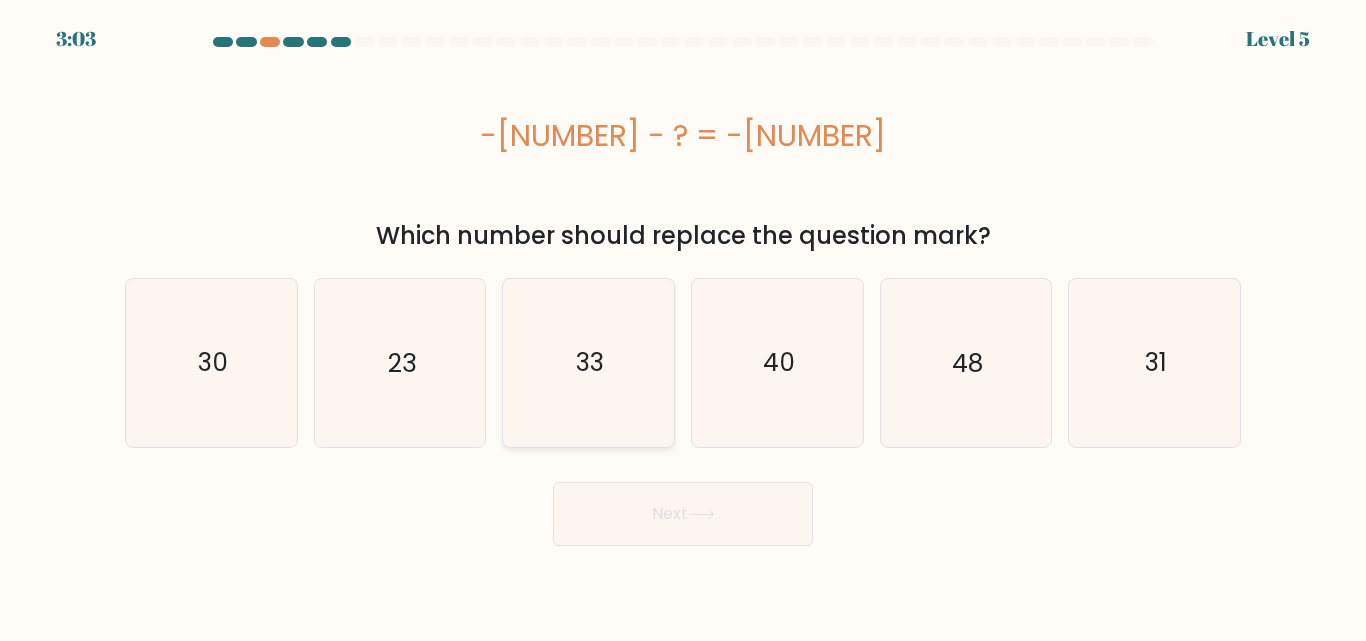 click on "33" at bounding box center [588, 362] 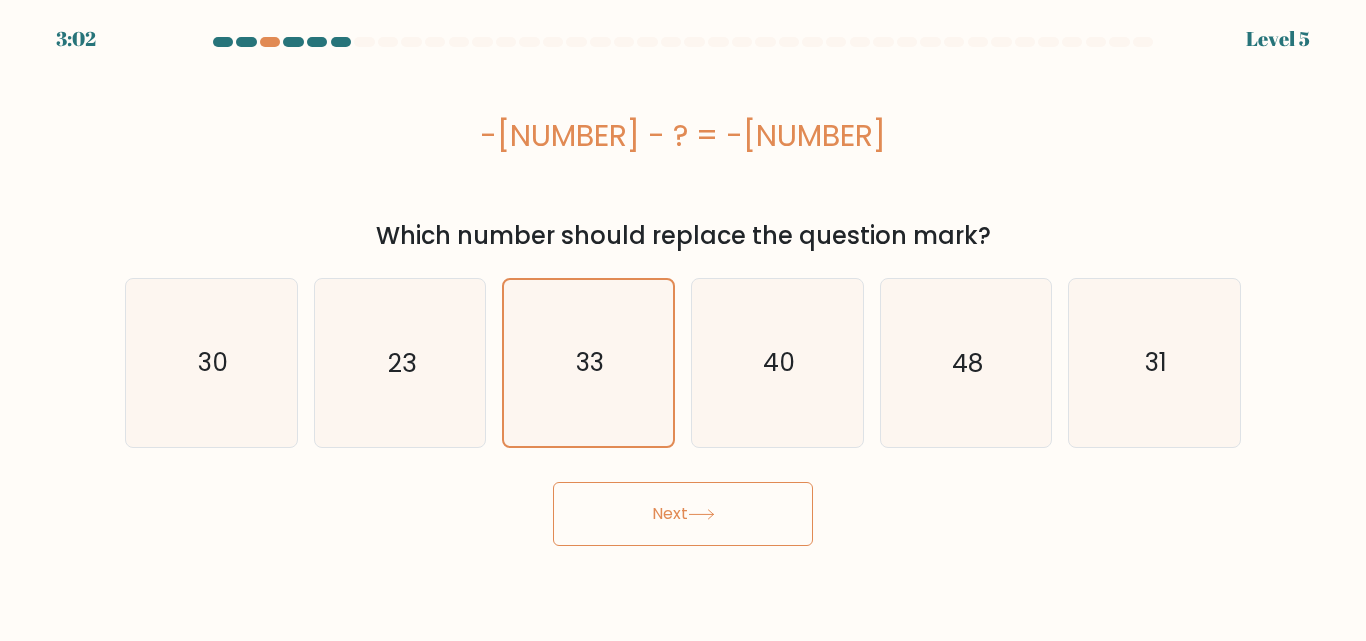 click on "Next" at bounding box center (683, 514) 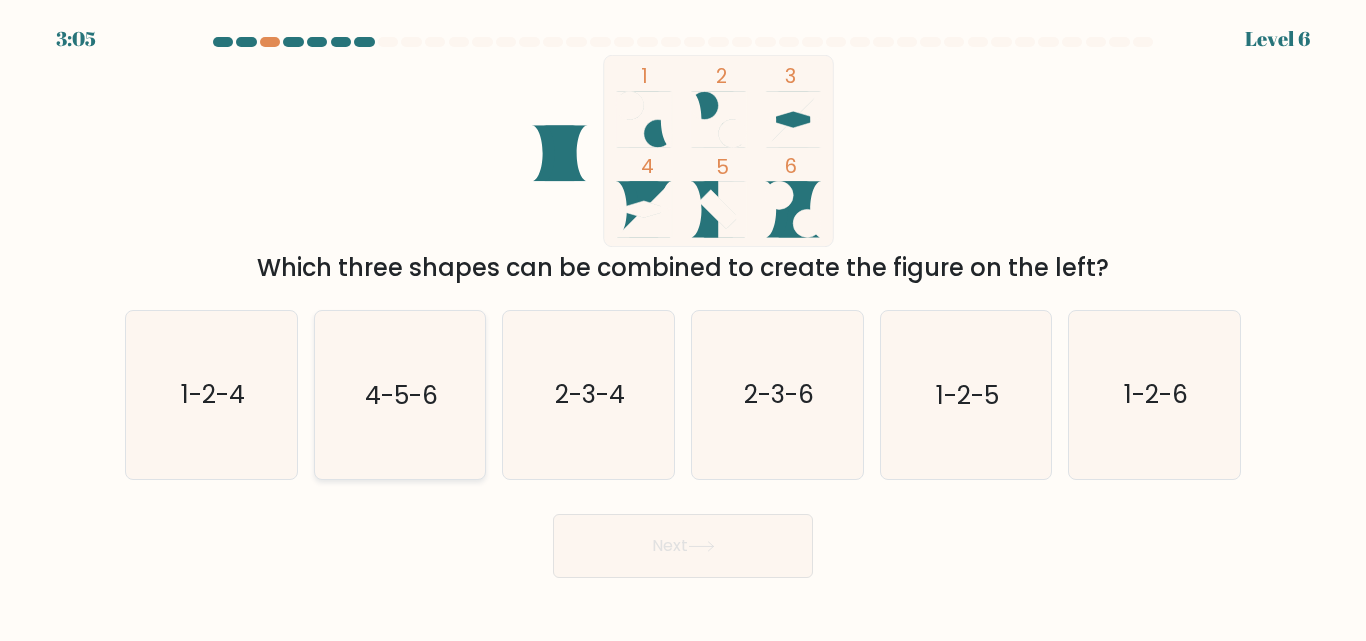 click on "4-5-6" at bounding box center (399, 394) 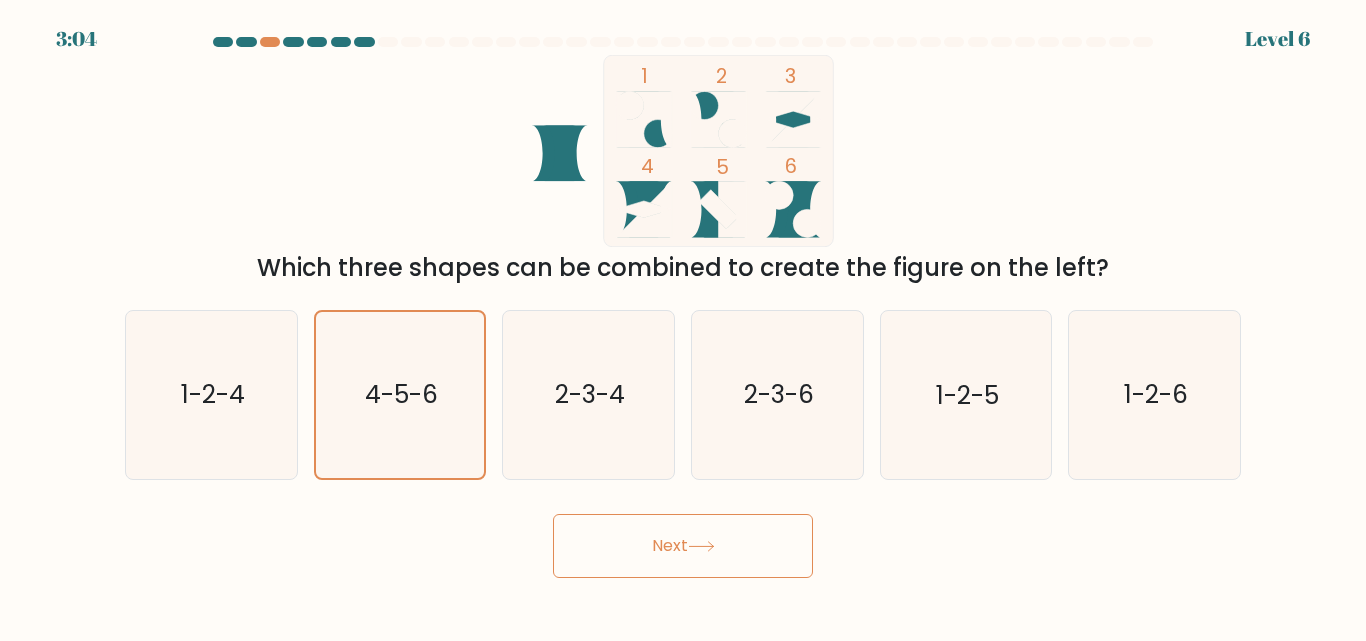 click on "Next" at bounding box center (683, 546) 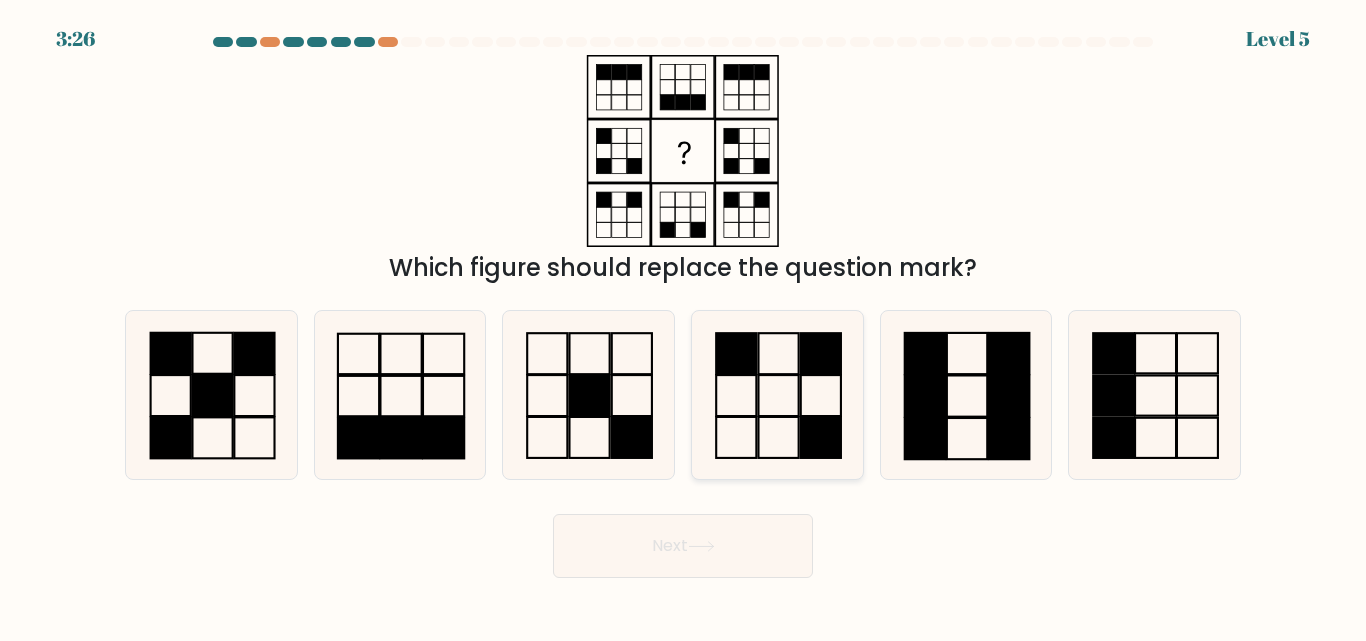 click at bounding box center [777, 394] 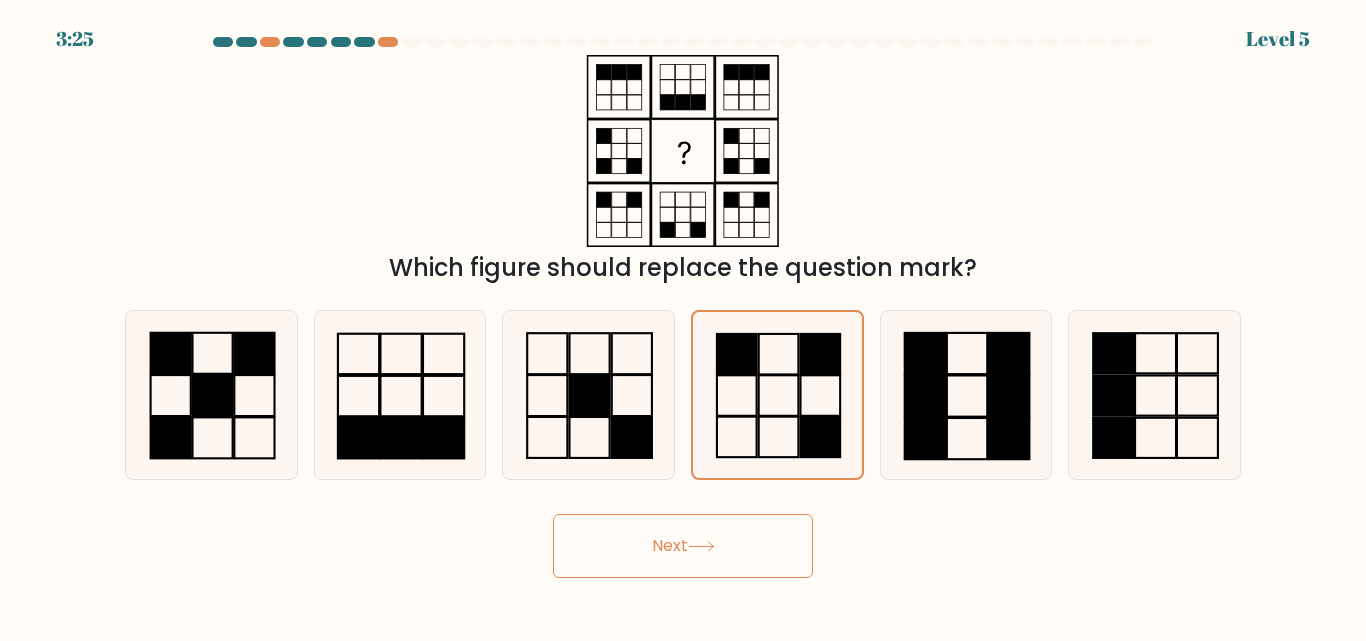 click on "Next" at bounding box center (683, 546) 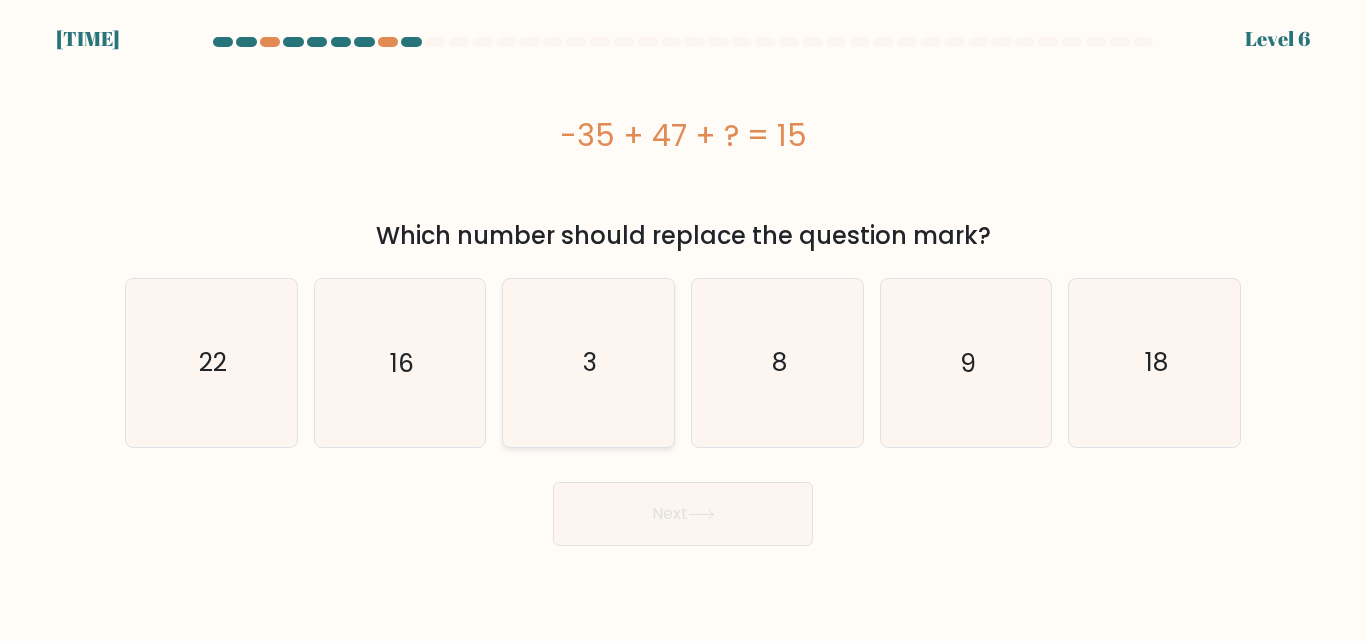 click on "3" at bounding box center [588, 362] 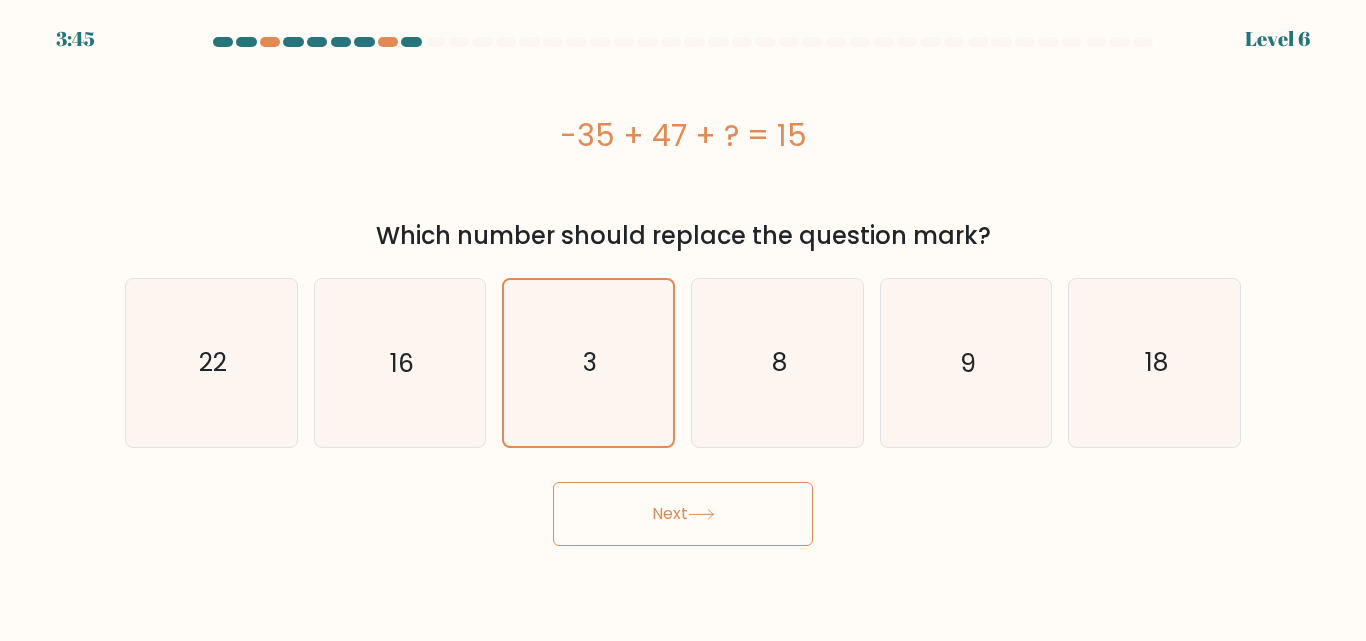 click at bounding box center [701, 514] 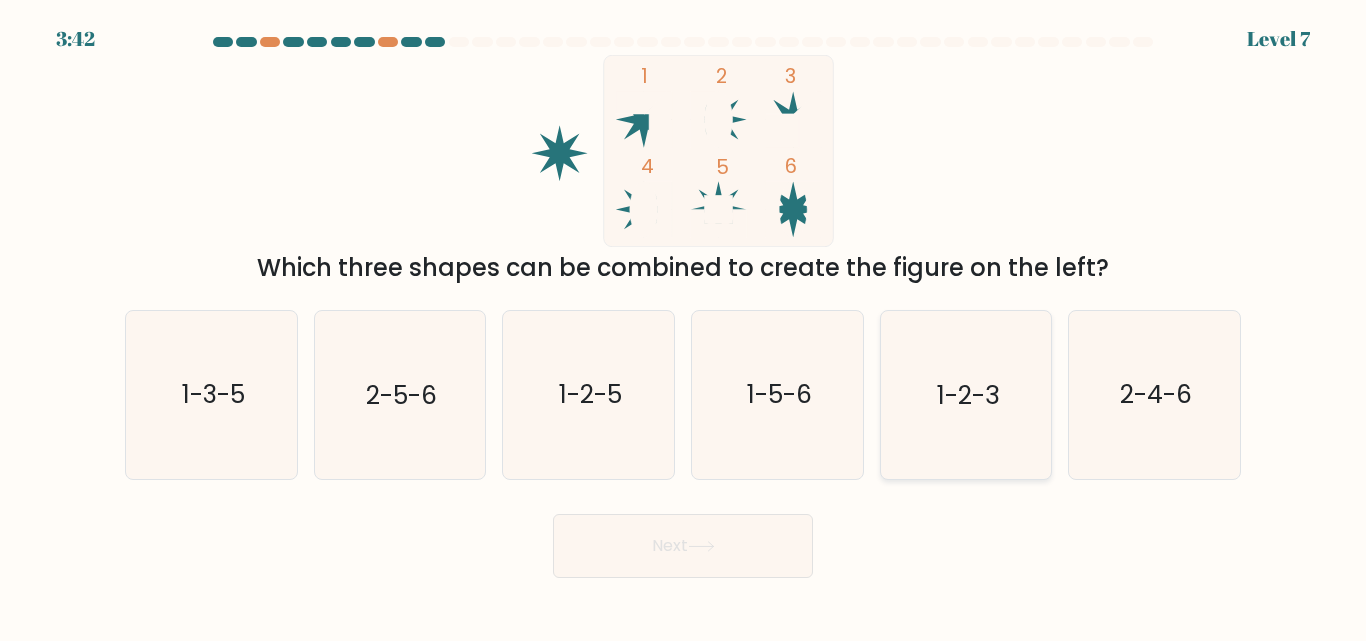 drag, startPoint x: 941, startPoint y: 374, endPoint x: 931, endPoint y: 385, distance: 14.866069 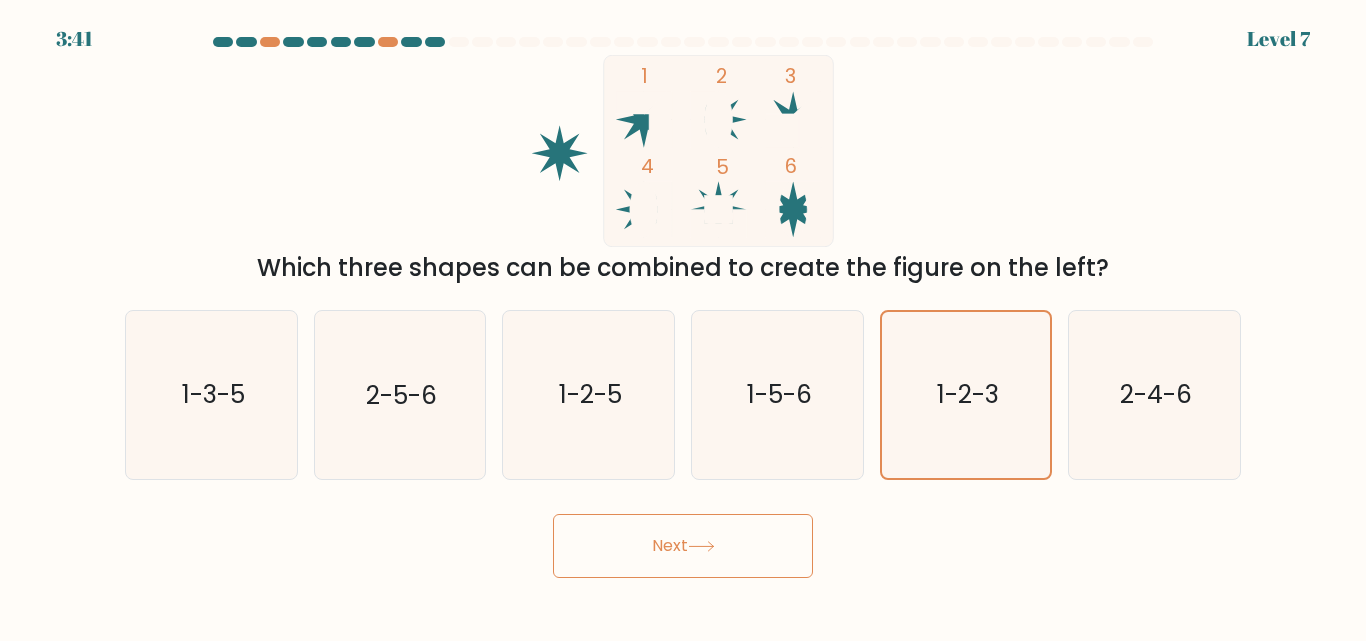 click on "Next" at bounding box center [683, 546] 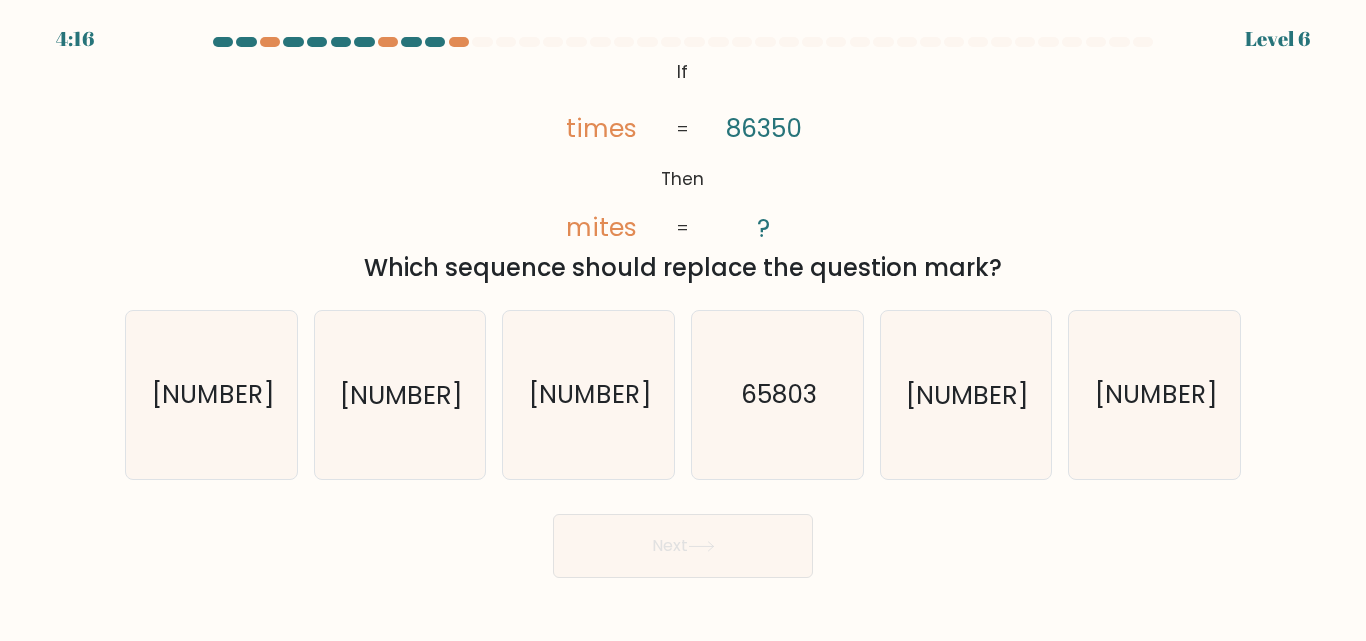 drag, startPoint x: 593, startPoint y: 412, endPoint x: 677, endPoint y: 467, distance: 100.40418 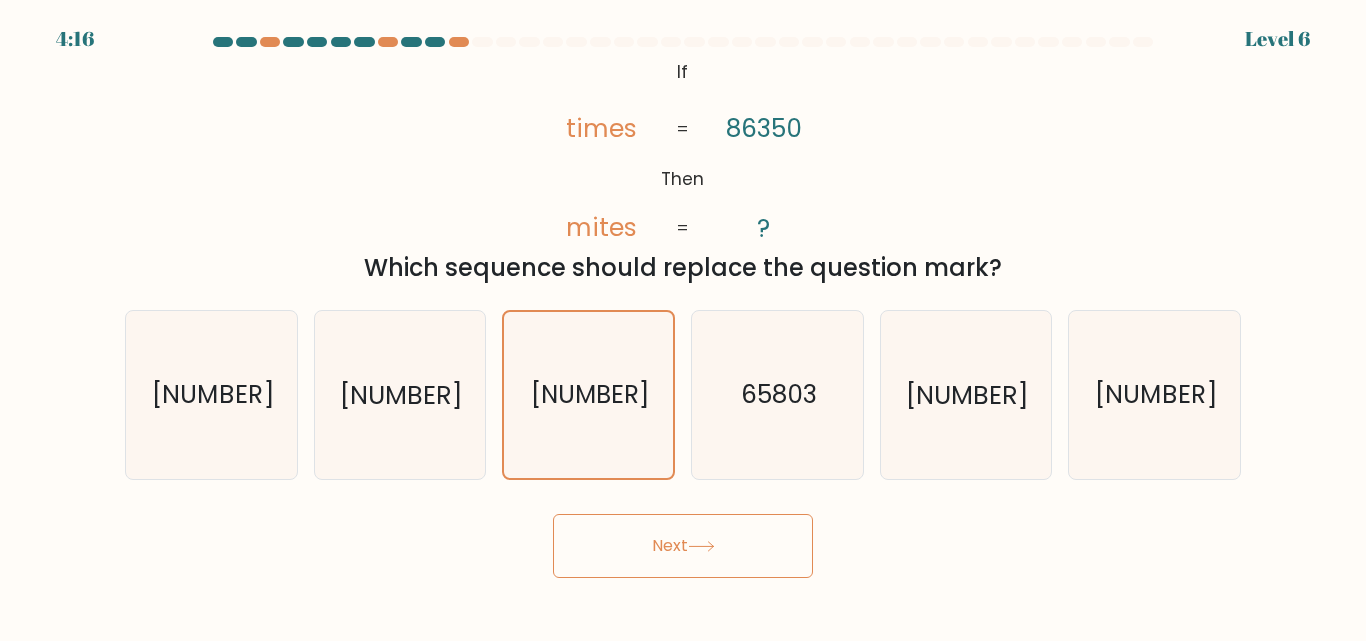 click on "Next" at bounding box center [683, 546] 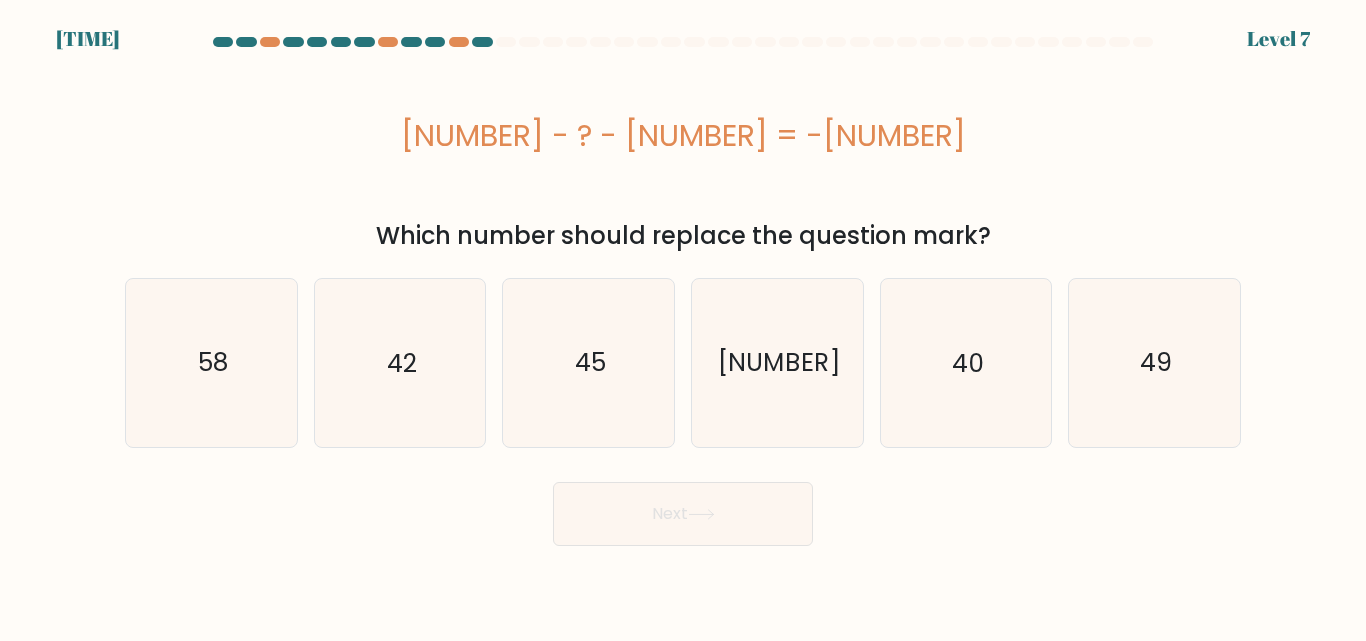 drag, startPoint x: 706, startPoint y: 401, endPoint x: 1362, endPoint y: 462, distance: 658.83 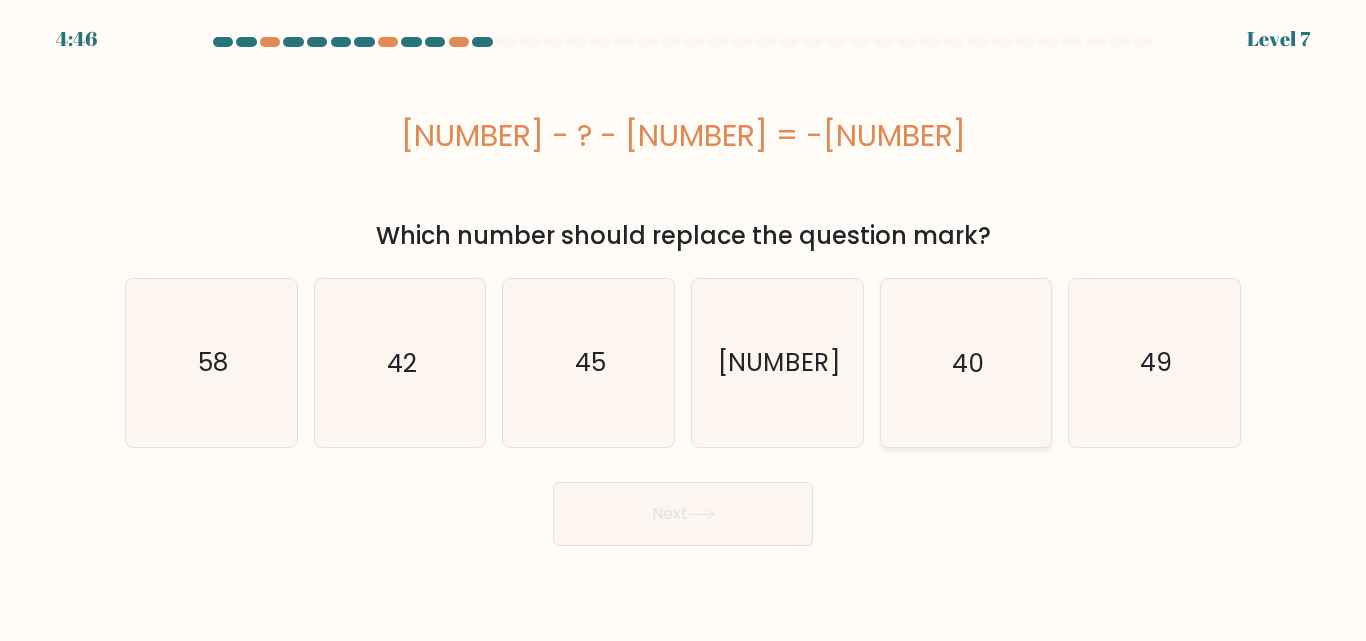 click on "40" at bounding box center [965, 362] 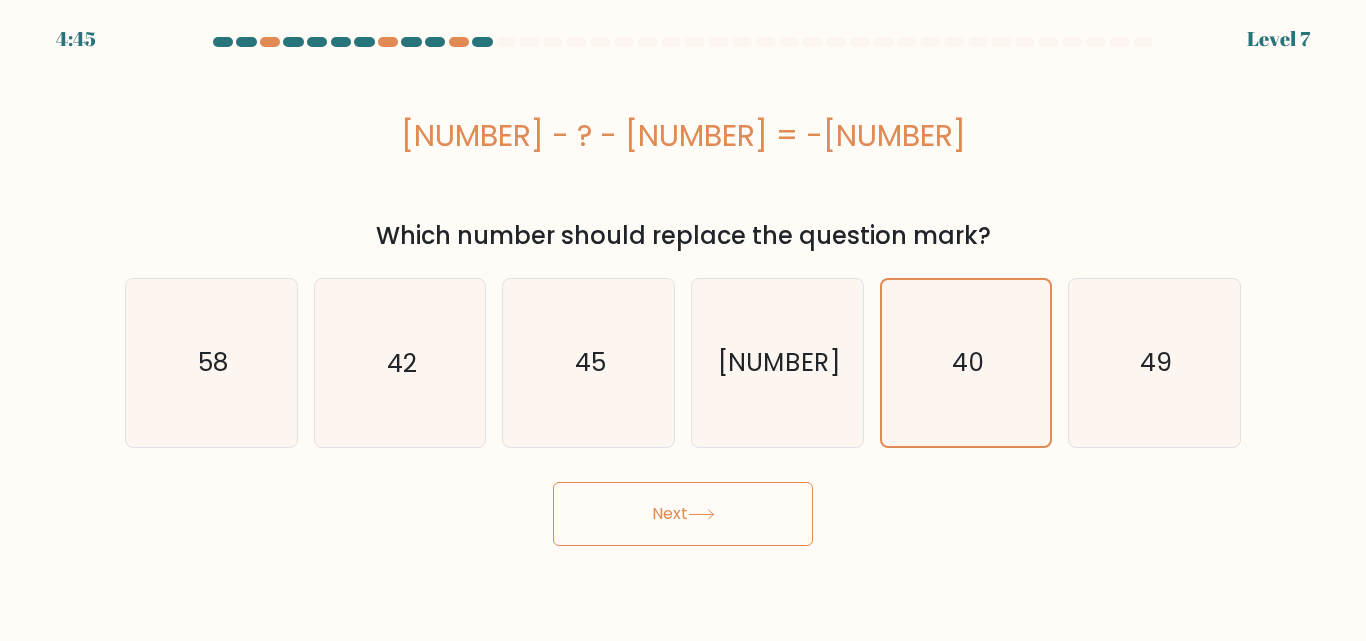 click on "Next" at bounding box center (683, 514) 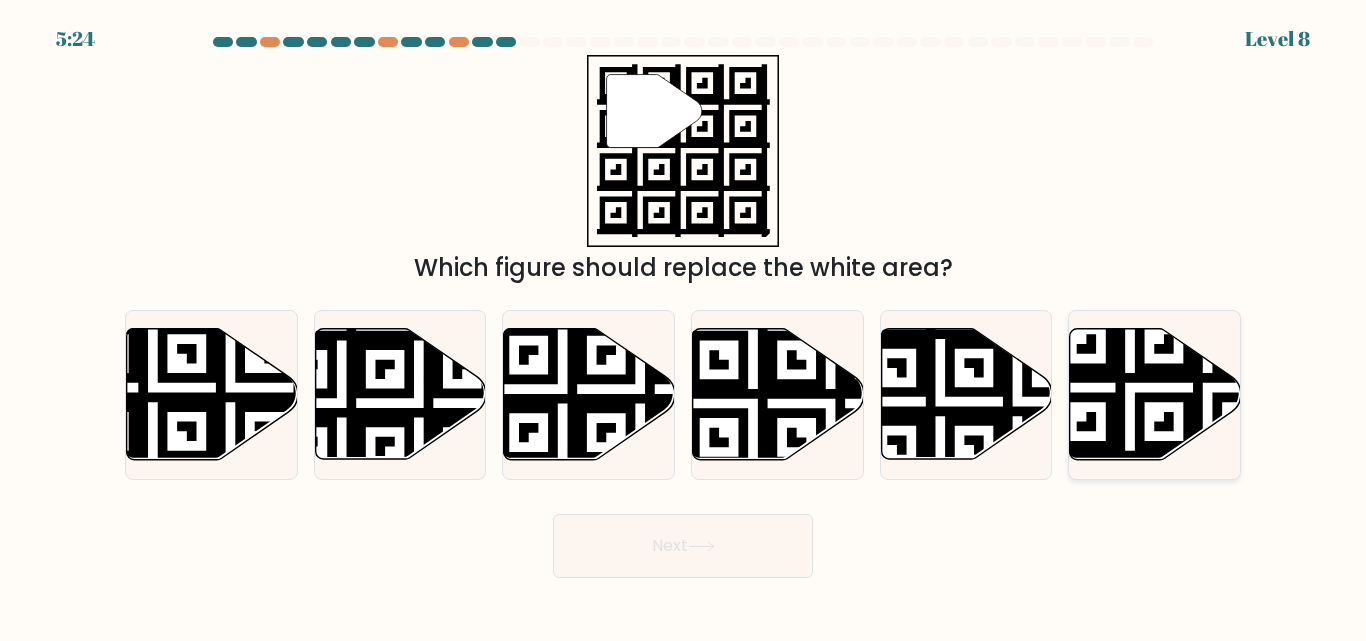 click at bounding box center [1155, 394] 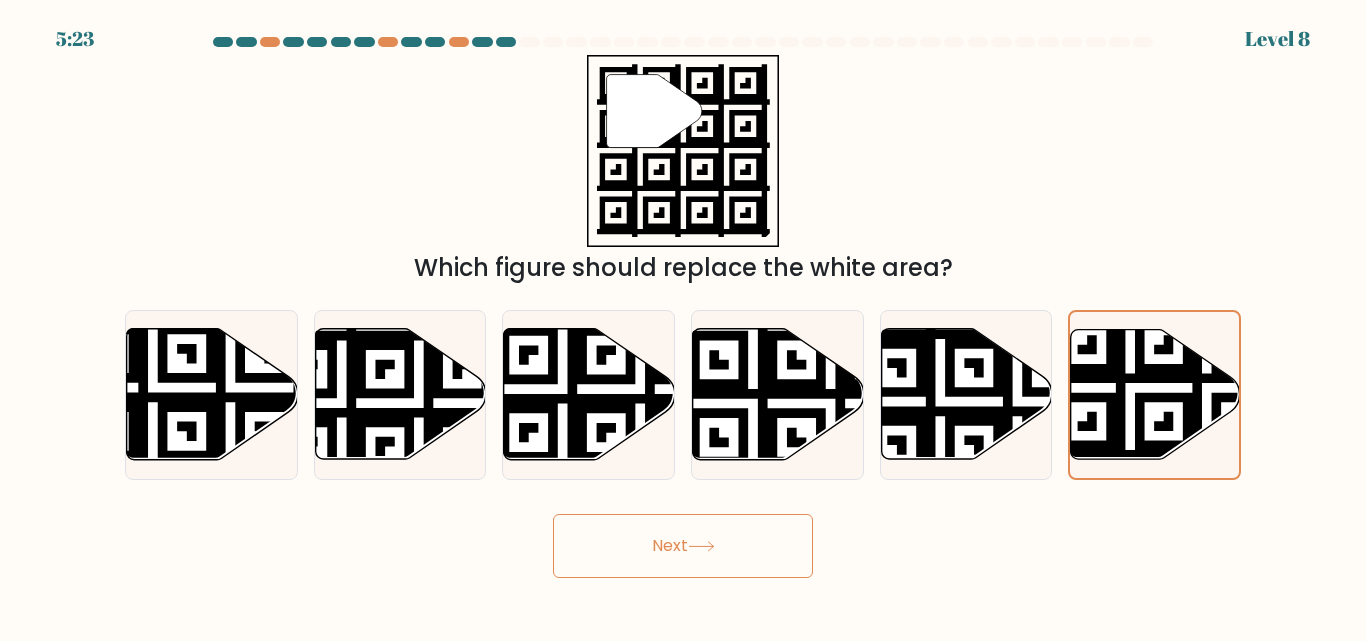 click on "Next" at bounding box center [683, 546] 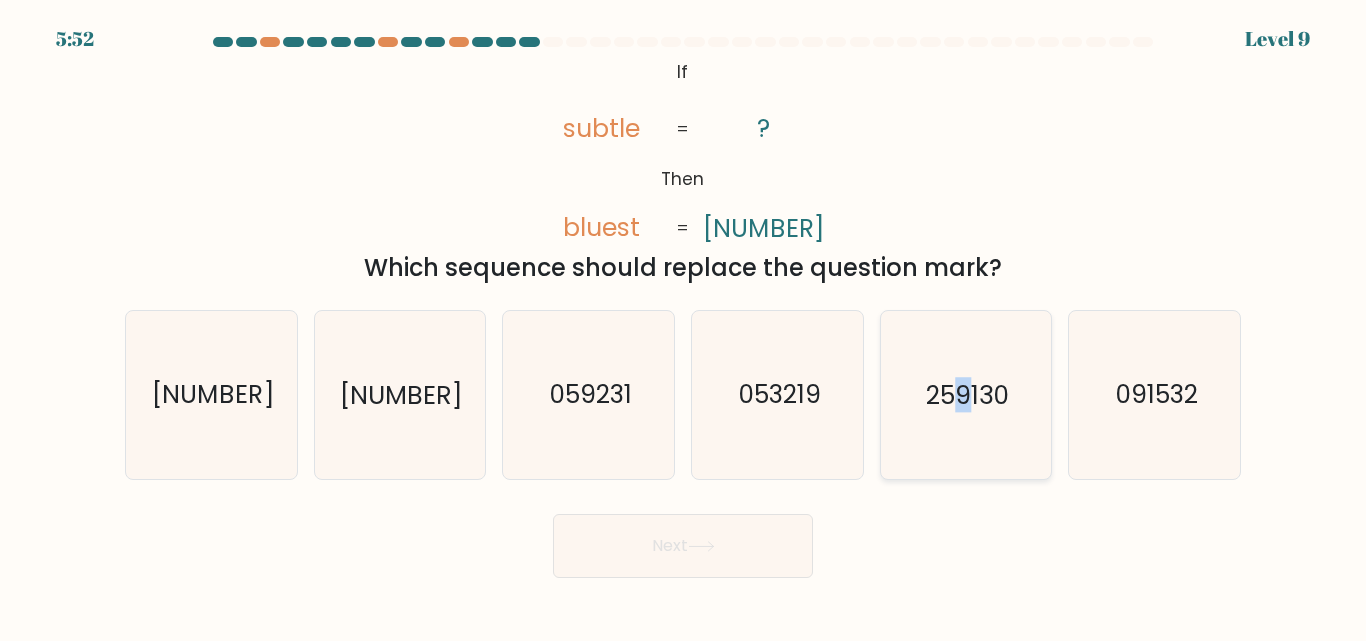 click on "259130" at bounding box center [965, 394] 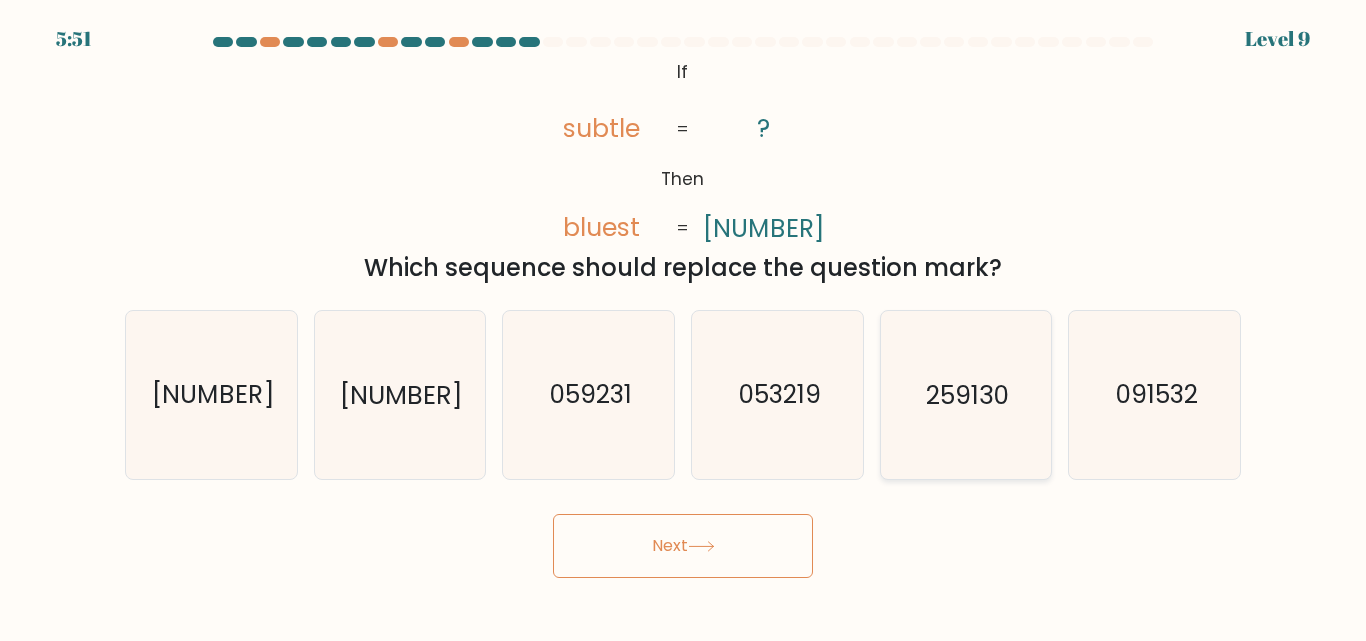 click on "259130" at bounding box center [965, 394] 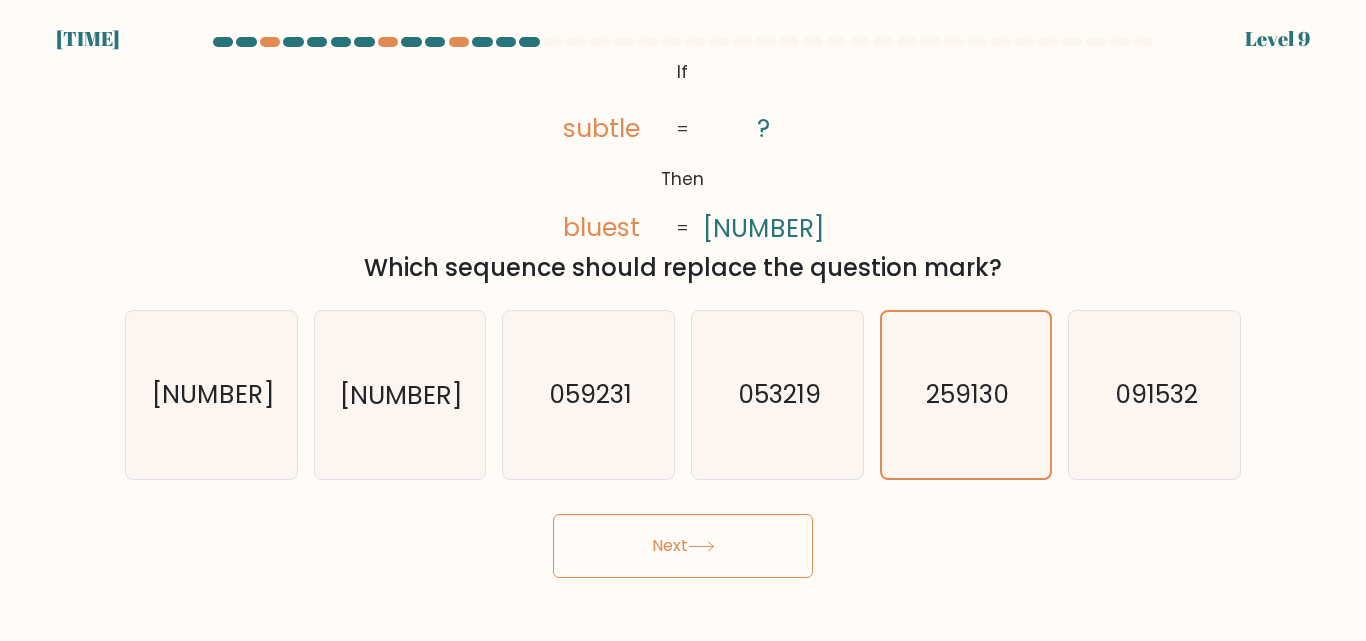 click on "Next" at bounding box center (683, 546) 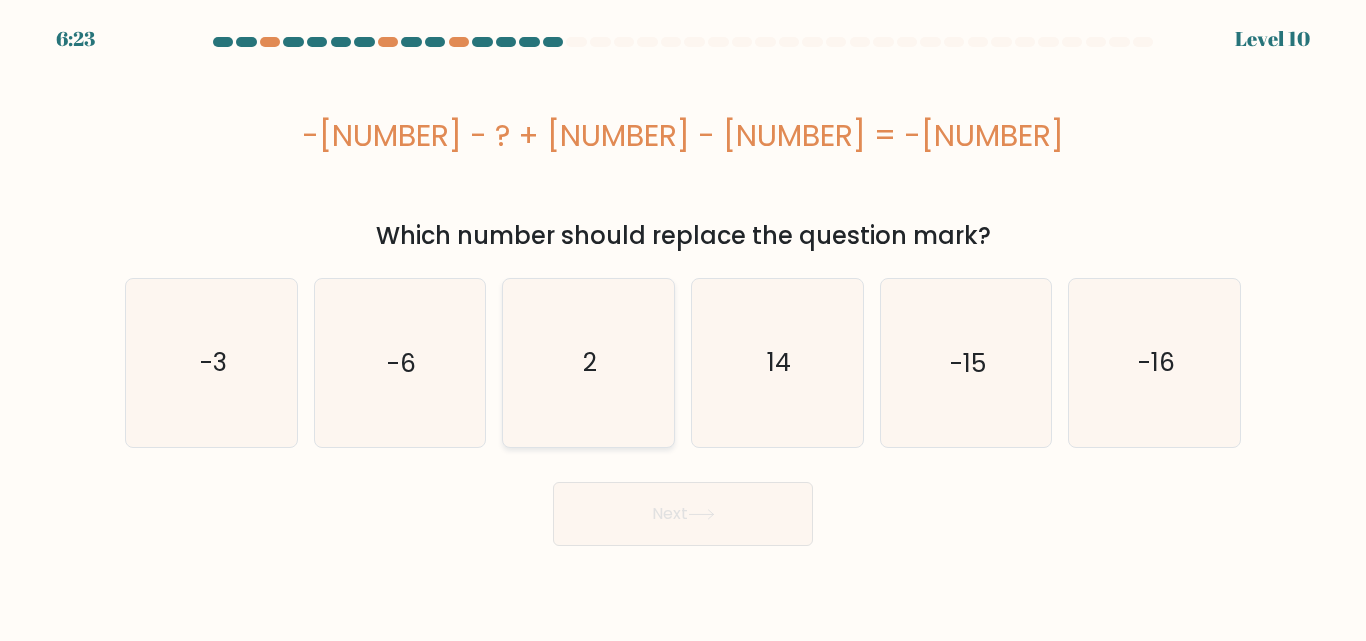 click on "2" at bounding box center [588, 362] 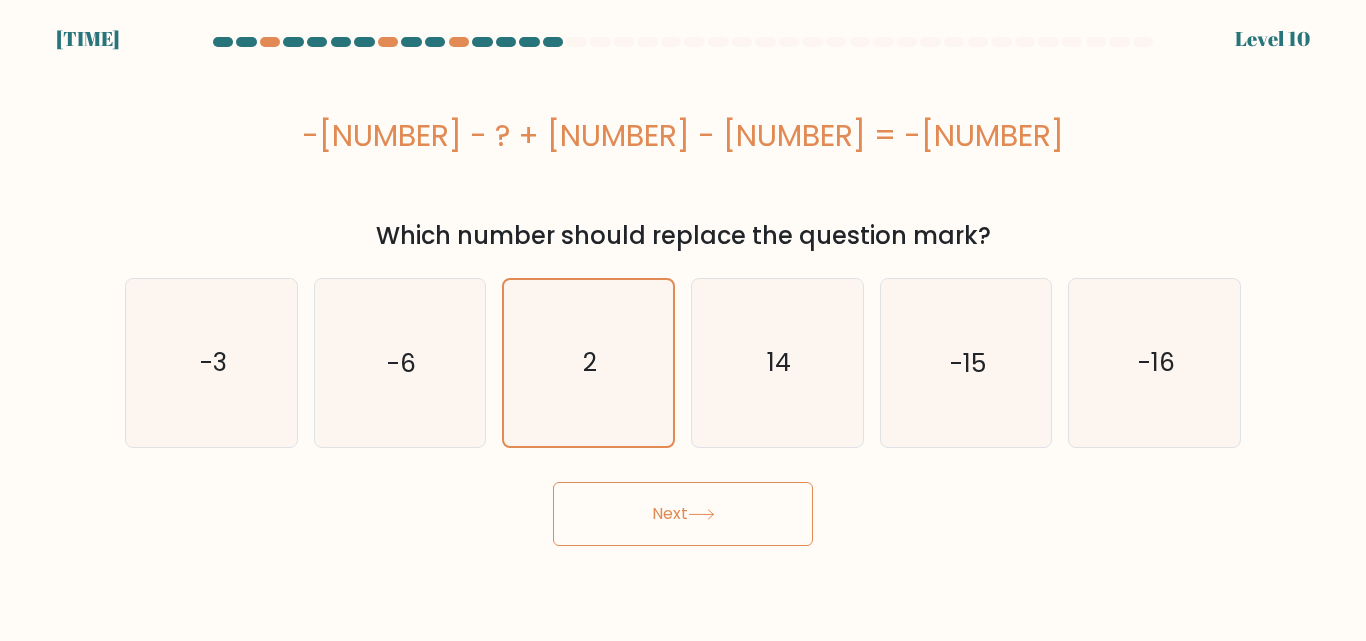 click on "Next" at bounding box center [683, 514] 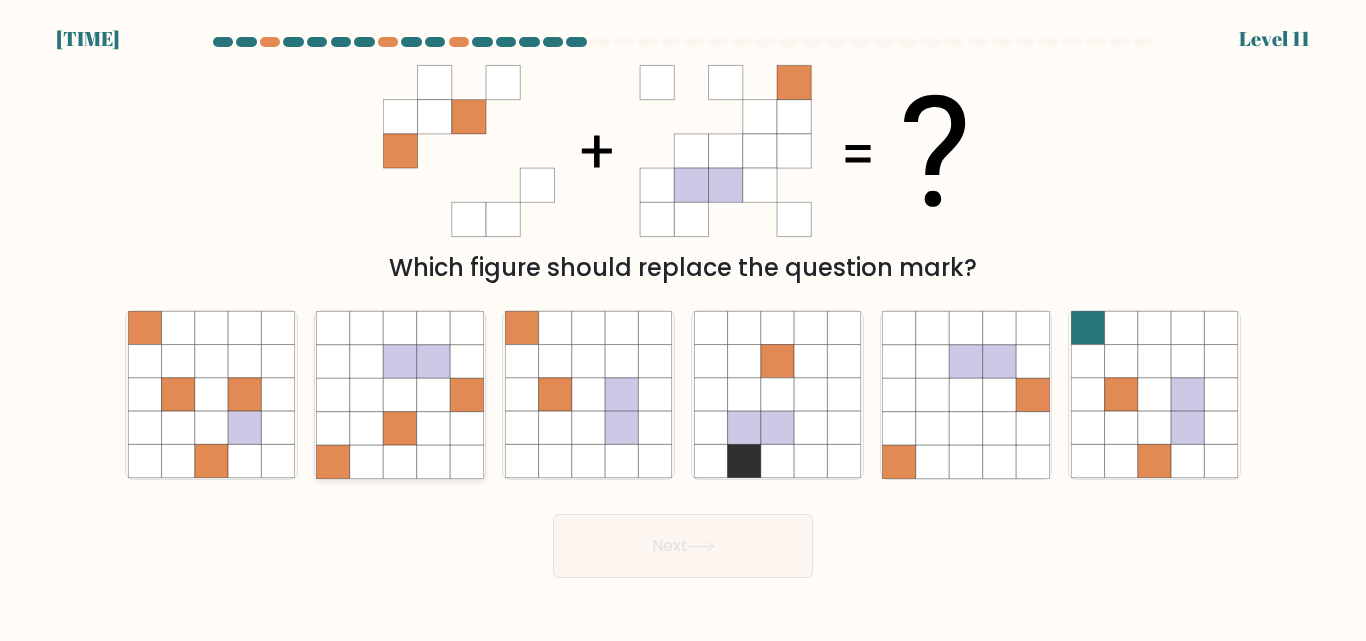 click at bounding box center (399, 428) 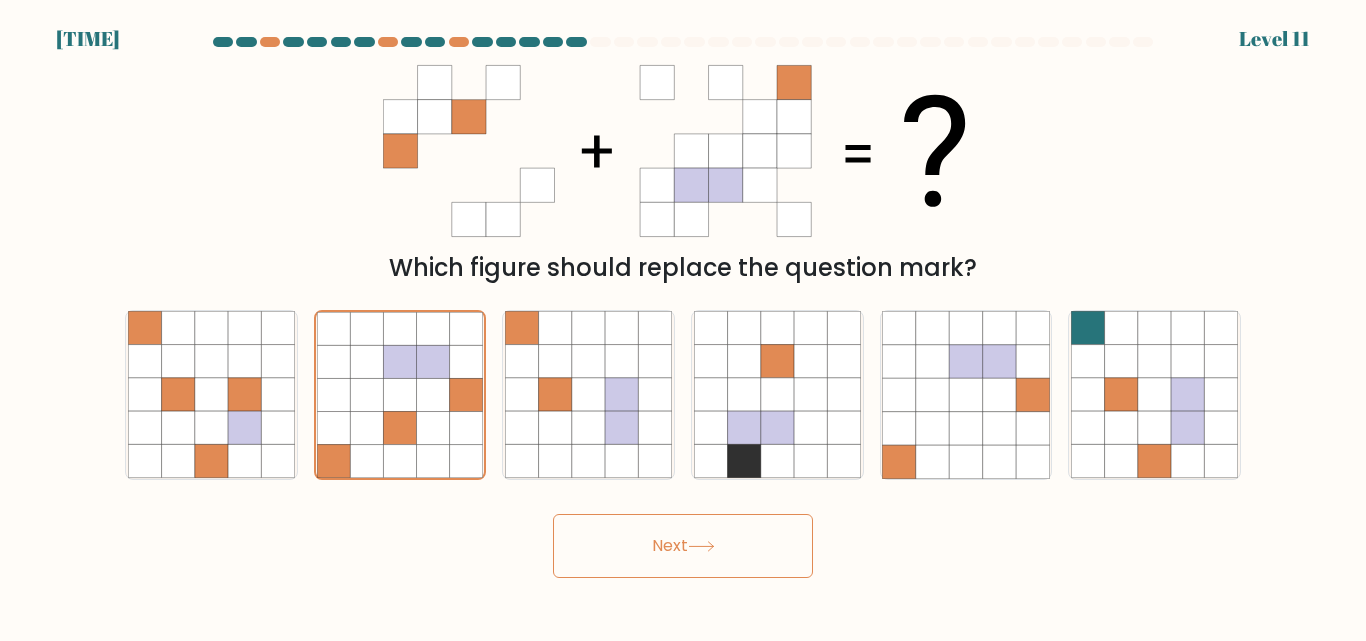 click on "Next" at bounding box center (683, 546) 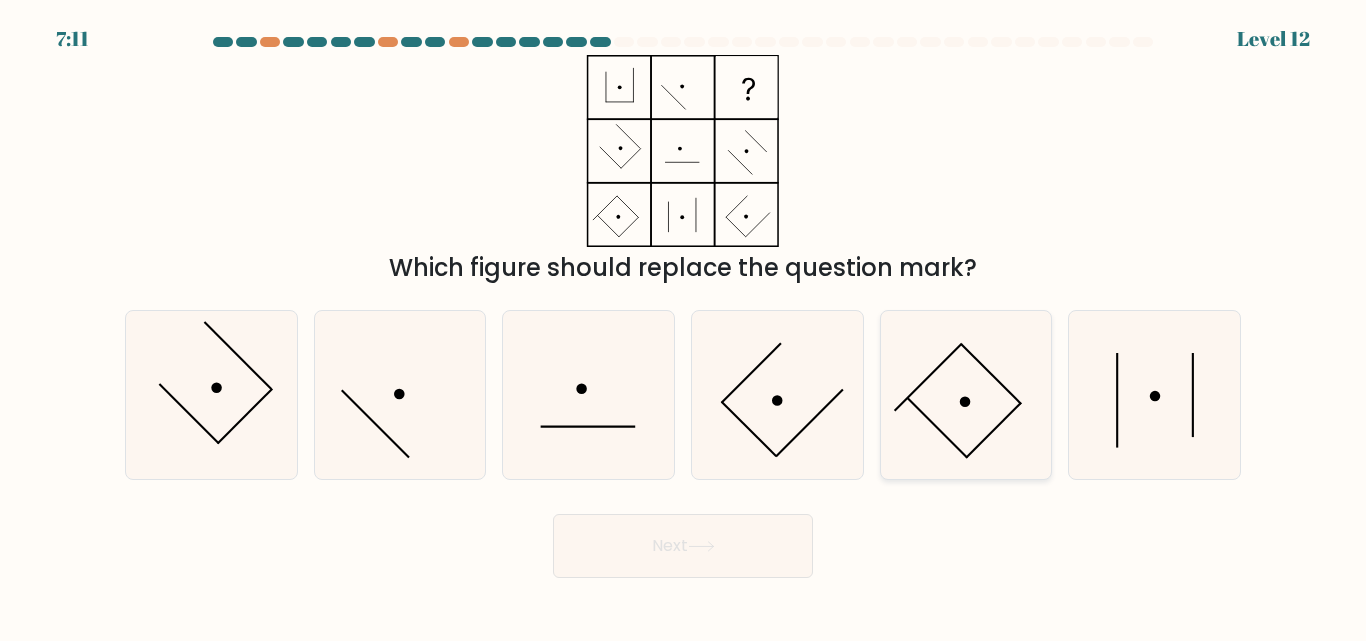 click at bounding box center [965, 394] 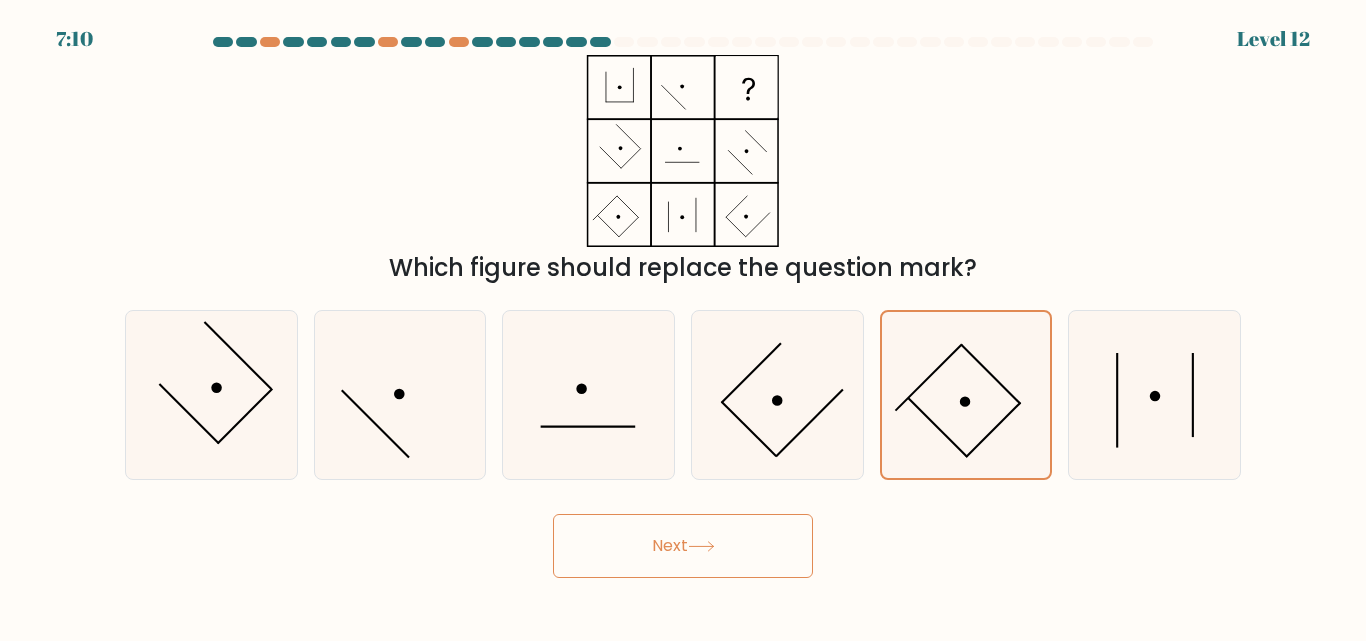 click on "Next" at bounding box center [683, 546] 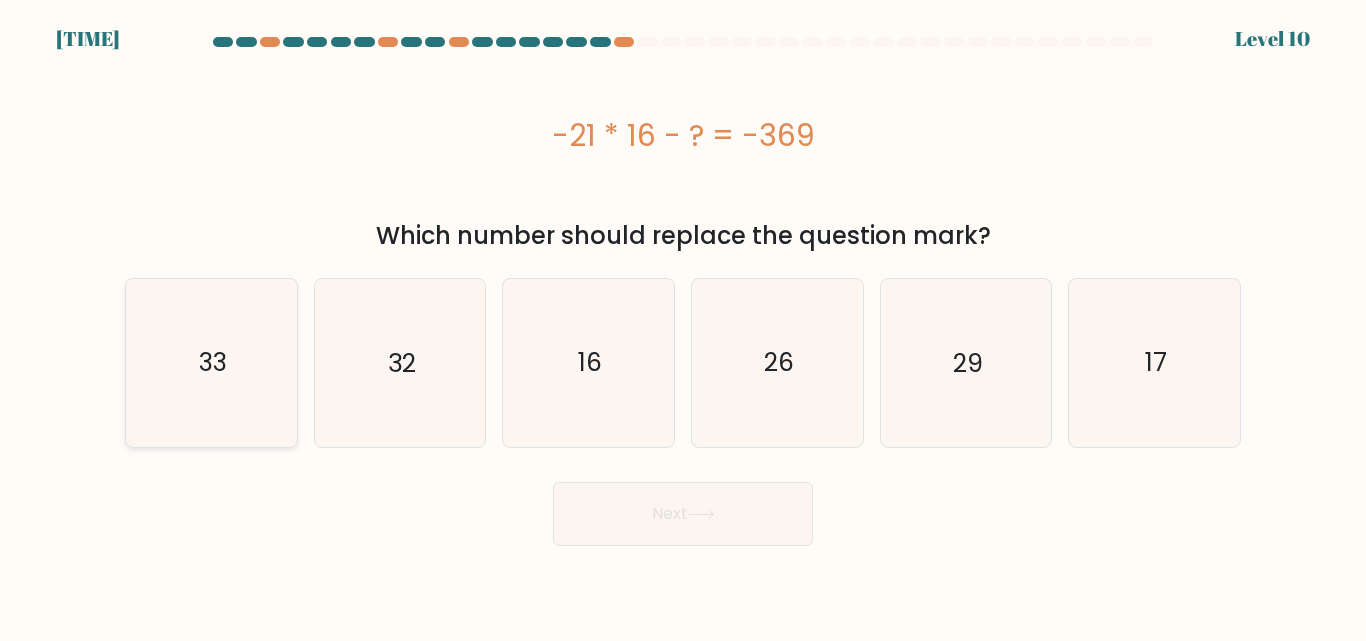 click on "33" at bounding box center (213, 362) 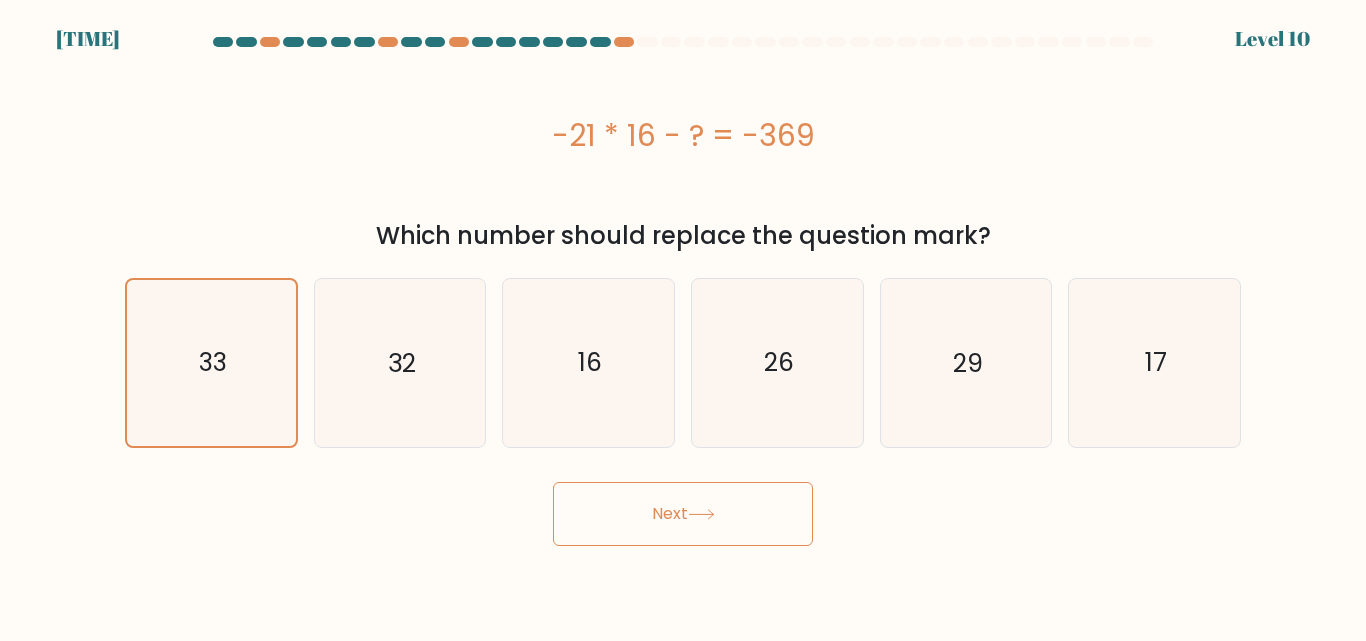 click on "Next" at bounding box center (683, 514) 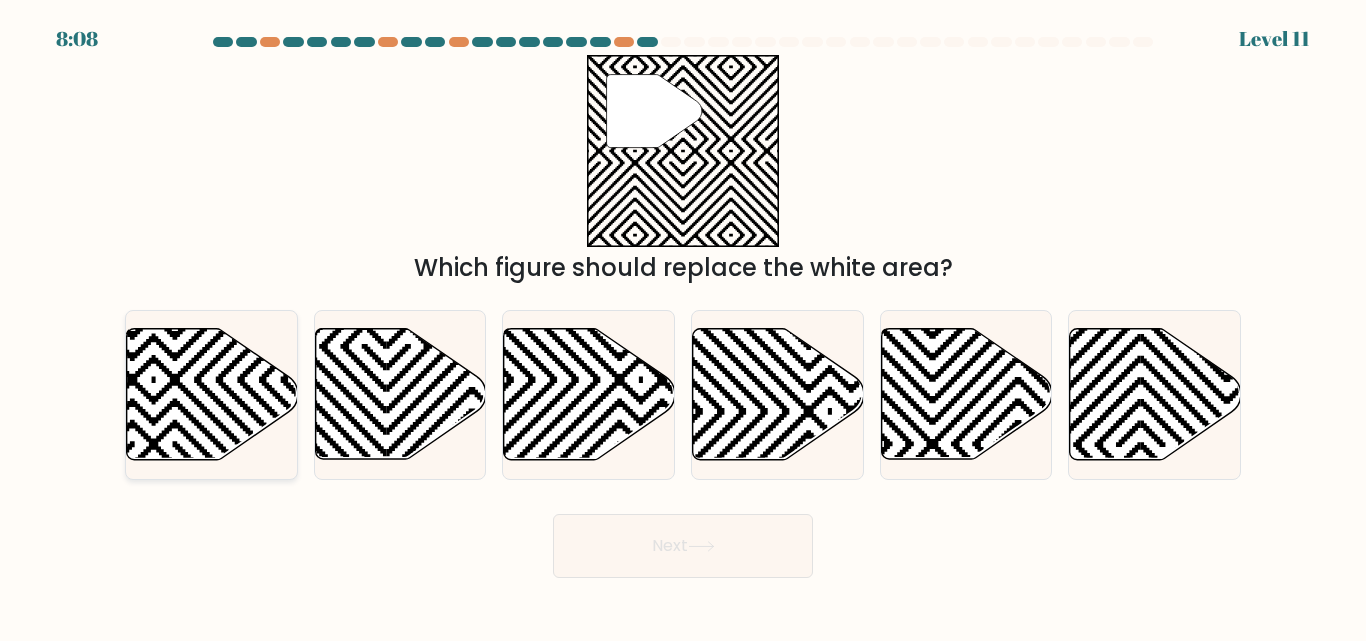 click at bounding box center [212, 394] 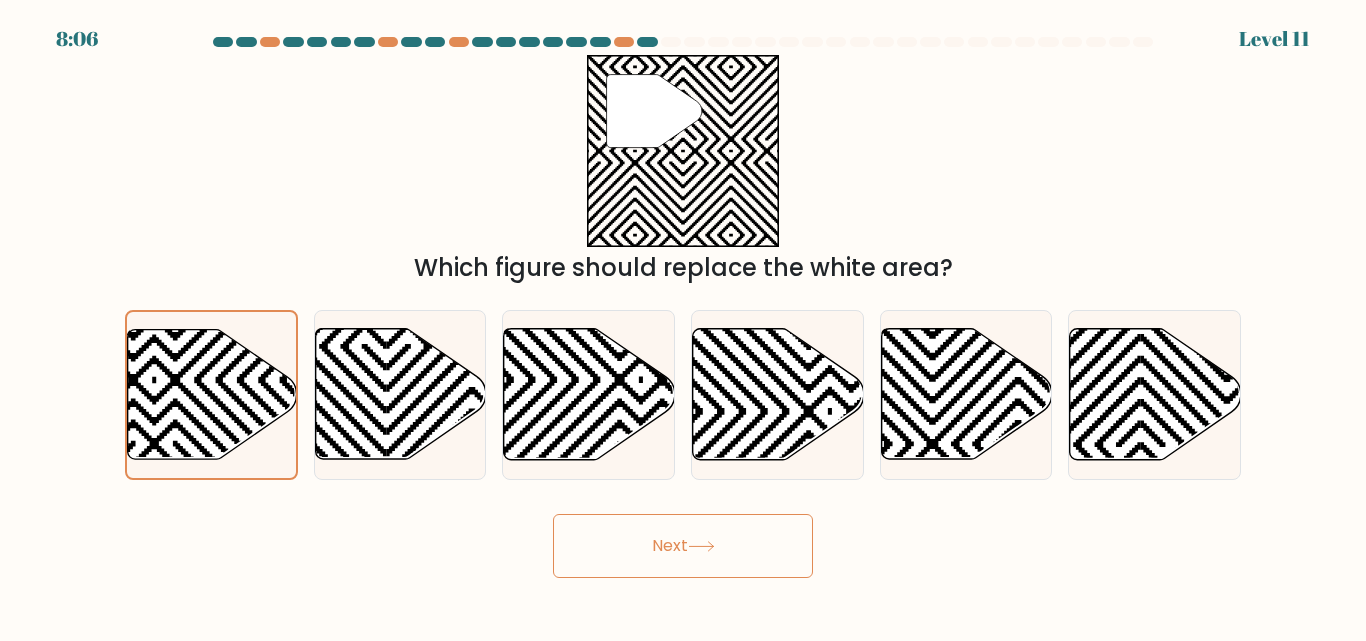 click on "Next" at bounding box center (683, 546) 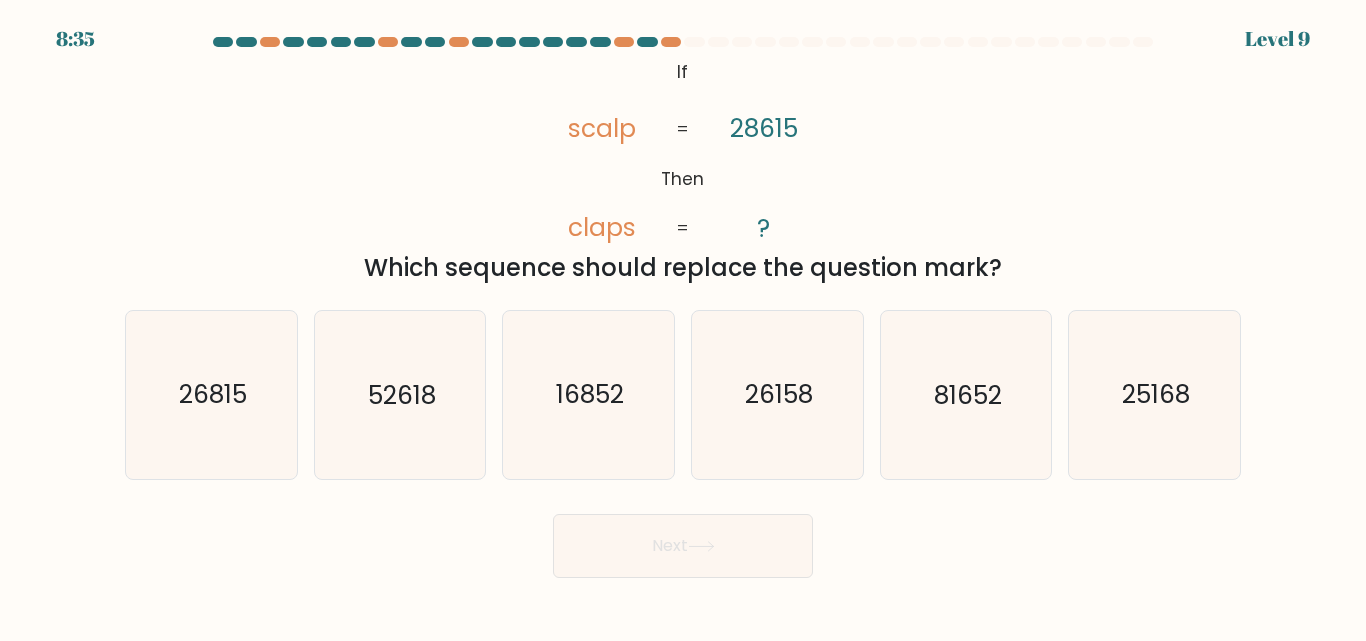 drag, startPoint x: 621, startPoint y: 405, endPoint x: 876, endPoint y: 398, distance: 255.09605 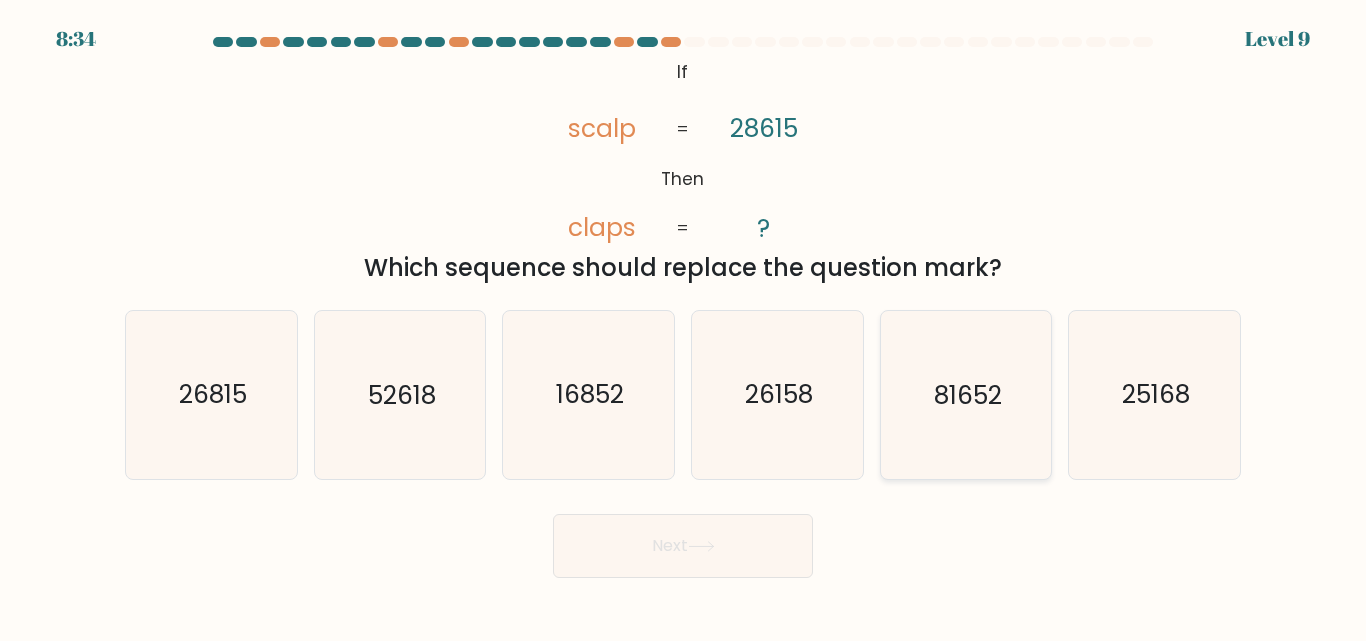 drag, startPoint x: 876, startPoint y: 398, endPoint x: 948, endPoint y: 409, distance: 72.835434 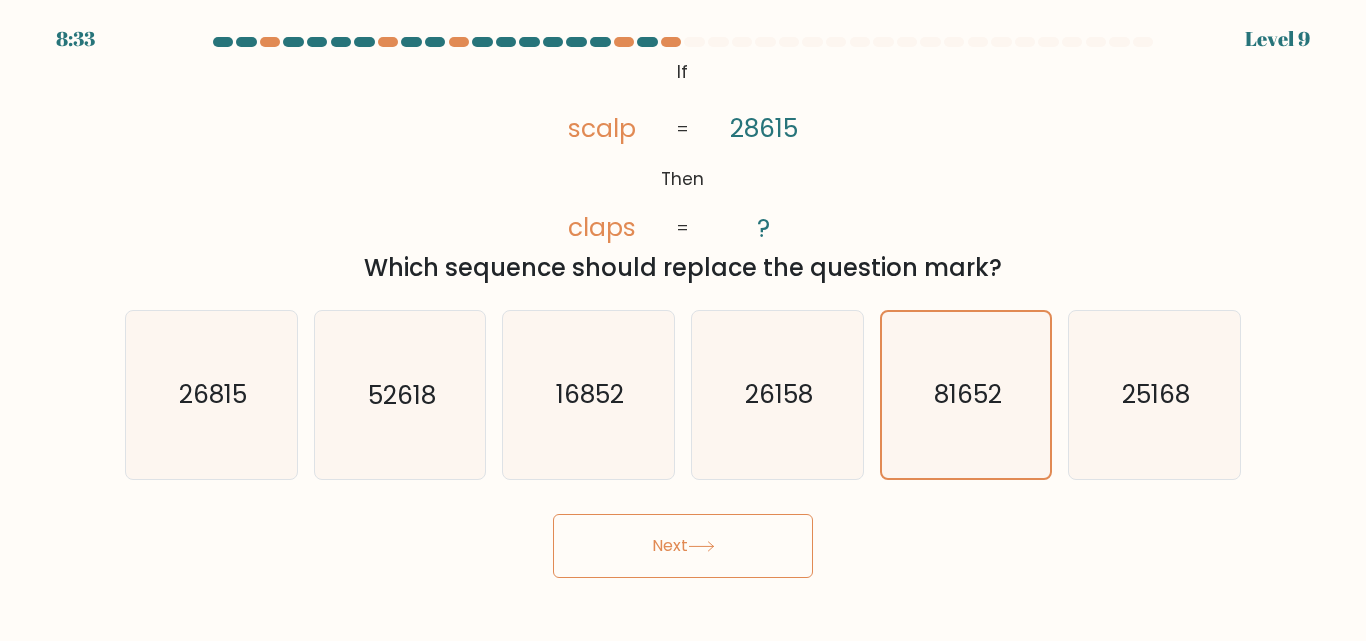 click on "Next" at bounding box center [683, 546] 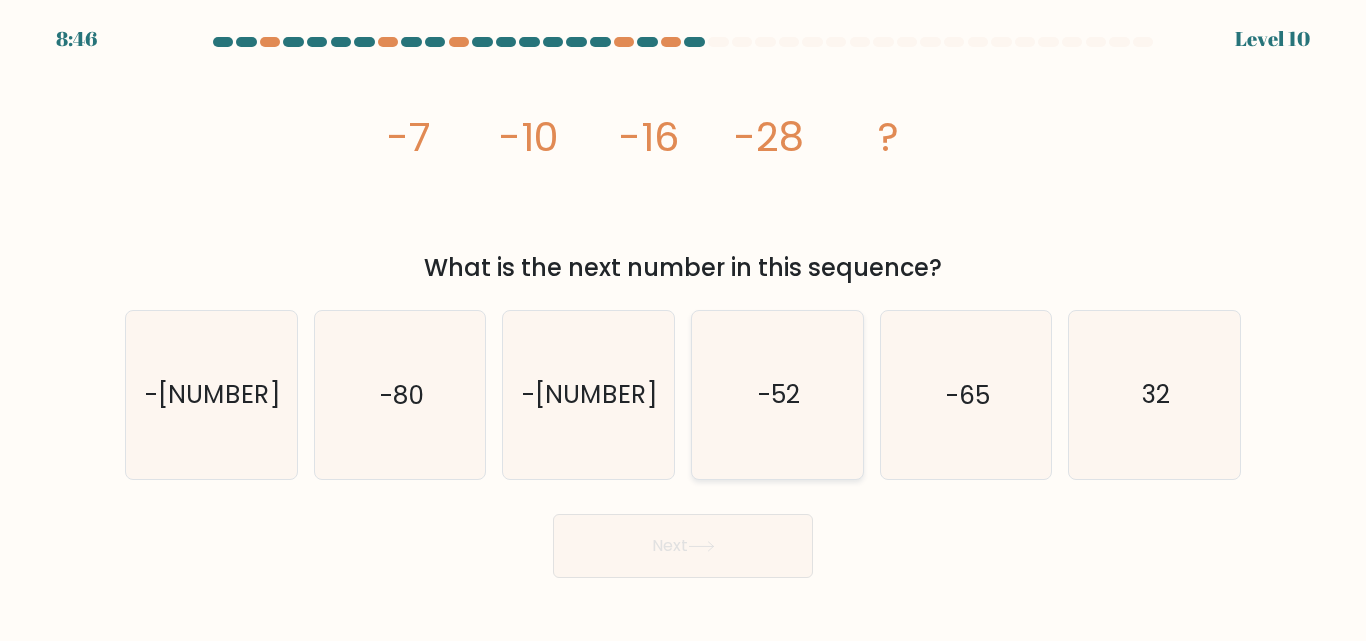 click on "-52" at bounding box center (779, 395) 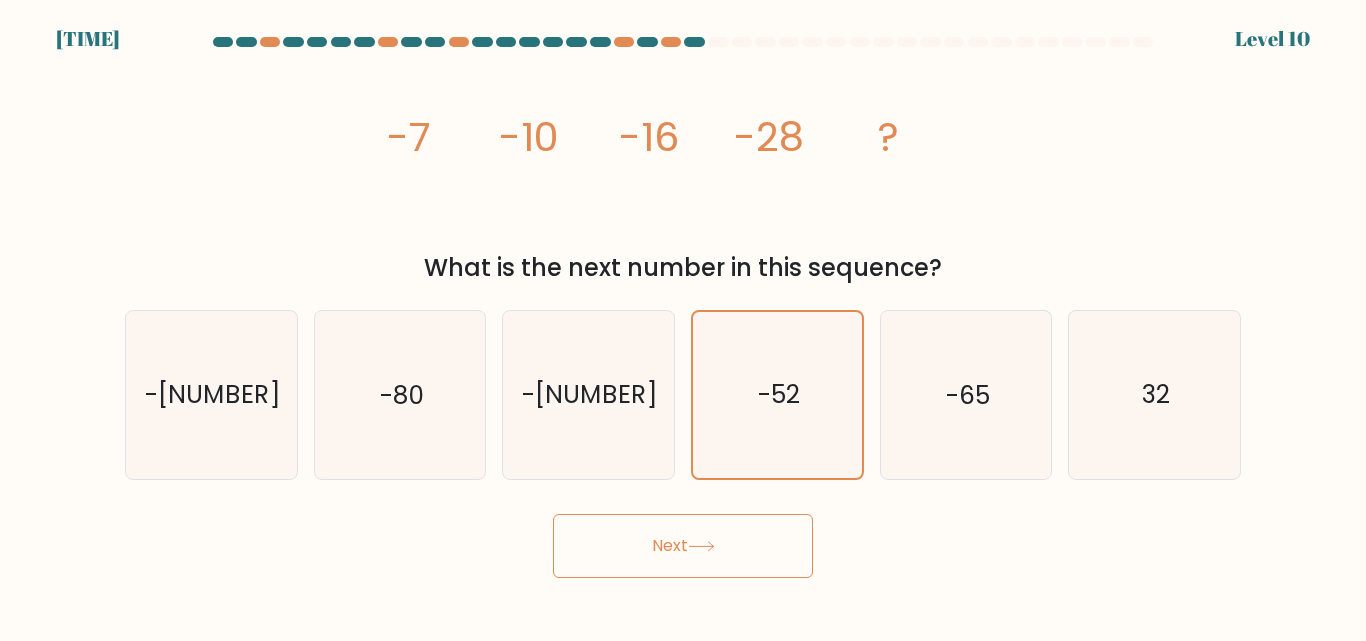 click on "Next" at bounding box center [683, 546] 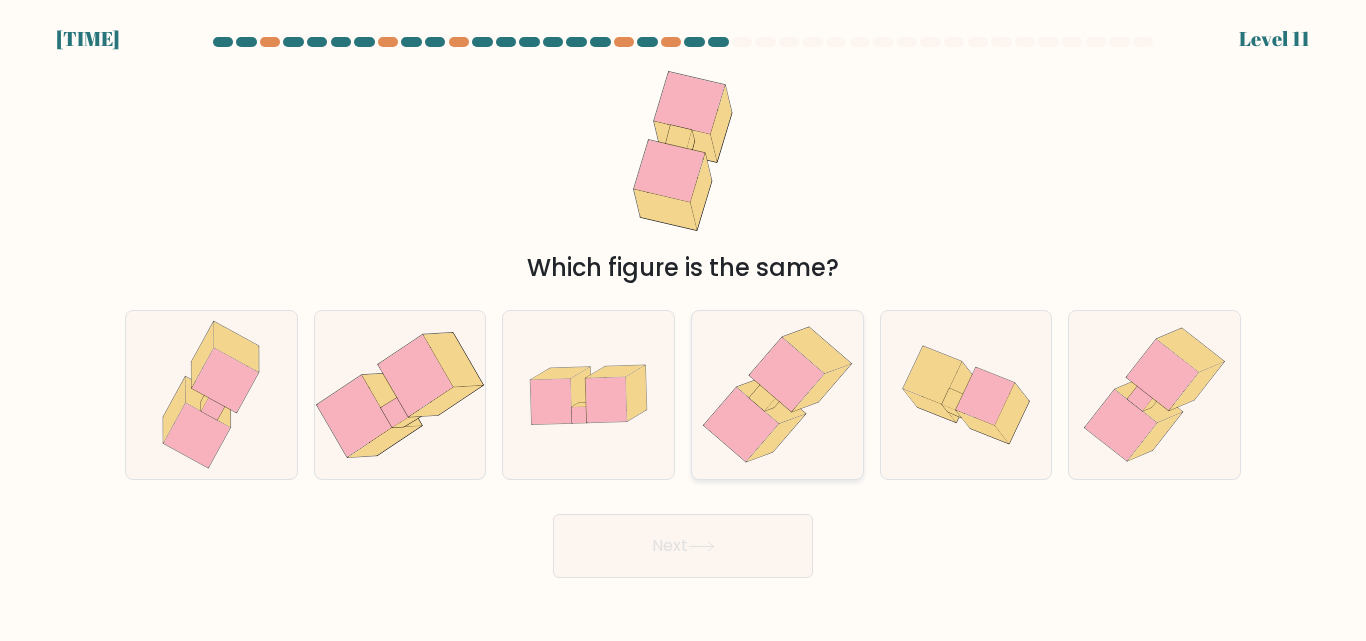 click at bounding box center [740, 425] 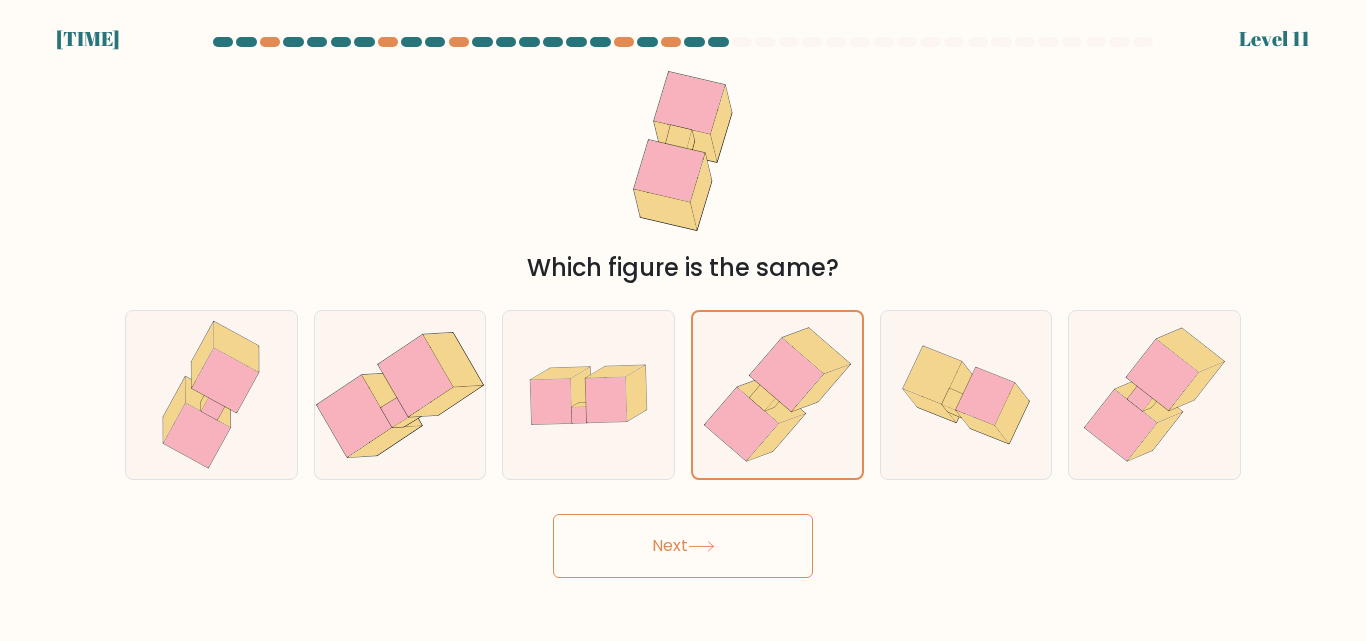 click on "Next" at bounding box center (683, 546) 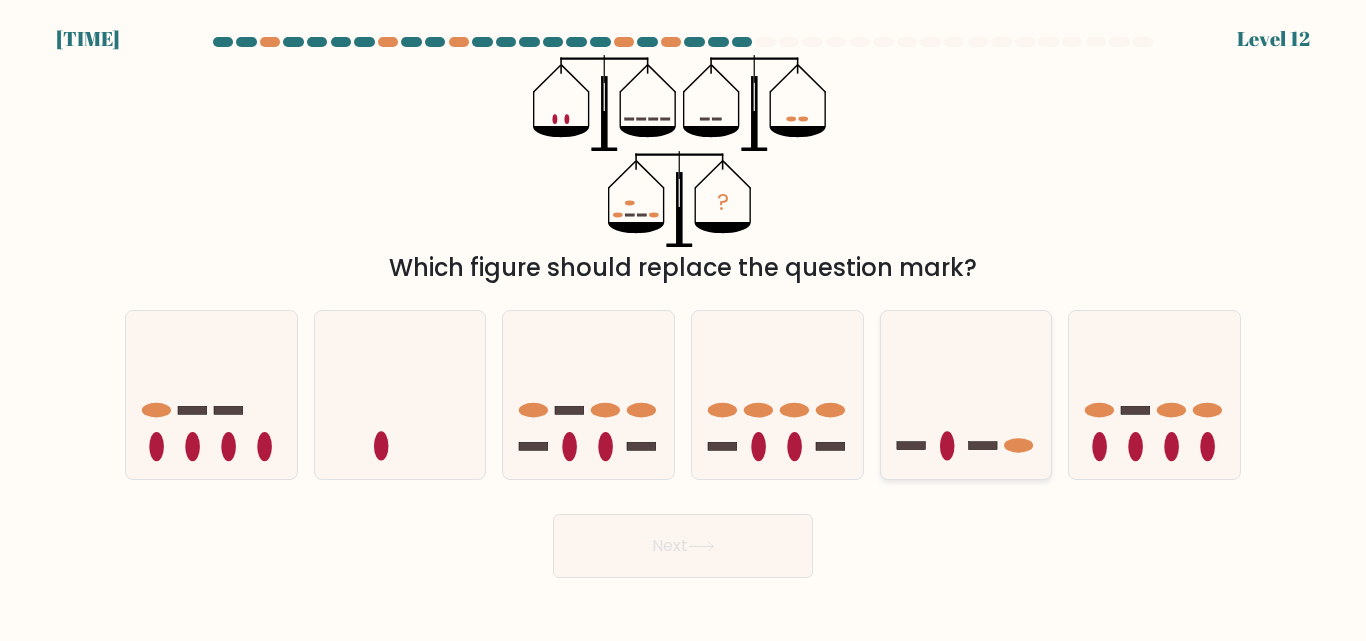 drag, startPoint x: 998, startPoint y: 440, endPoint x: 995, endPoint y: 460, distance: 20.22375 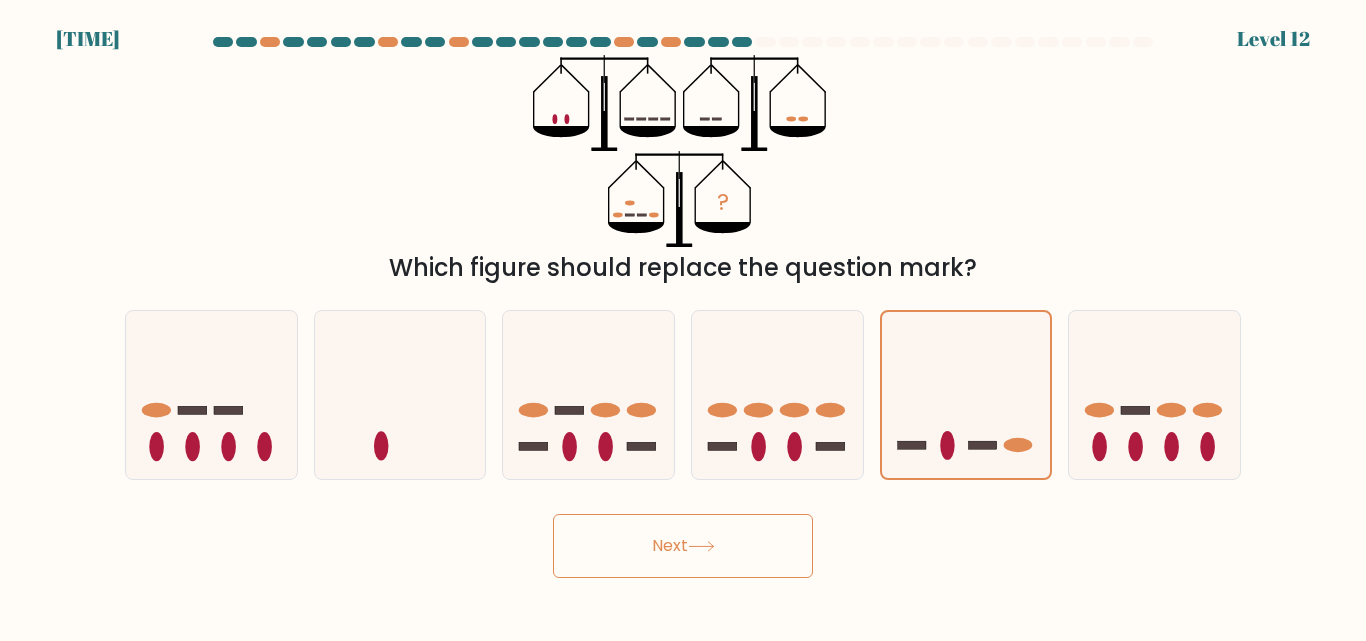 click on "Next" at bounding box center (683, 546) 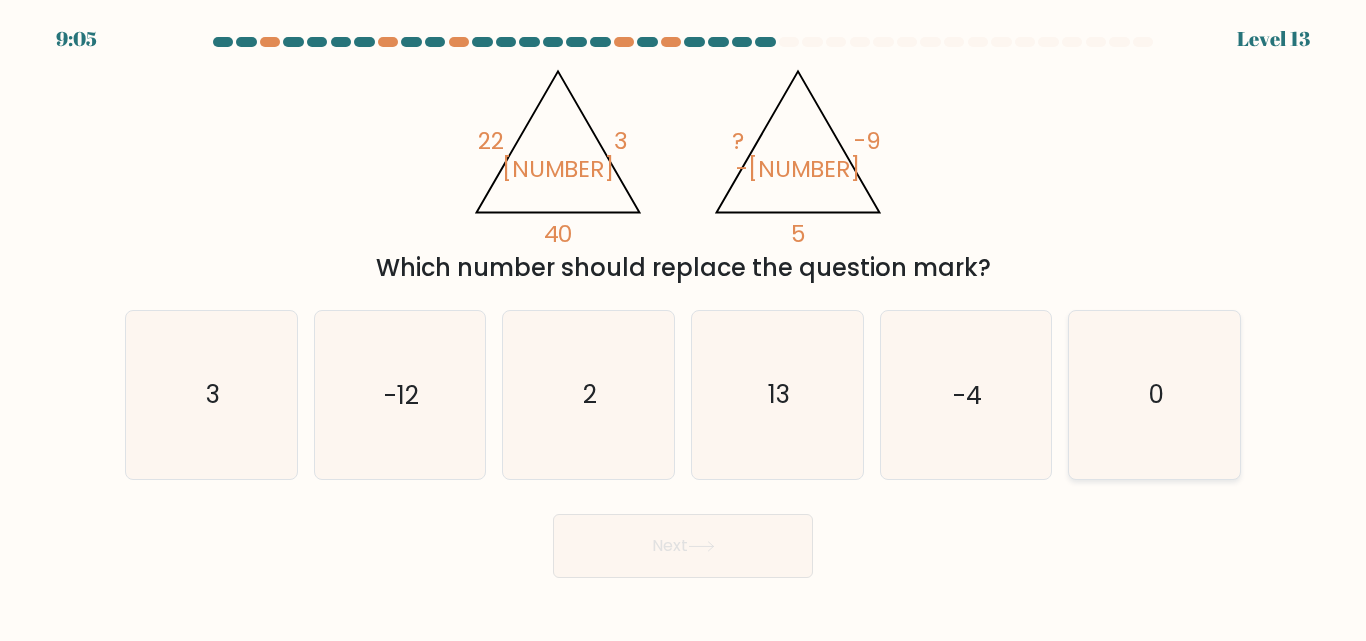 click on "0" at bounding box center [1156, 395] 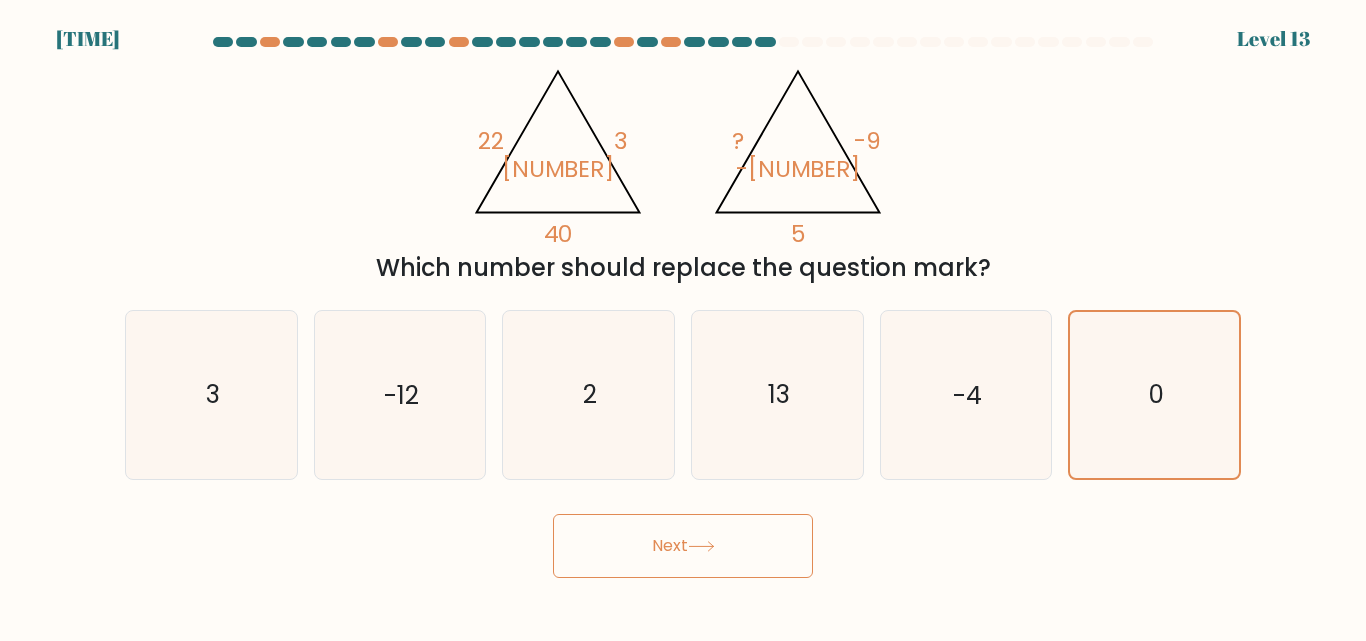 click at bounding box center [701, 546] 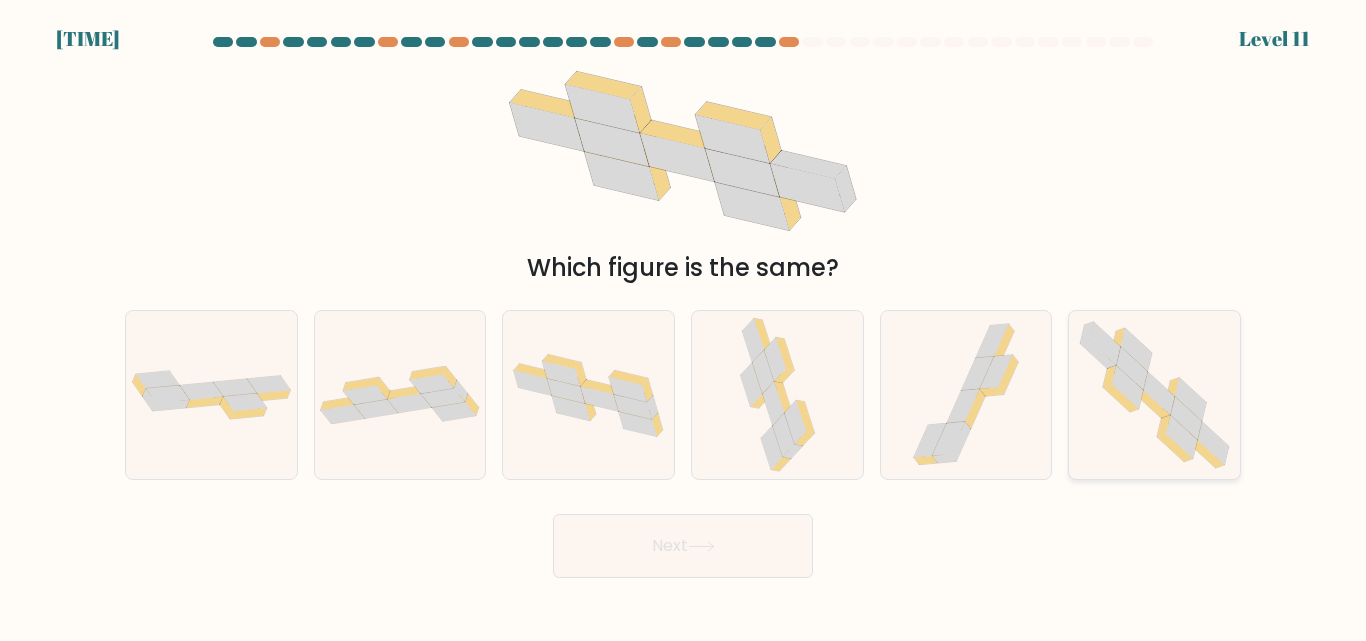 click at bounding box center (1154, 394) 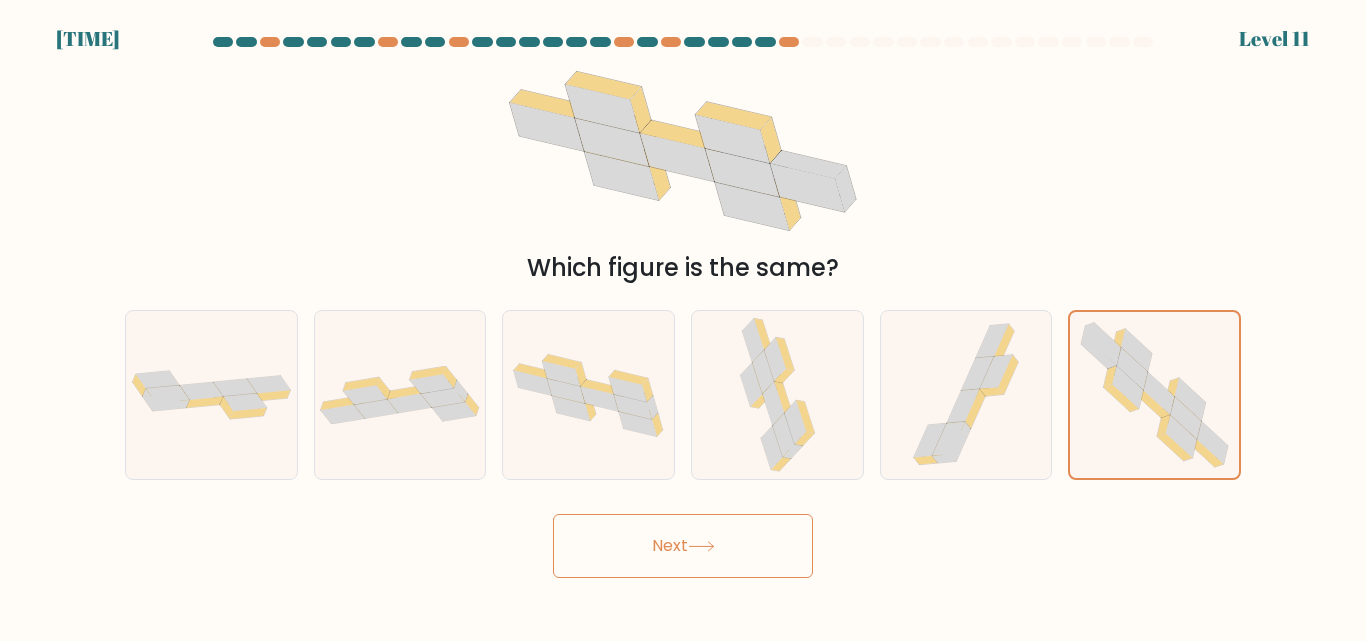 click on "Next" at bounding box center [683, 546] 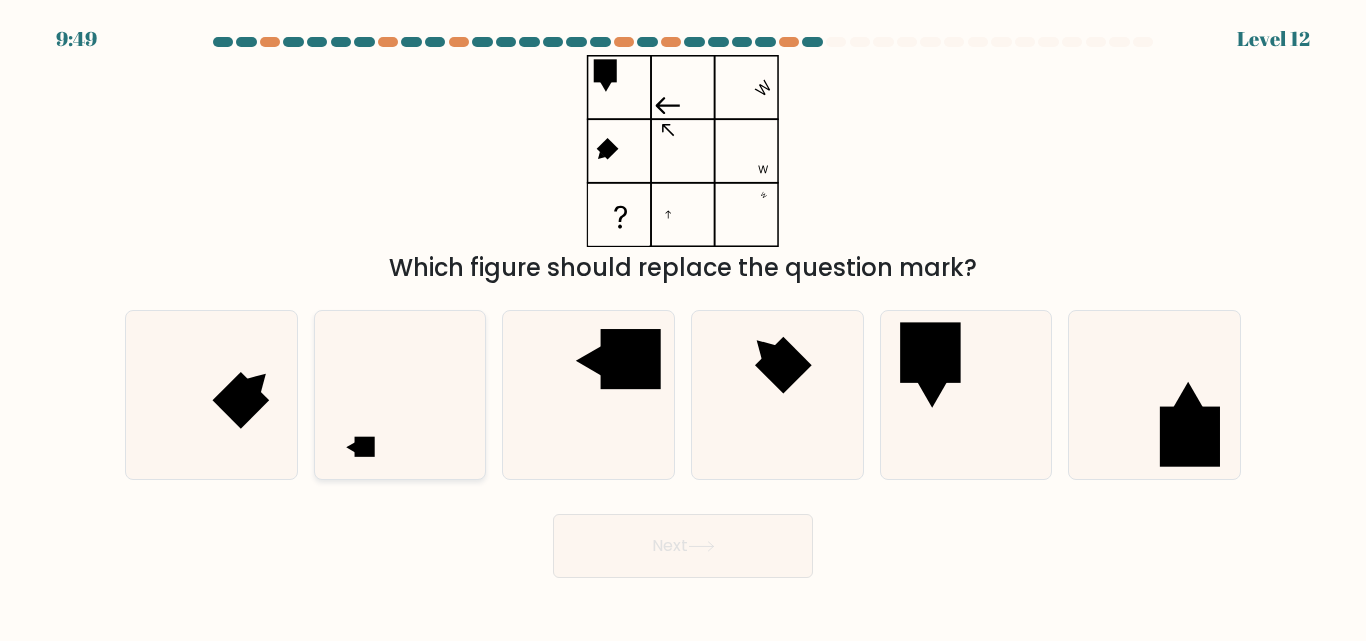click at bounding box center (399, 394) 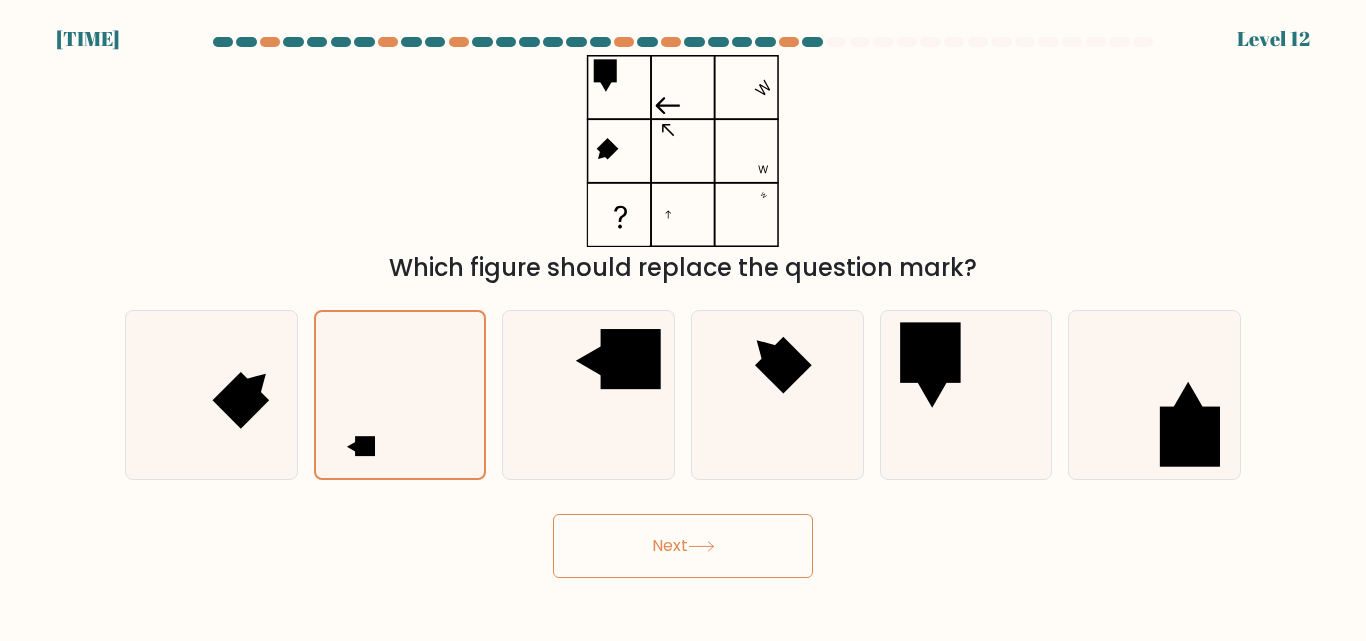 click on "Next" at bounding box center (683, 546) 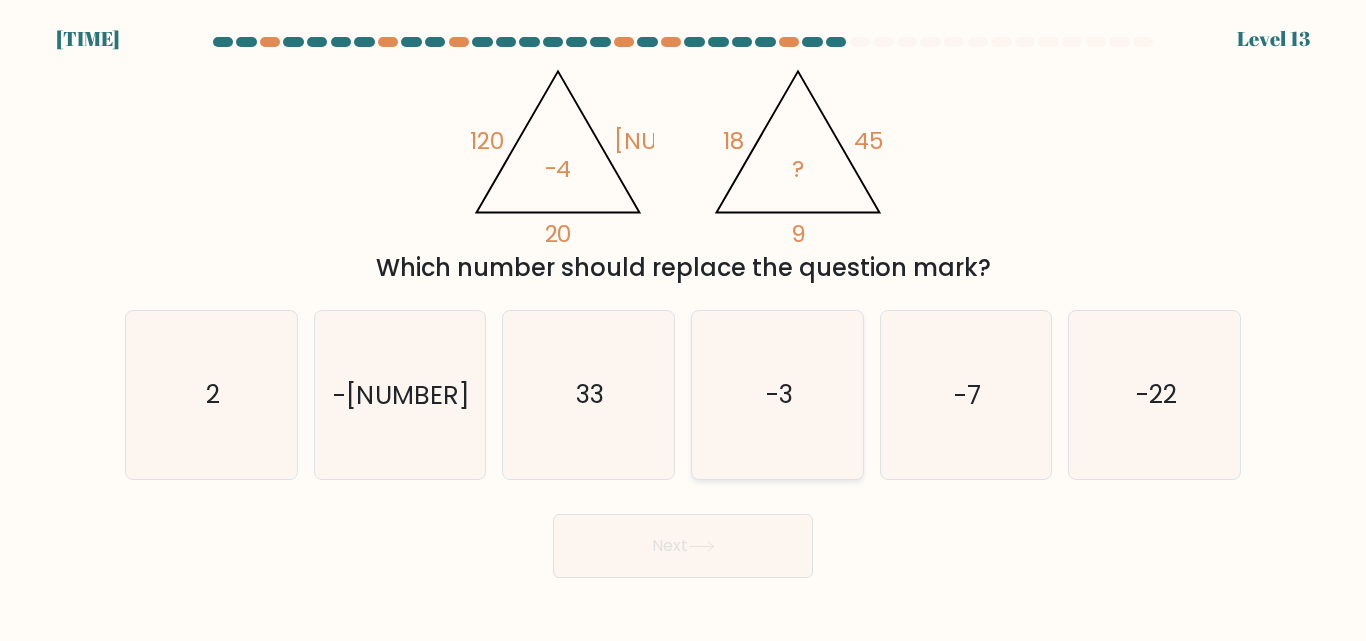 click on "-3" at bounding box center (777, 394) 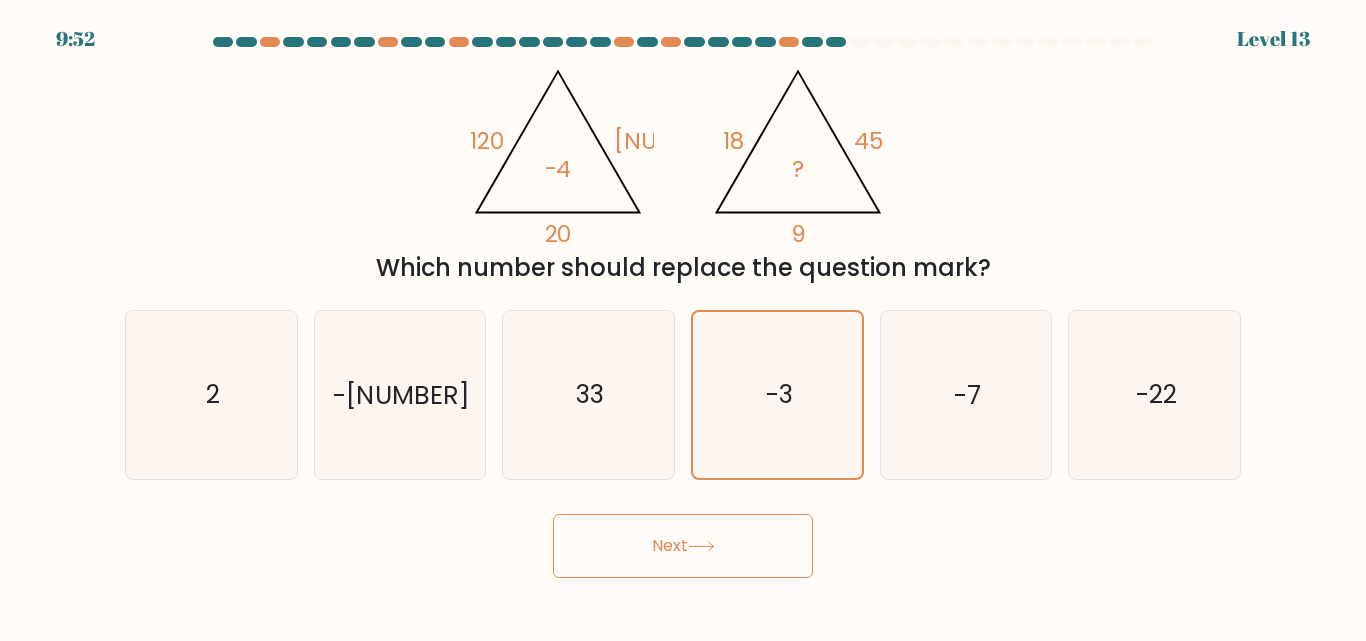 click on "Next" at bounding box center (683, 546) 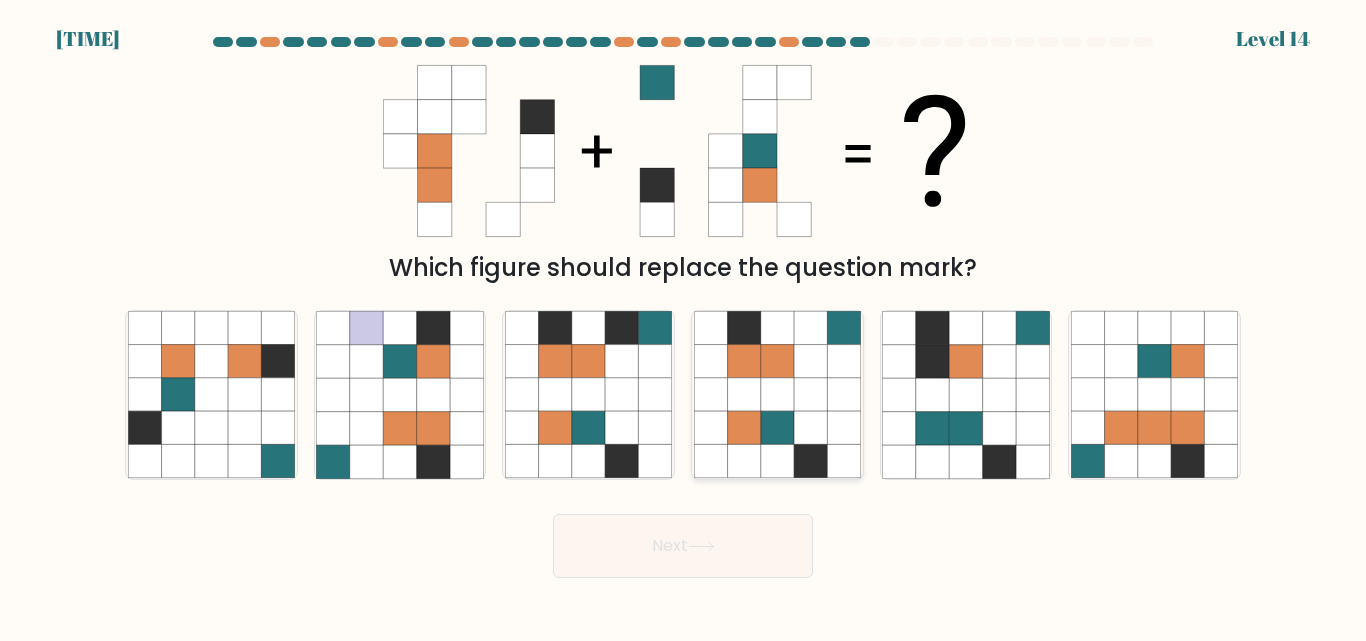 click at bounding box center (710, 428) 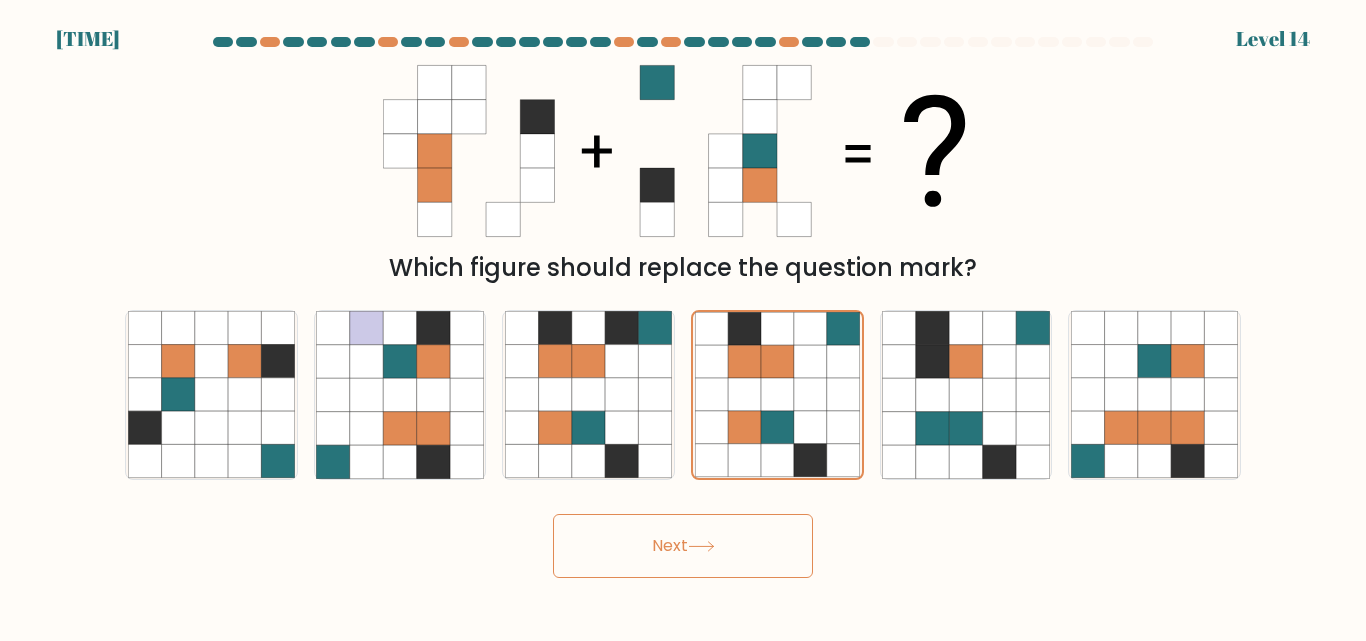 click on "Next" at bounding box center [683, 546] 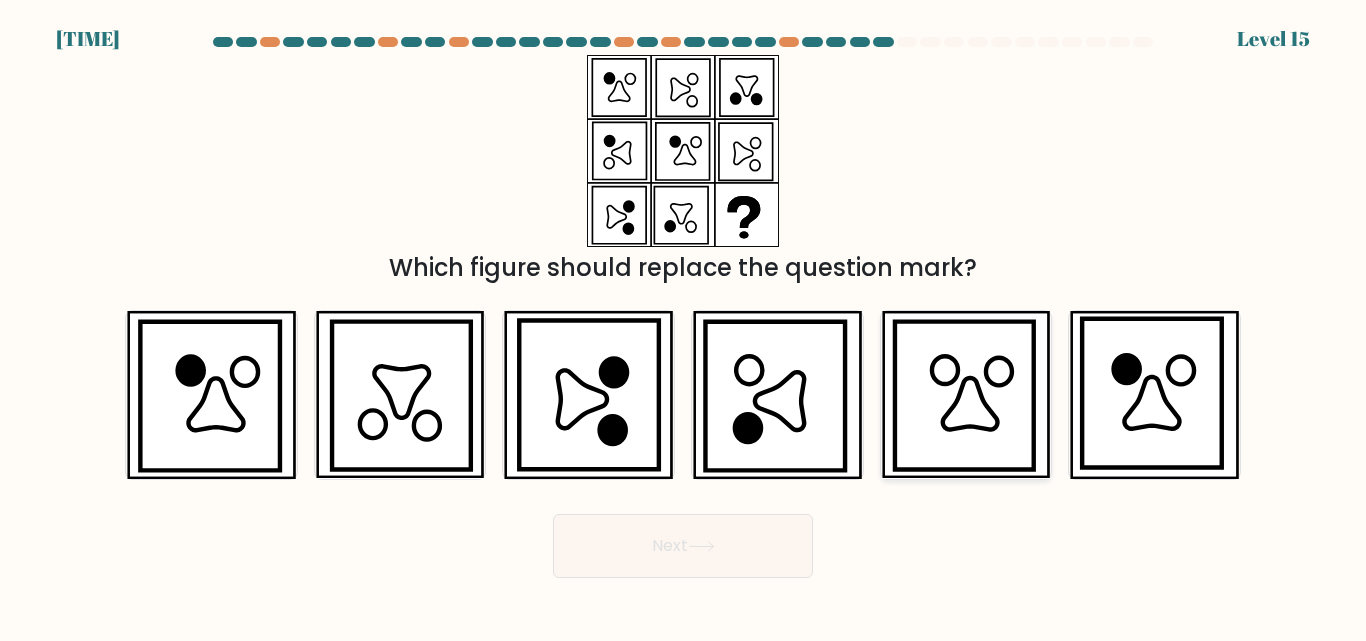 click at bounding box center (970, 405) 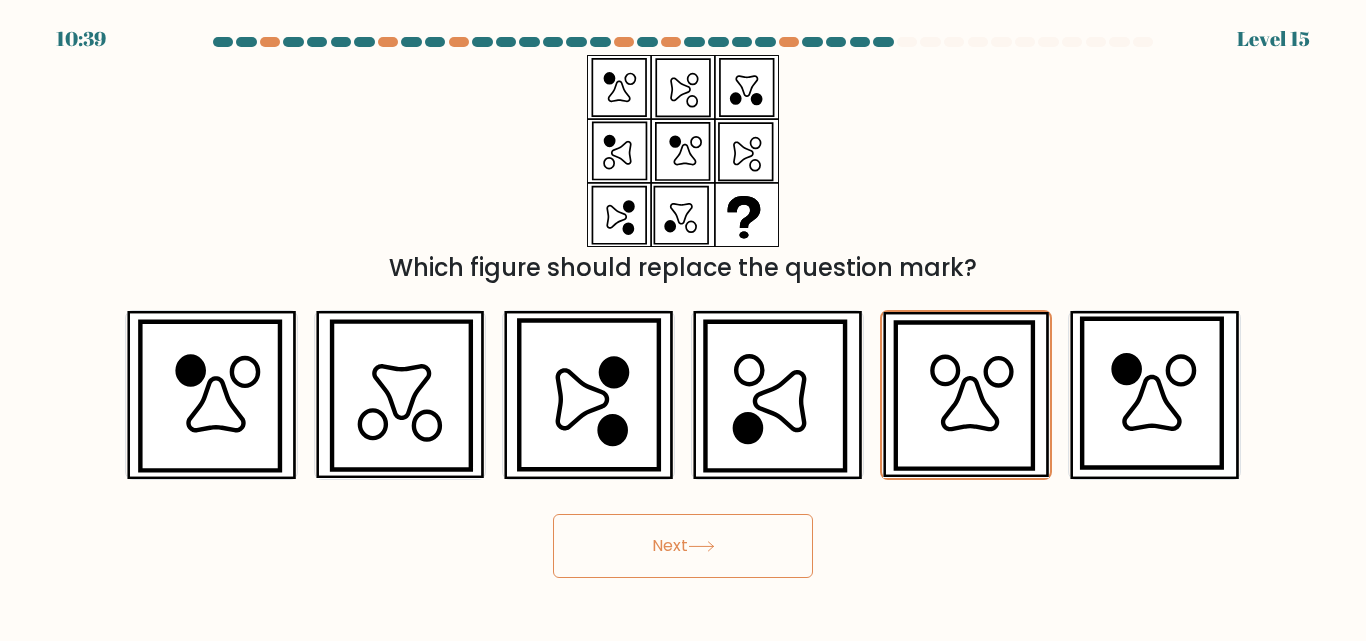 click on "Next" at bounding box center [683, 546] 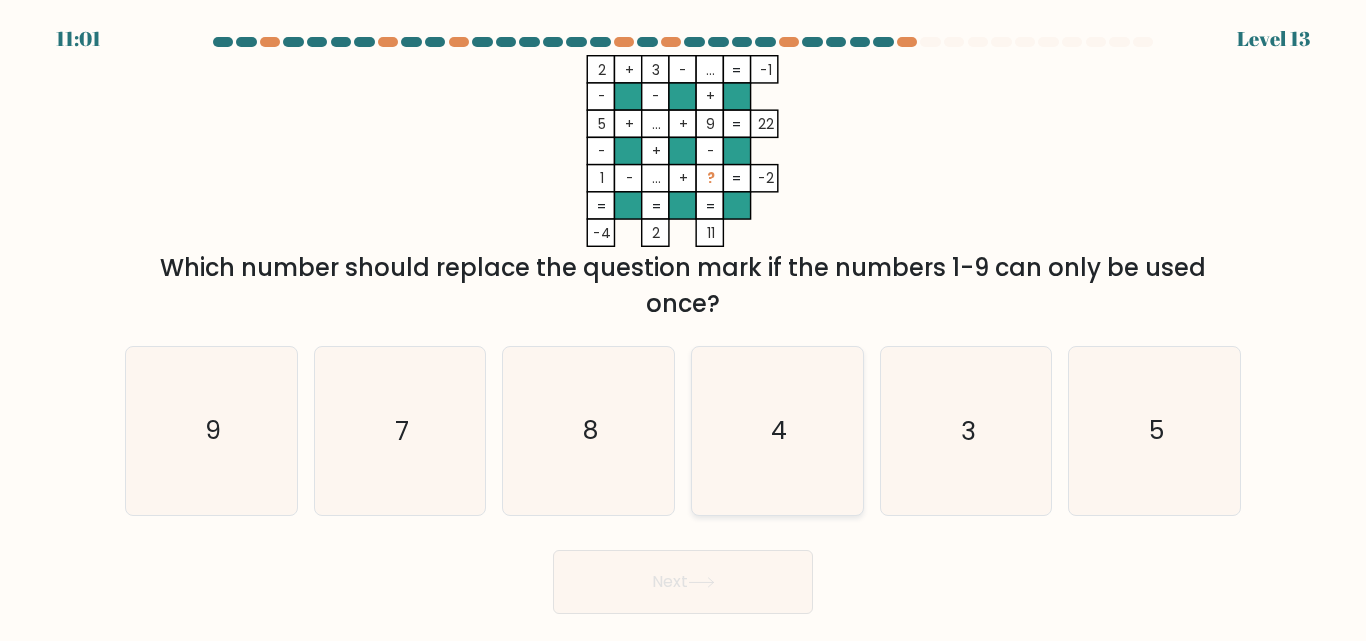 drag, startPoint x: 768, startPoint y: 438, endPoint x: 775, endPoint y: 453, distance: 16.552946 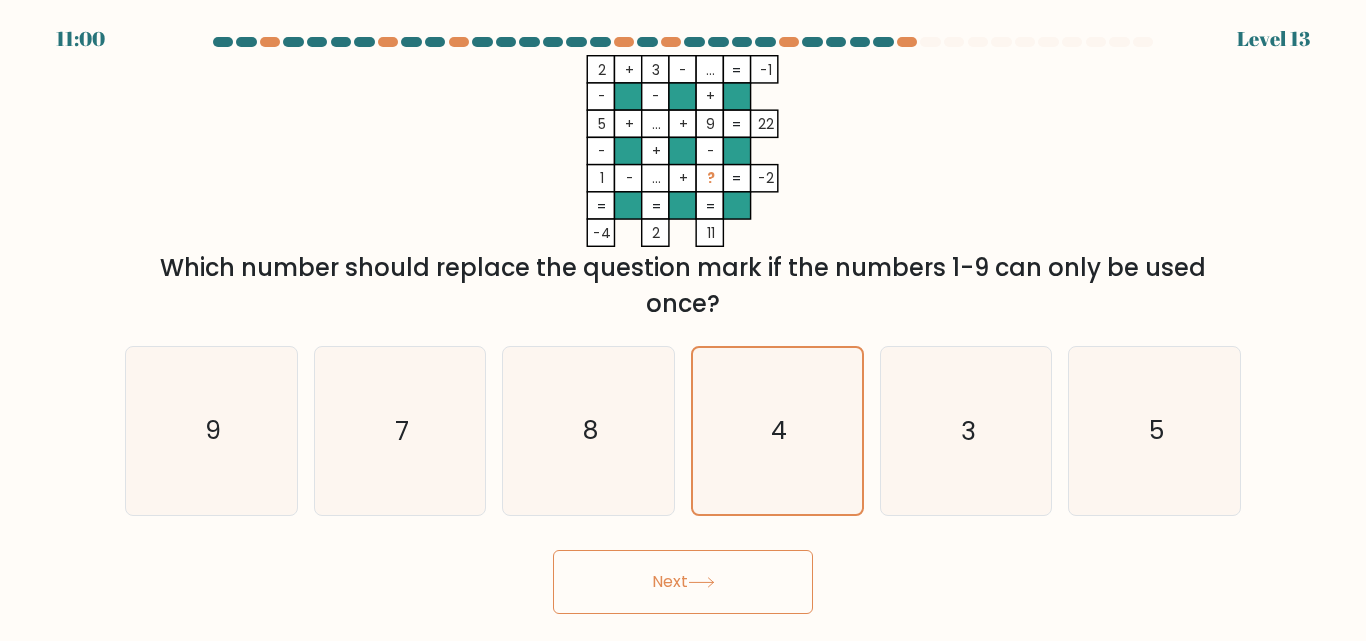 click on "Next" at bounding box center [683, 582] 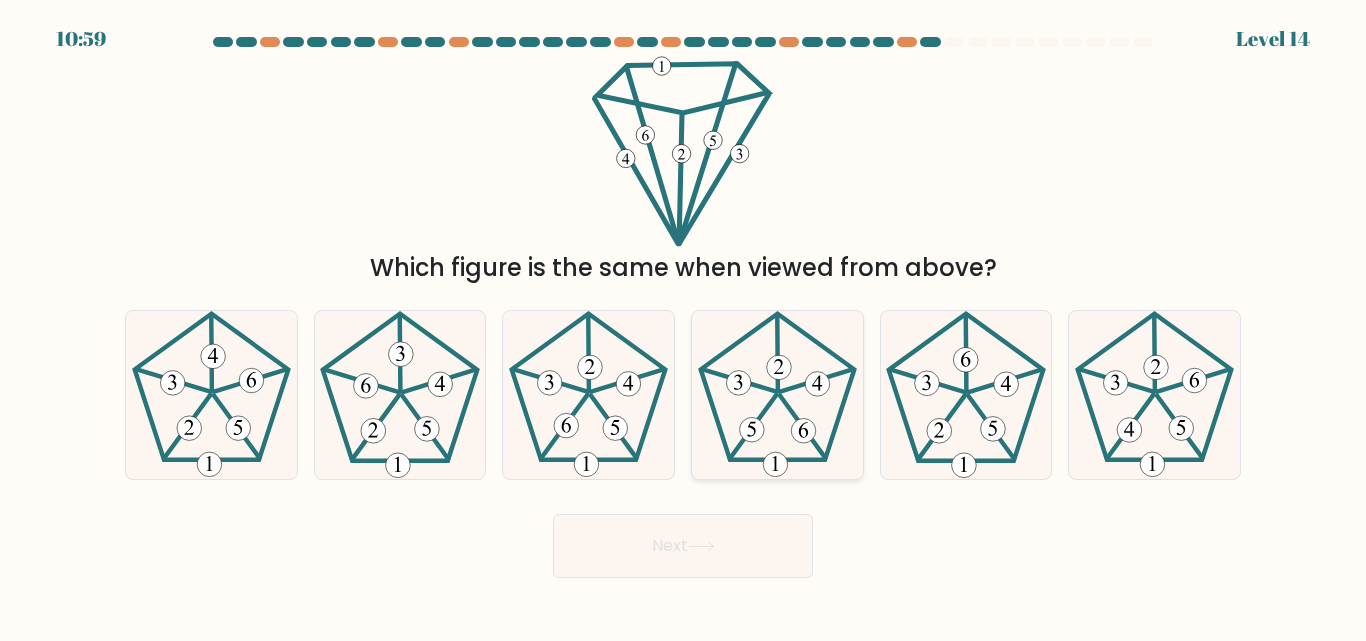 click at bounding box center [777, 394] 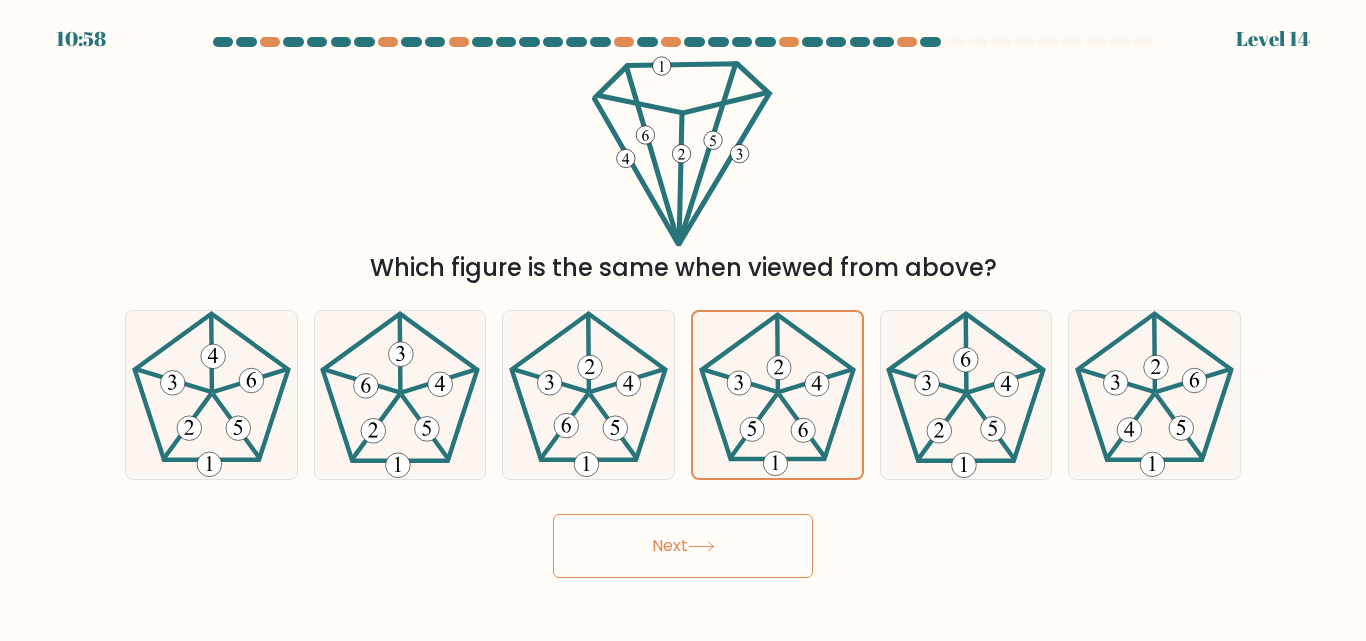 click on "Next" at bounding box center [683, 546] 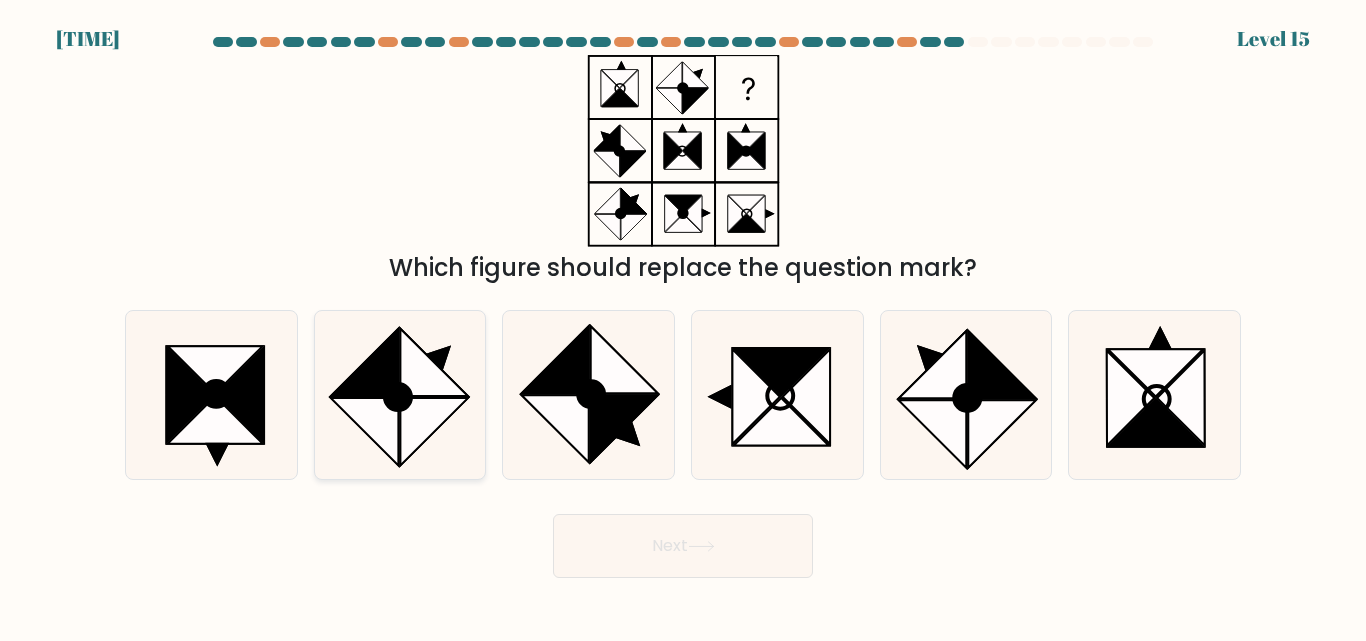 click at bounding box center (433, 431) 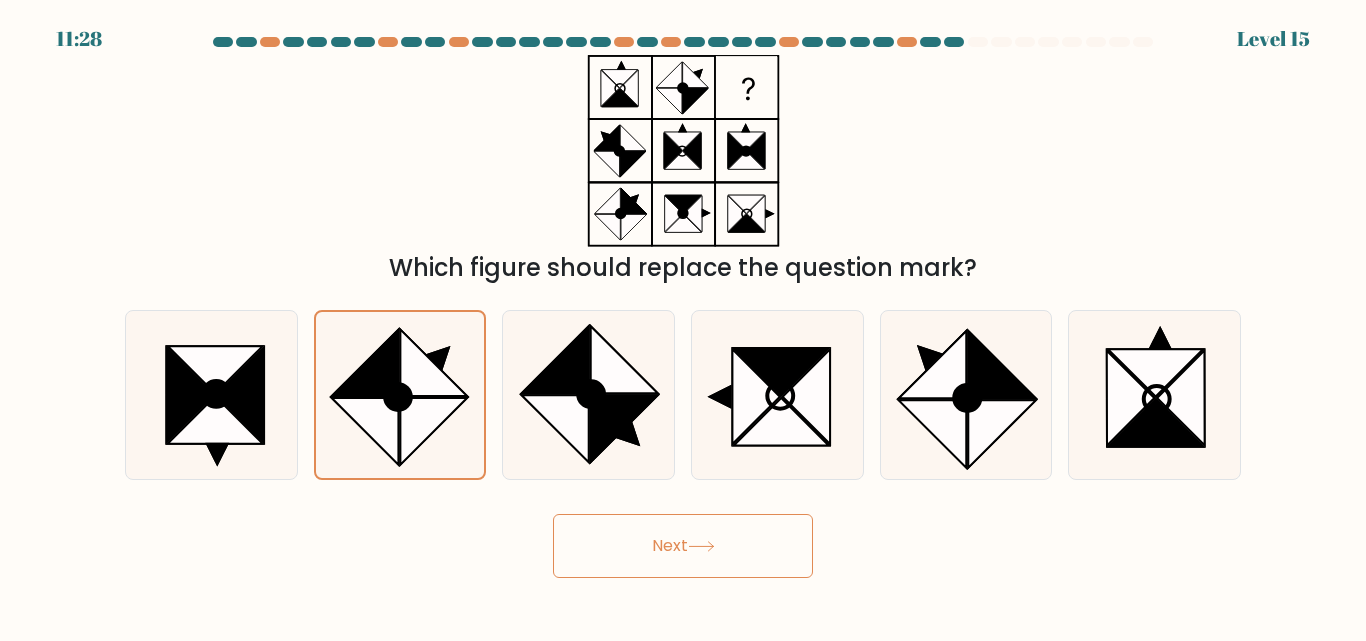 click on "Next" at bounding box center [683, 546] 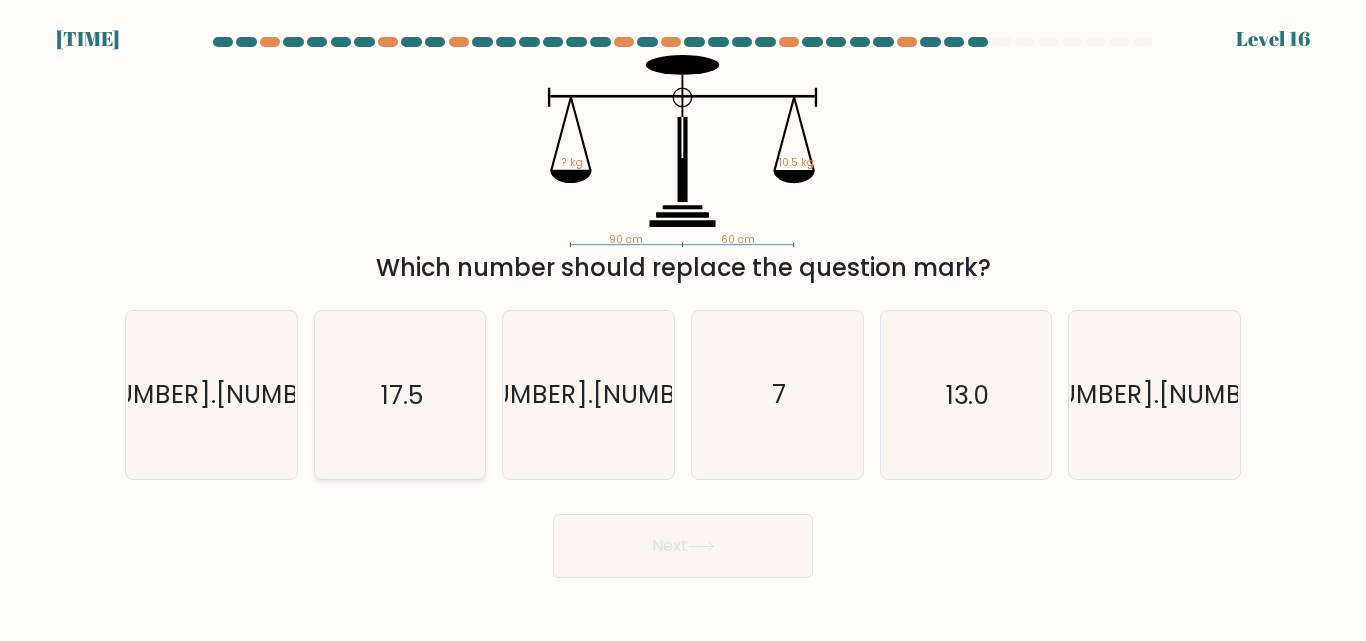 click on "17.5" at bounding box center [399, 394] 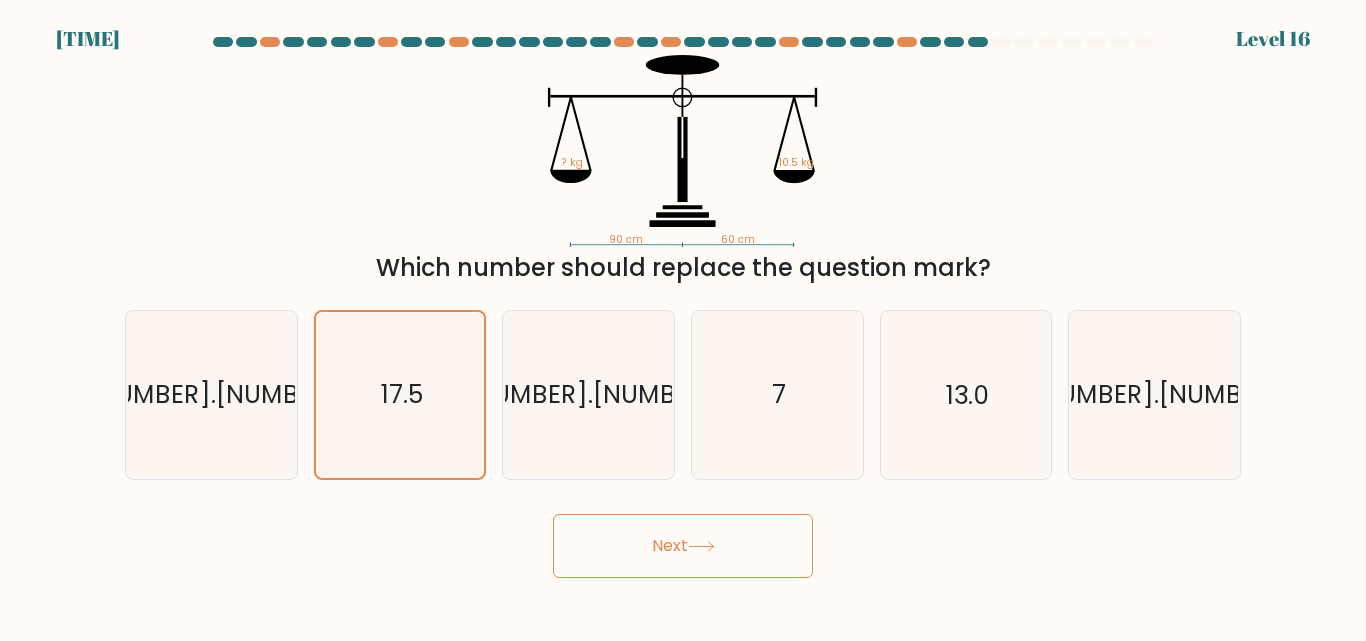 click on "Next" at bounding box center [683, 546] 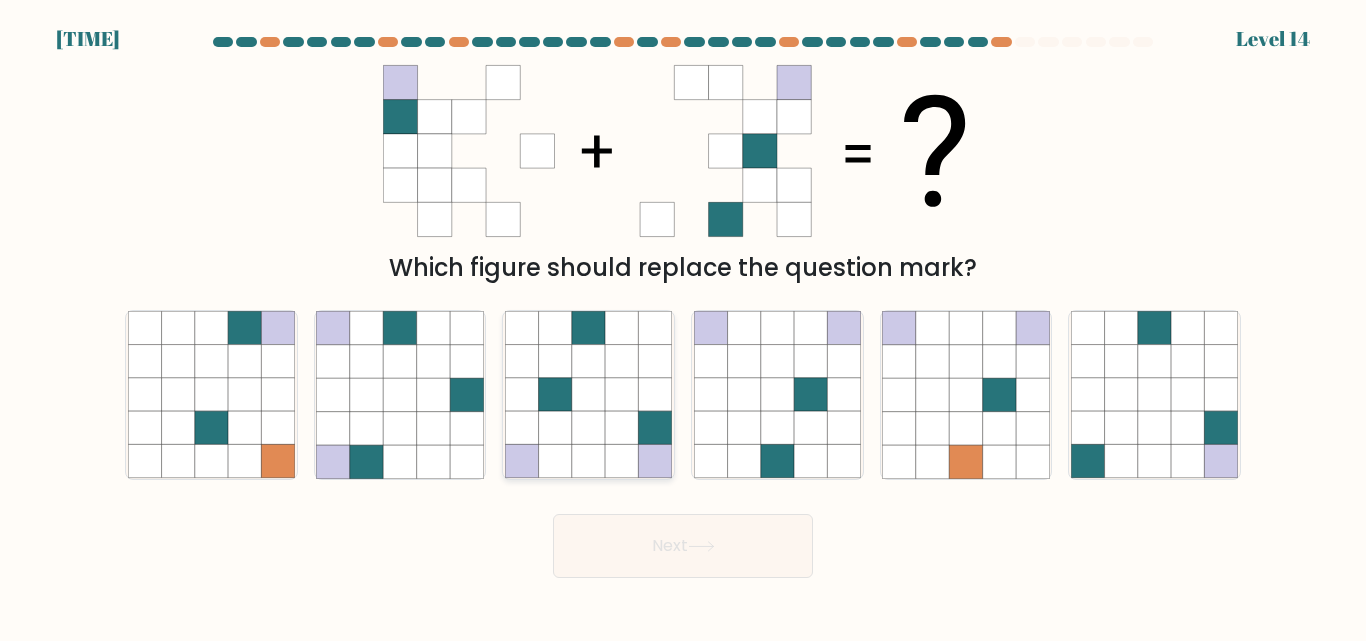 click at bounding box center (621, 428) 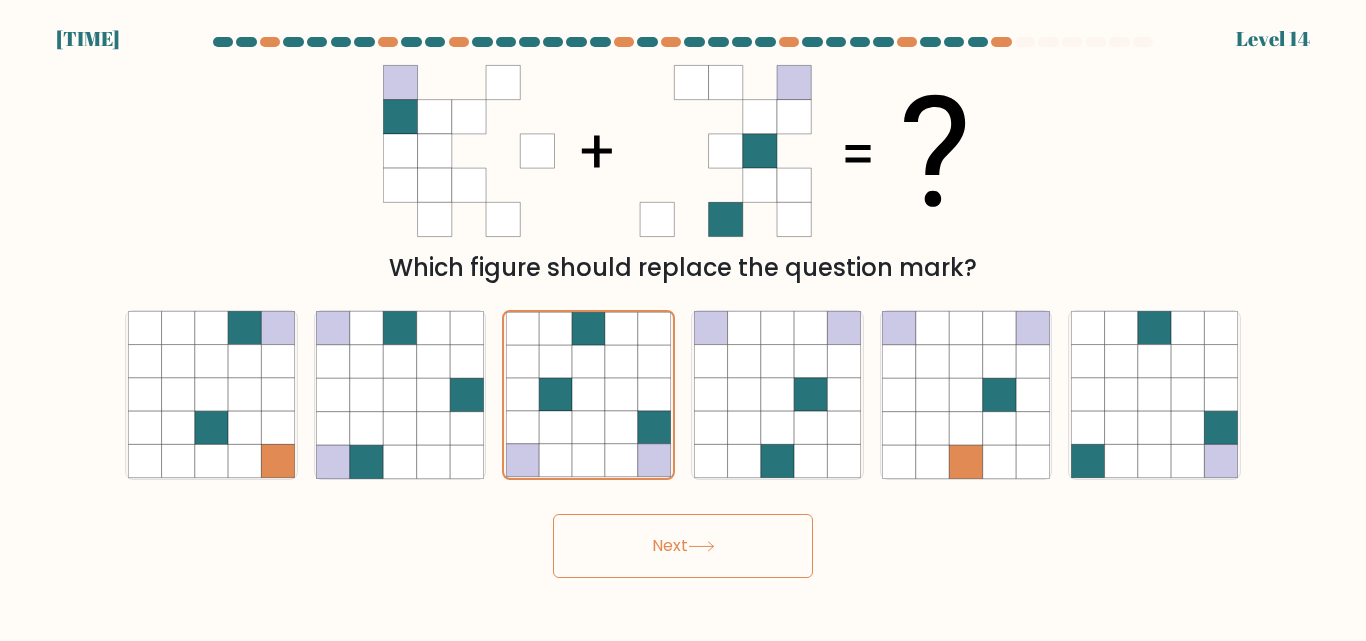click on "Next" at bounding box center (683, 546) 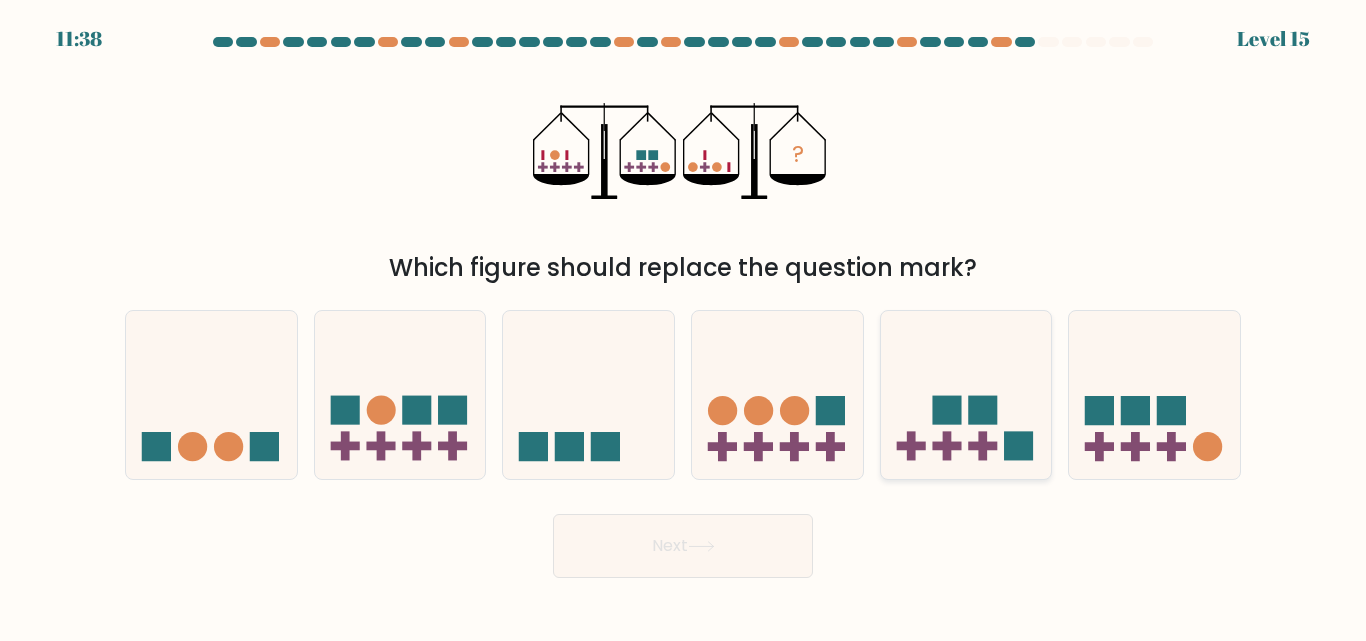click at bounding box center (966, 394) 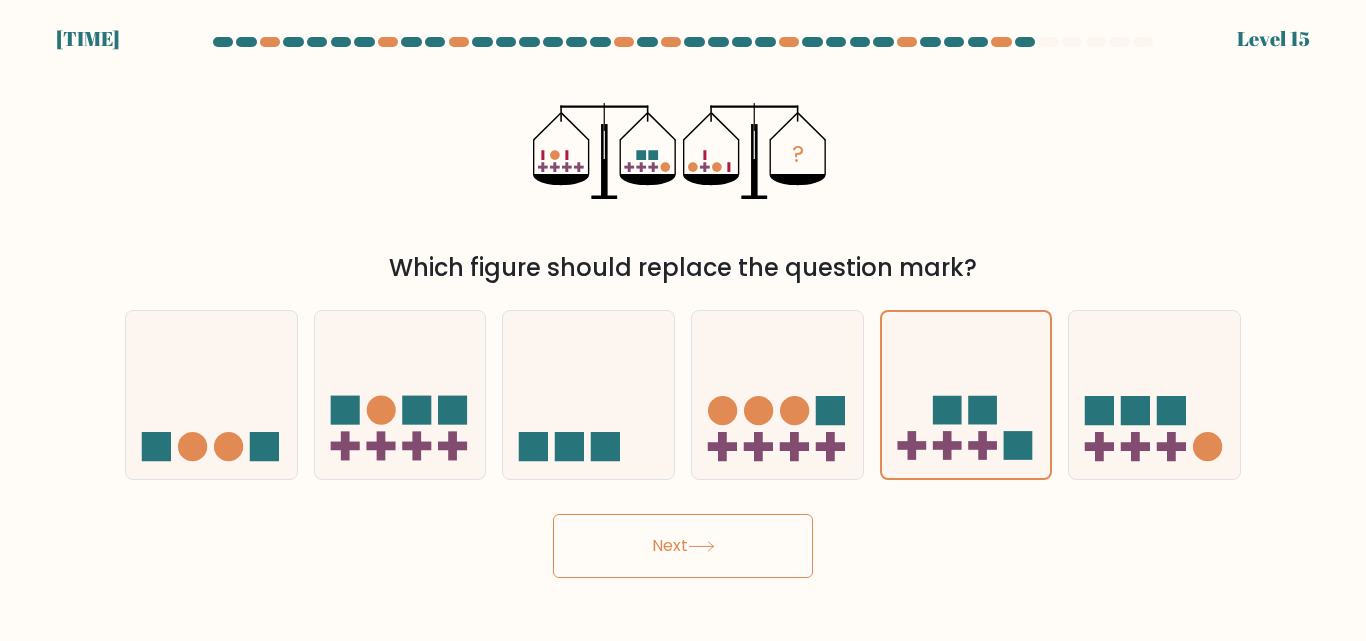 click on "Next" at bounding box center [683, 546] 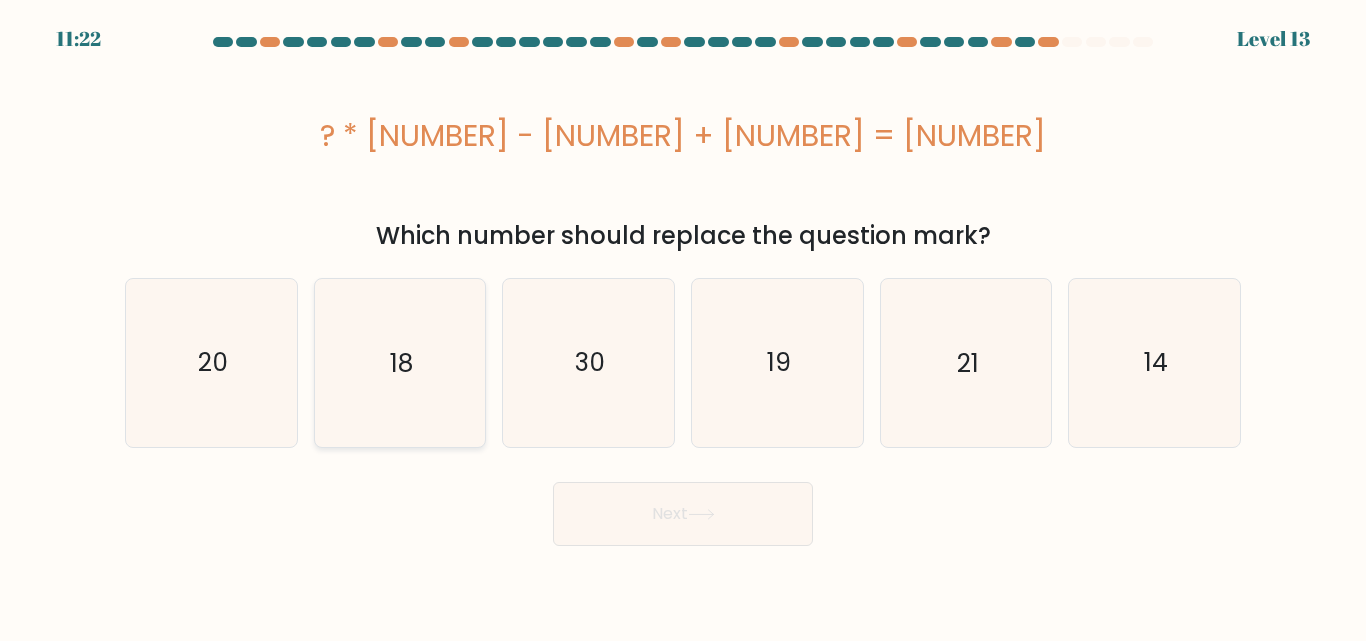 drag, startPoint x: 422, startPoint y: 374, endPoint x: 454, endPoint y: 402, distance: 42.520584 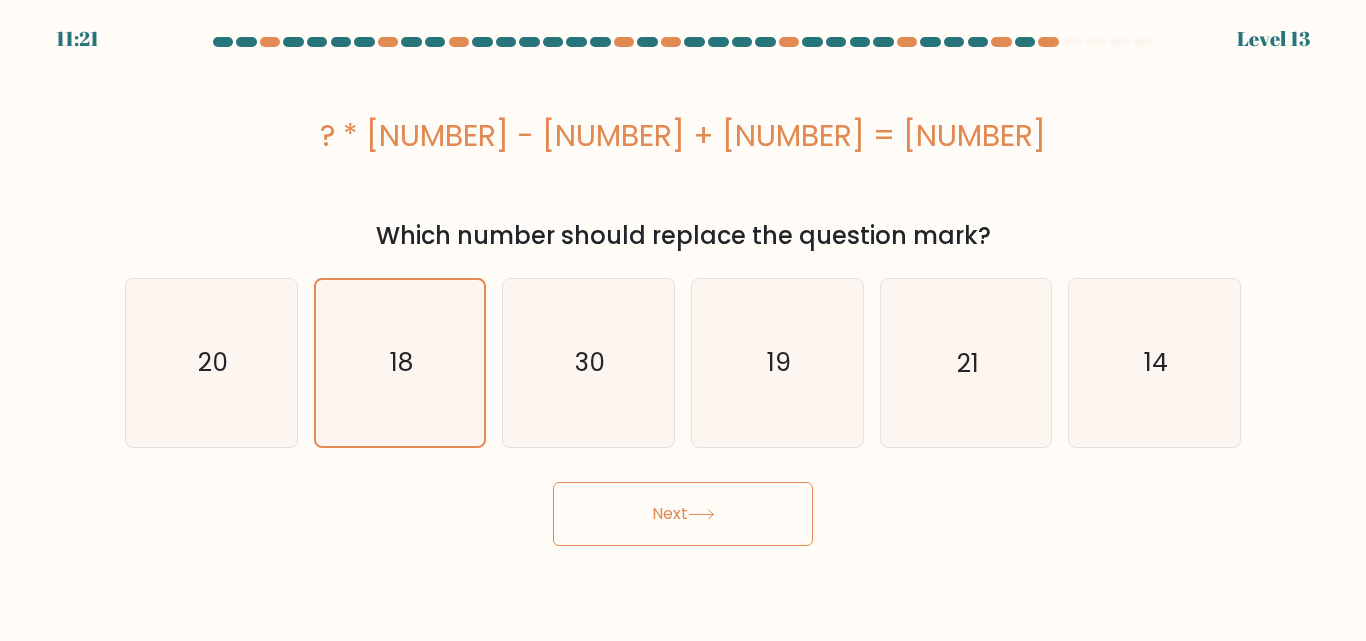click on "Next" at bounding box center [683, 514] 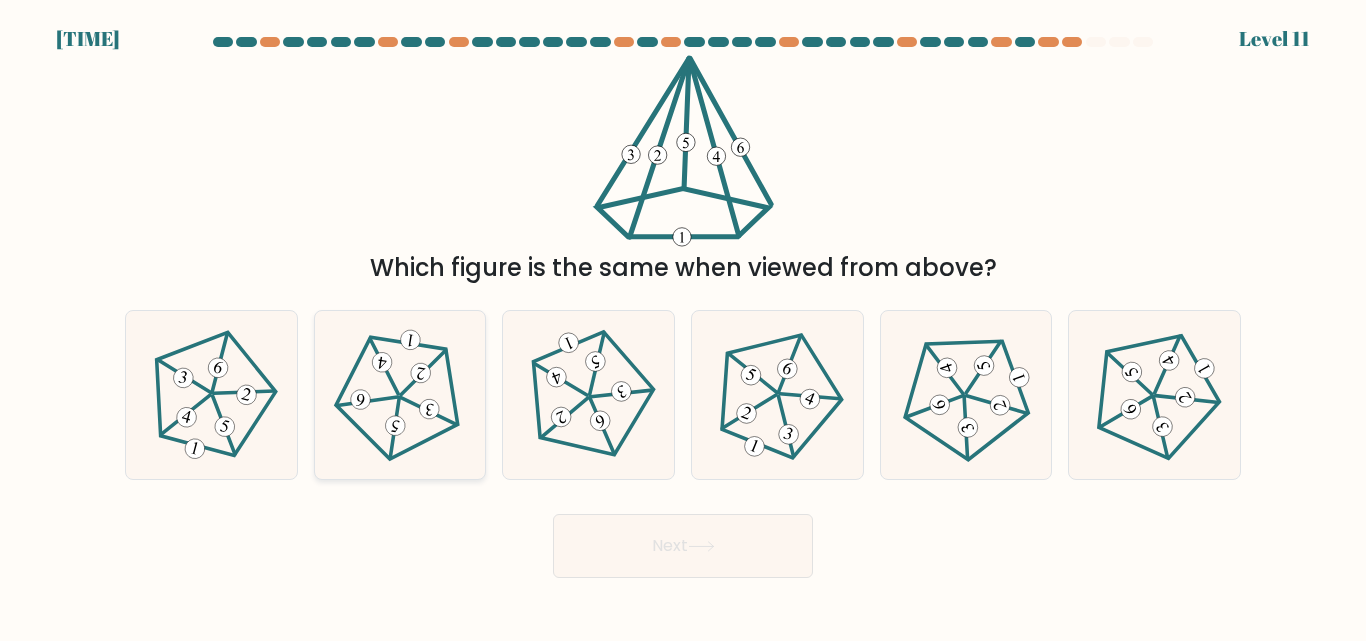 click at bounding box center [400, 395] 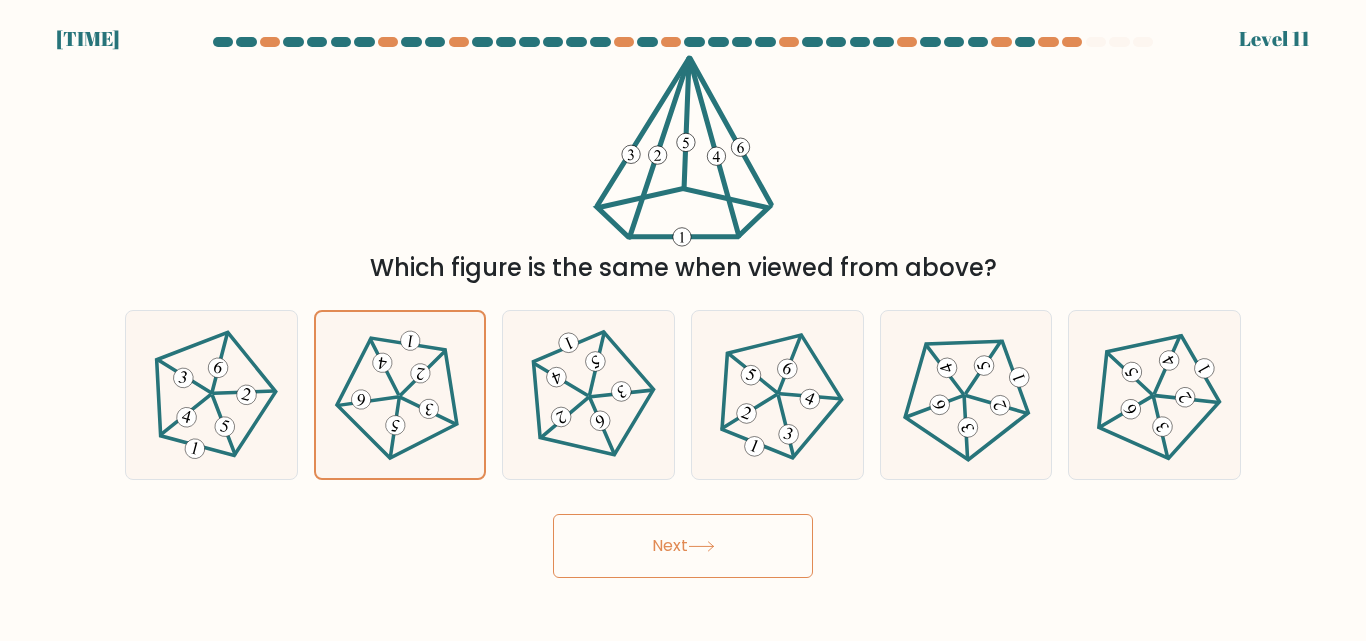 click on "Next" at bounding box center (683, 546) 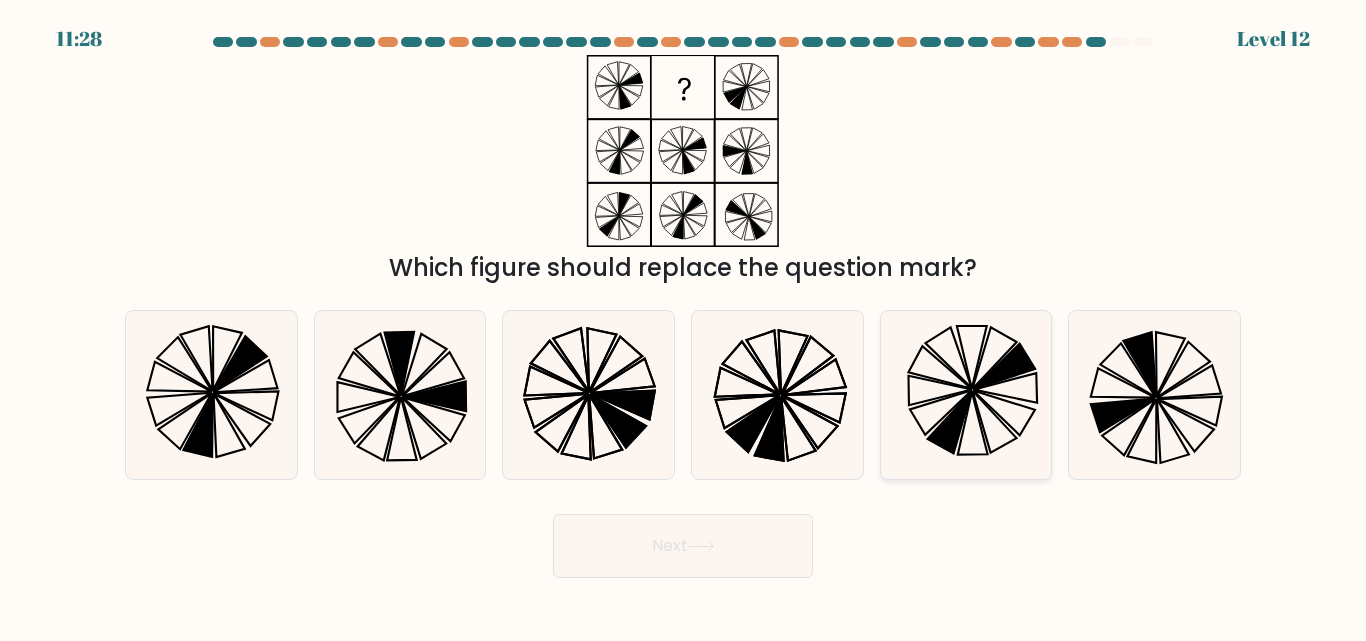 click at bounding box center [965, 394] 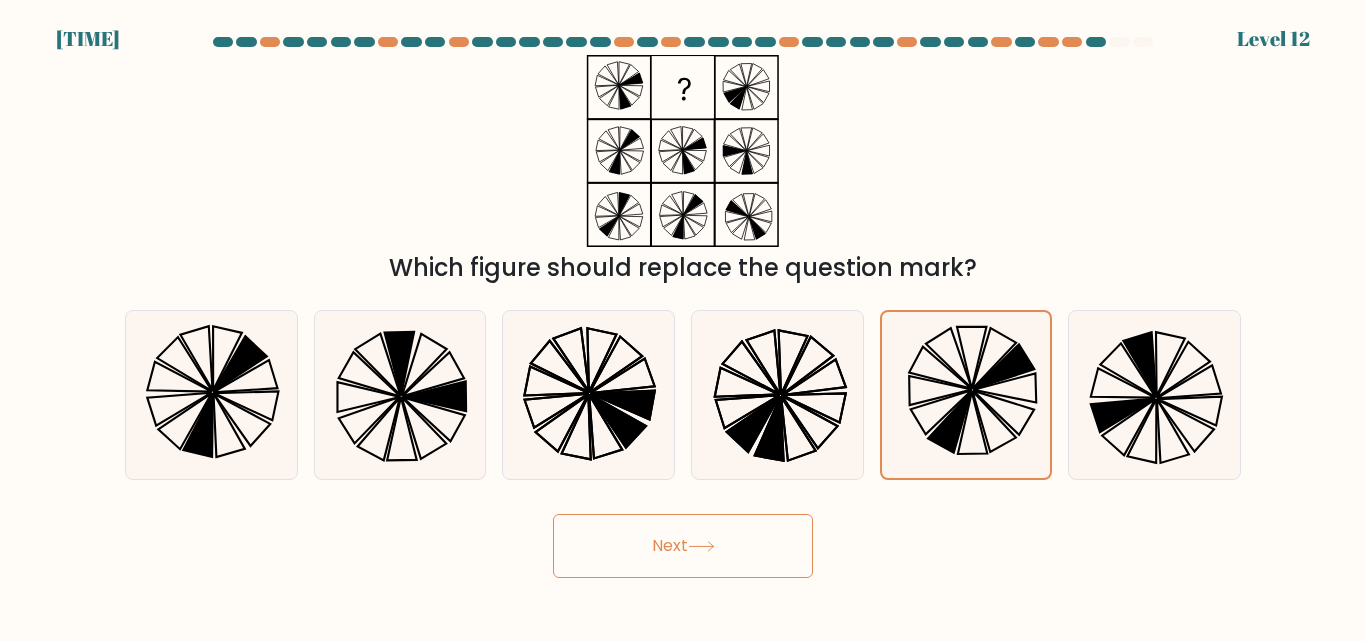 click on "Next" at bounding box center (683, 546) 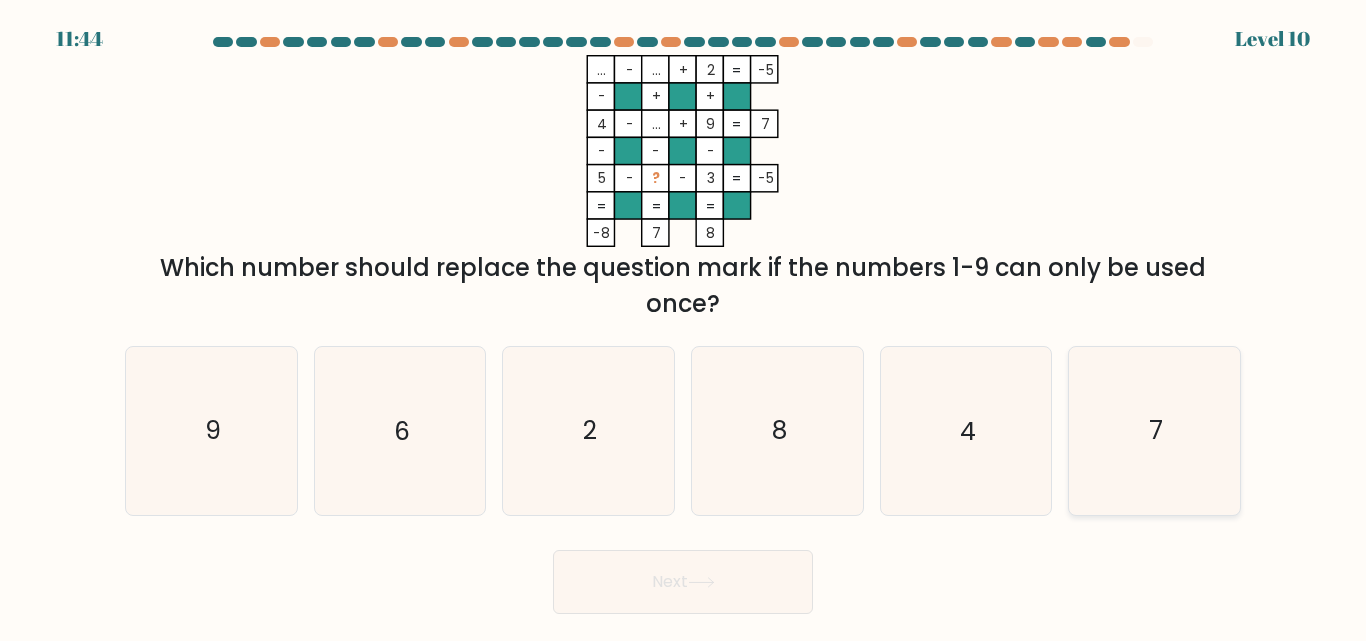 click on "7" at bounding box center (1154, 430) 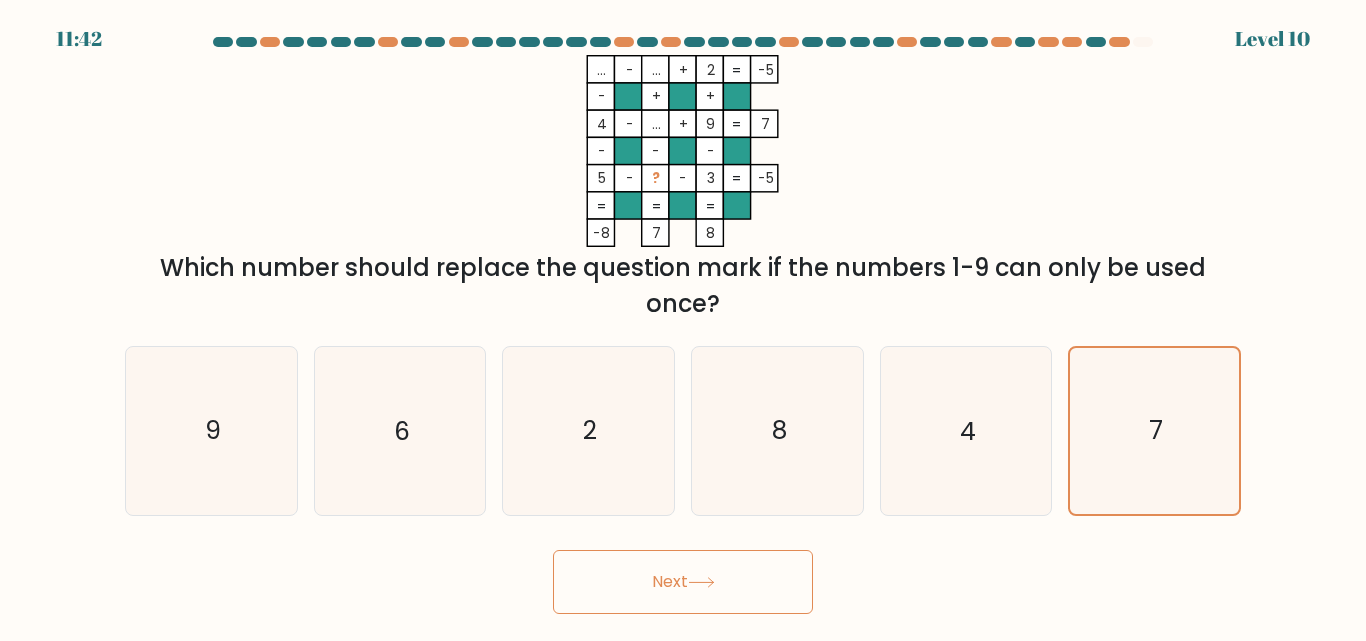 click on "Next" at bounding box center [683, 582] 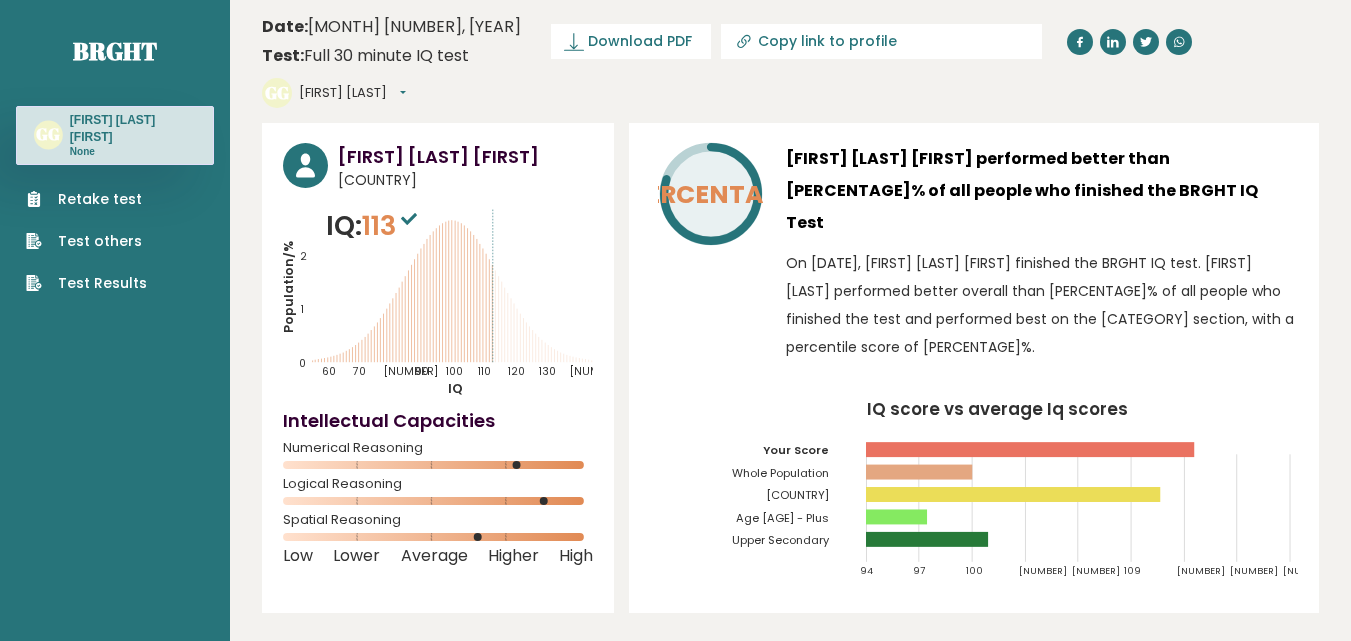 scroll, scrollTop: 0, scrollLeft: 0, axis: both 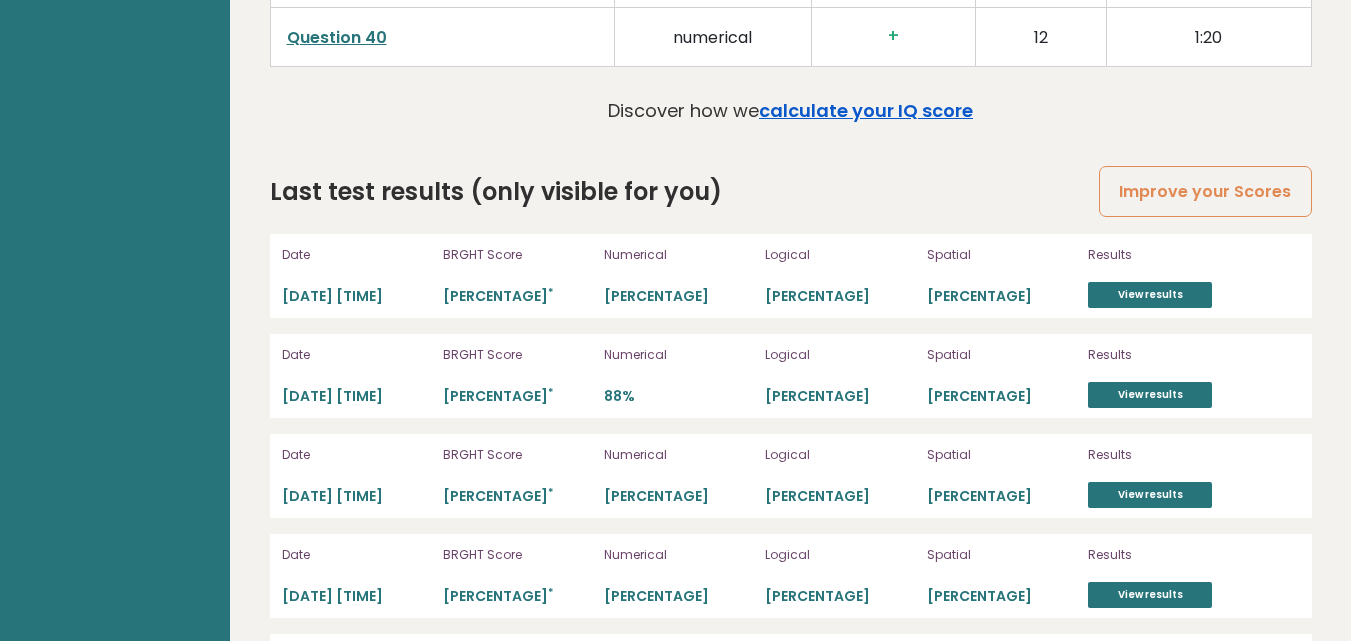 click on "calculate your IQ score" at bounding box center [866, 110] 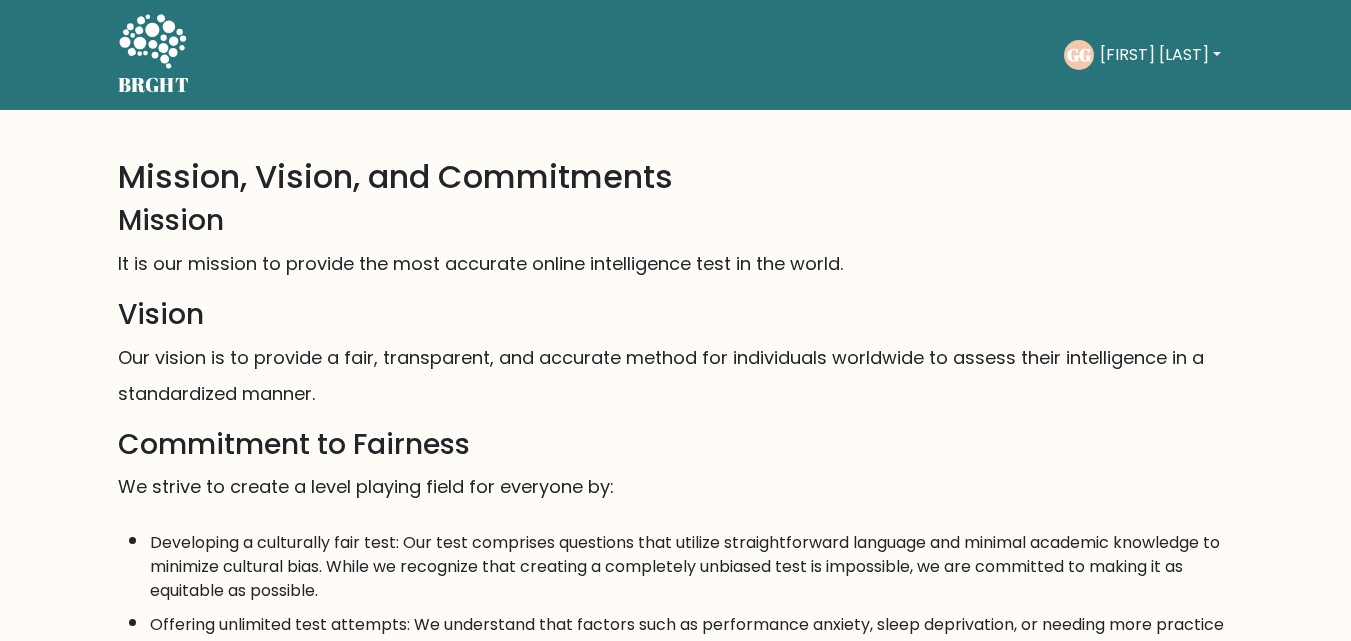 scroll, scrollTop: 0, scrollLeft: 0, axis: both 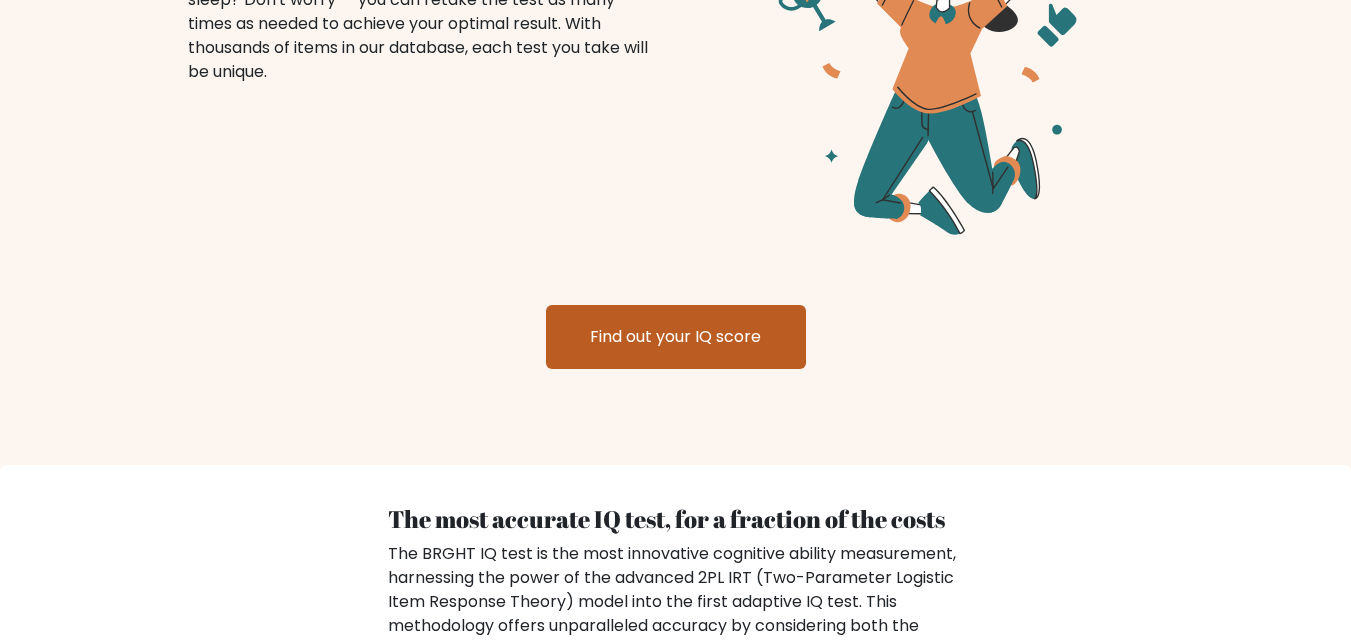 click on "Find out your IQ score" at bounding box center [676, 337] 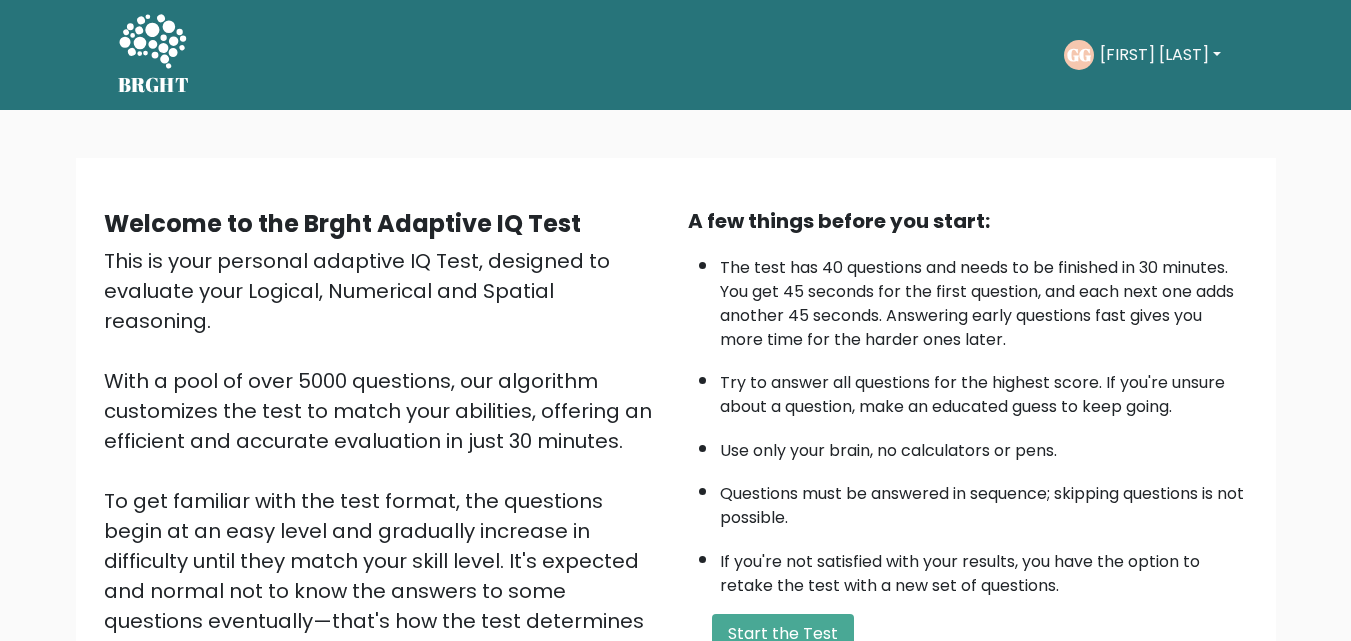 scroll, scrollTop: 0, scrollLeft: 0, axis: both 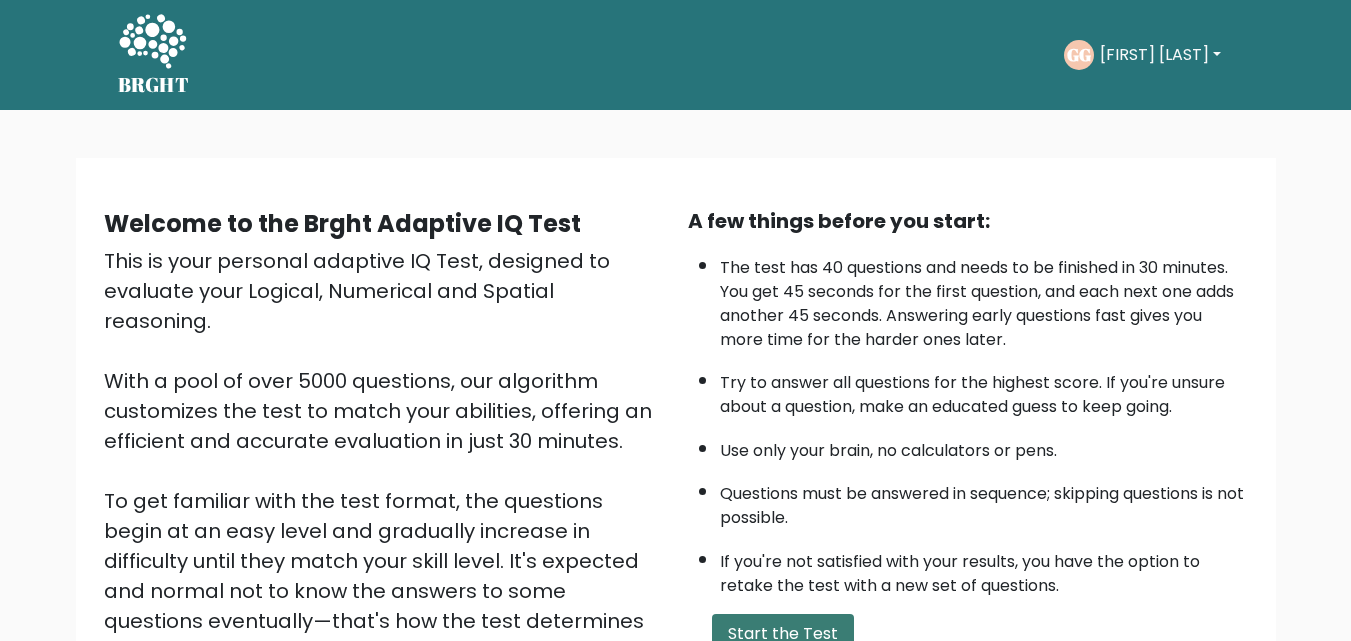 click on "Start the Test" at bounding box center (783, 634) 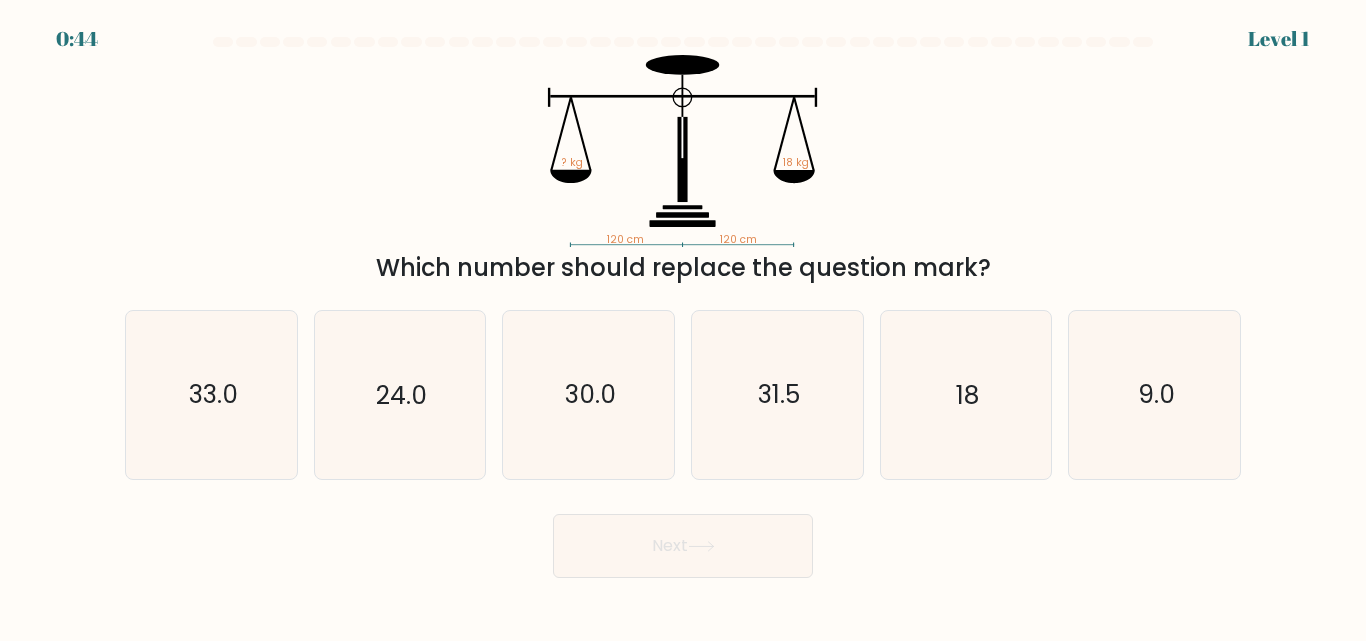 scroll, scrollTop: 0, scrollLeft: 0, axis: both 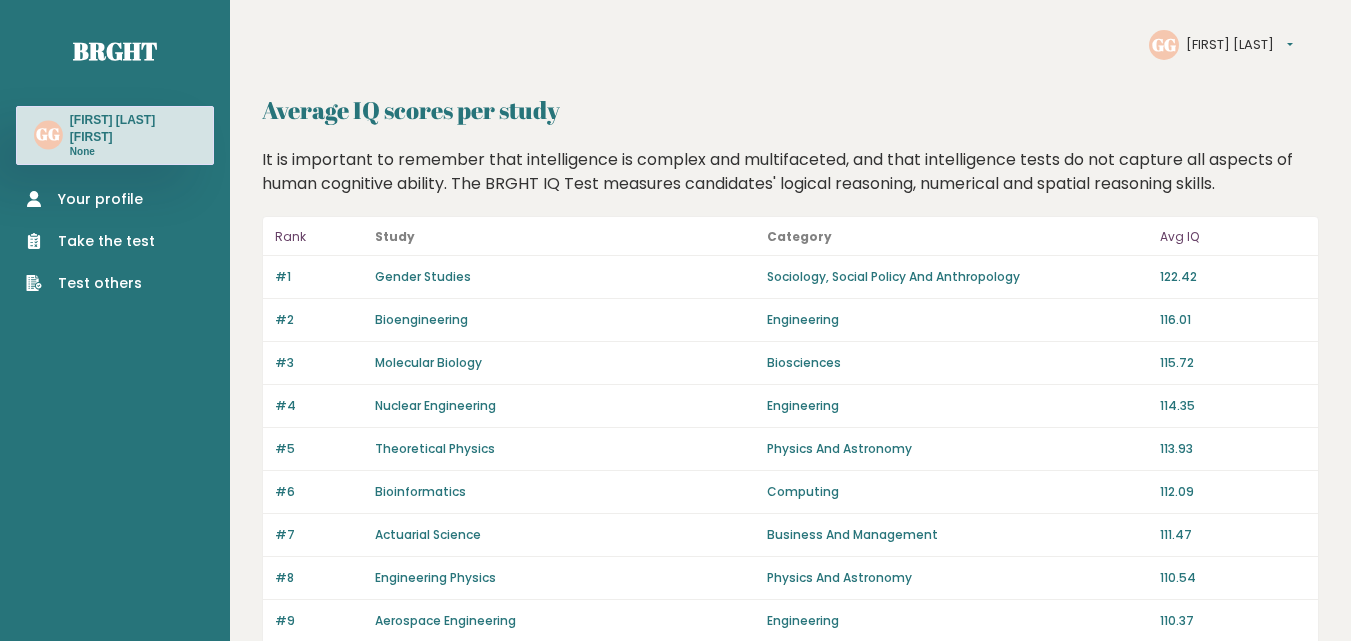 click on "Your profile" at bounding box center [90, 199] 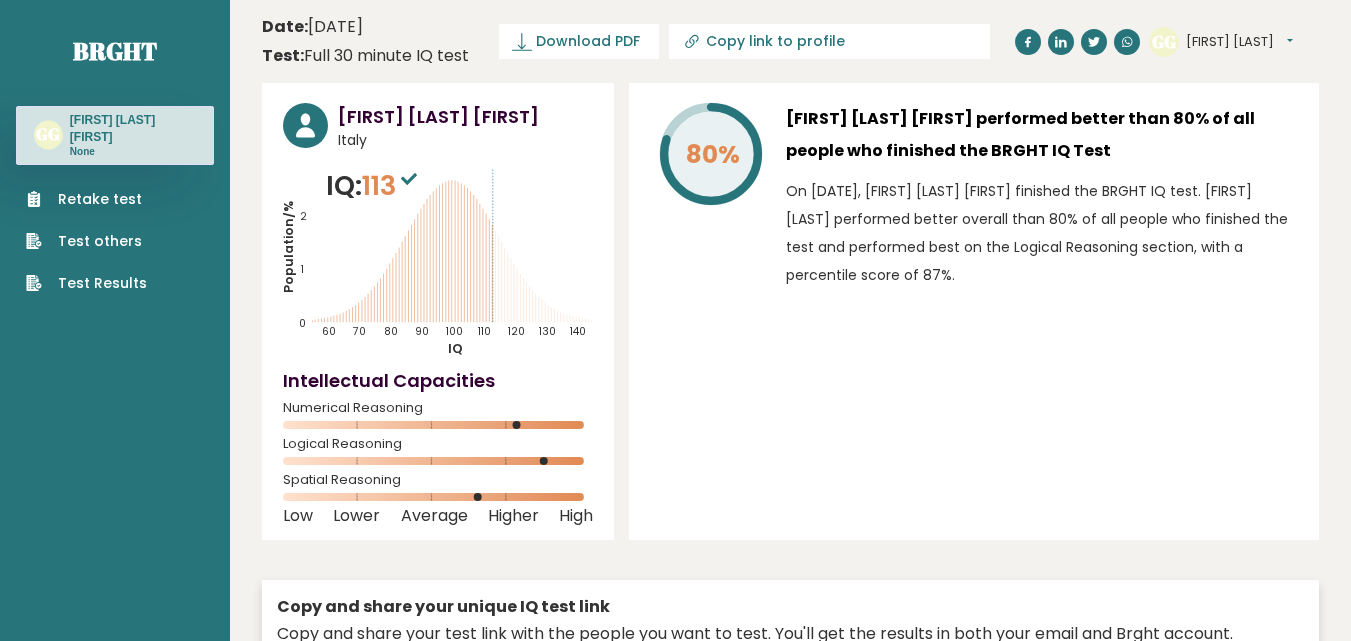 scroll, scrollTop: 0, scrollLeft: 0, axis: both 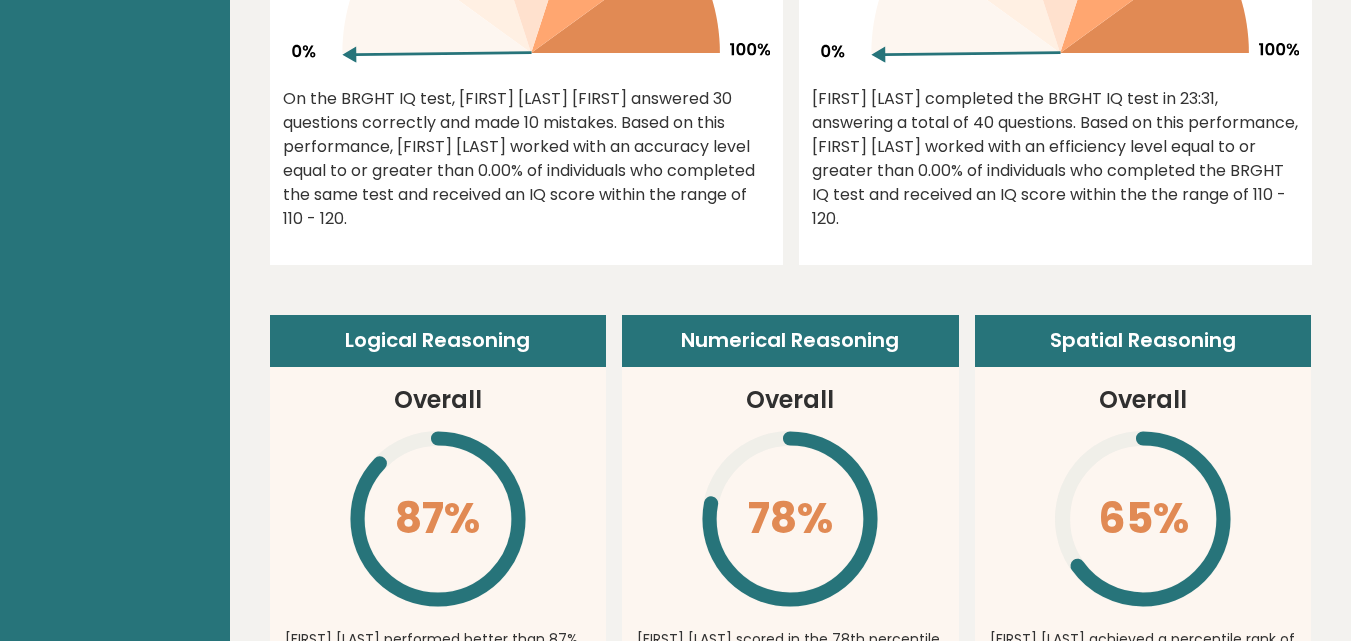 click on "Date:  July 02, 2025
Test:   Full 30 minute IQ test
Download PDF
Downloading...
Downloading
✓ Your PDF is downloaded...
Copy link to profile
GG
Gianfranco     Salandra
Dashboard
Profile
Settings
Logout
Gianfranco     Salandra Gianfranco
Italy
IQ:  113
Population/%
IQ
0
1 2" at bounding box center (790, 2949) 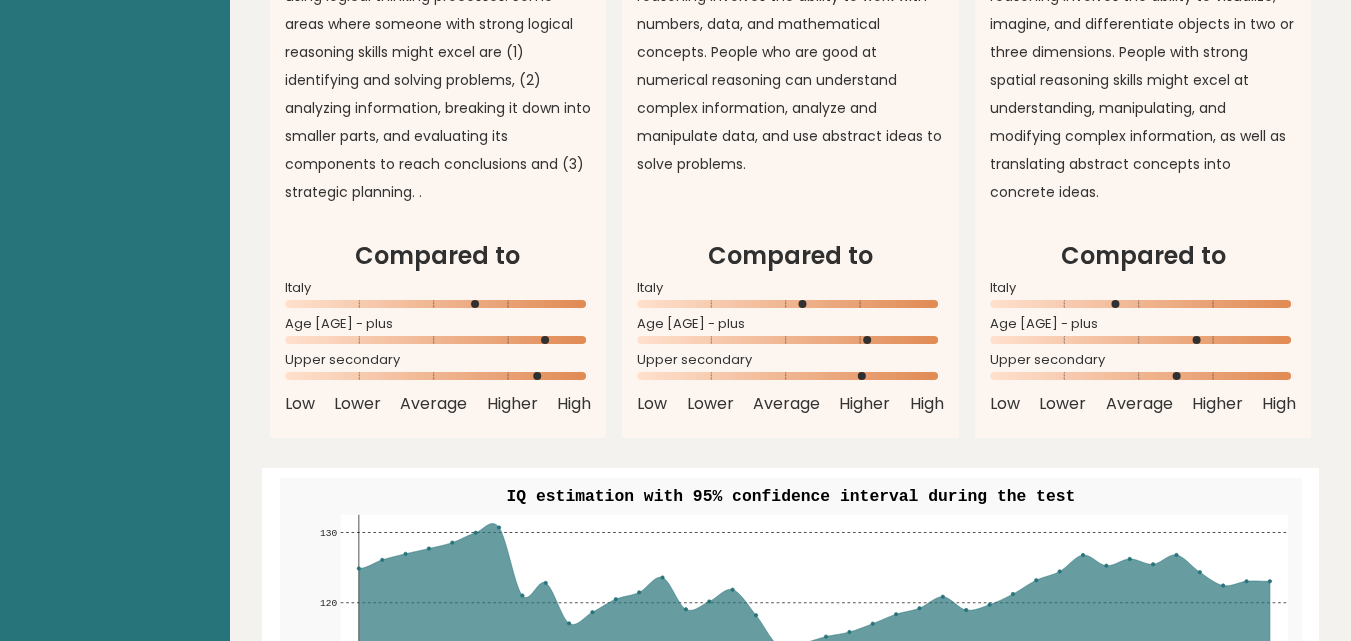 scroll, scrollTop: 1947, scrollLeft: 0, axis: vertical 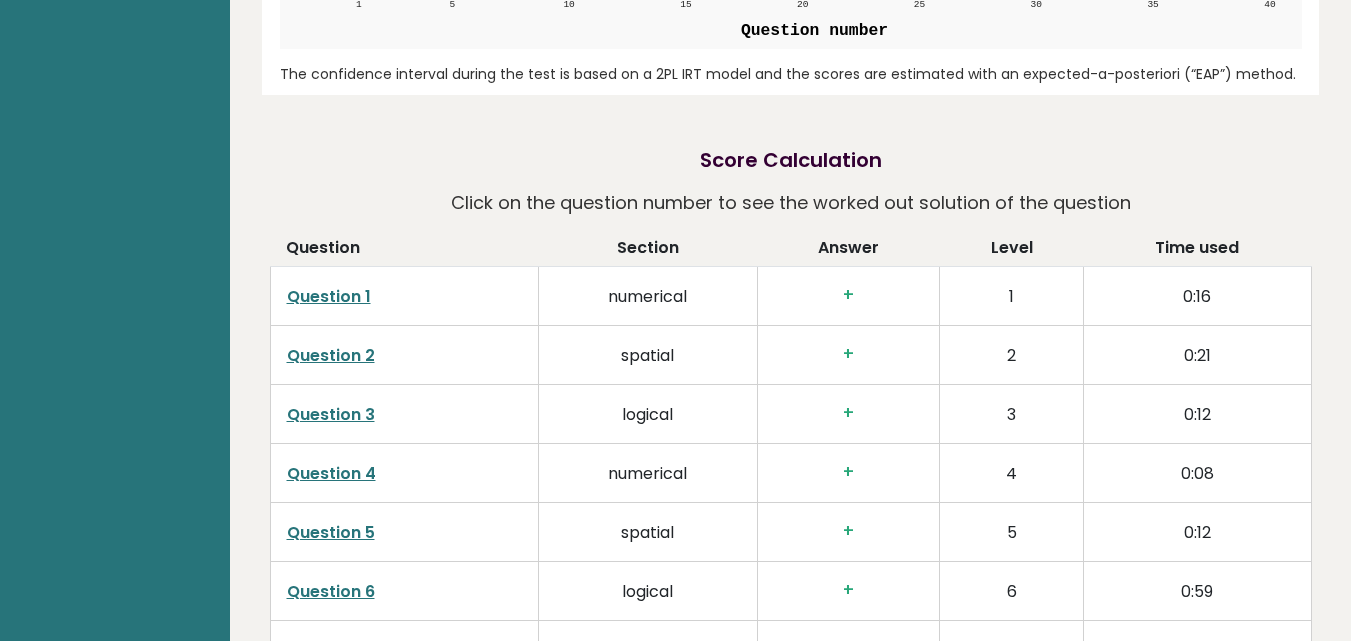 click on "Date:  July 02, 2025
Test:   Full 30 minute IQ test
Download PDF
Downloading...
Downloading
✓ Your PDF is downloaded...
Copy link to profile
GG
Gianfranco     Salandra
Dashboard
Profile
Settings
Logout
Gianfranco     Salandra Gianfranco
Italy
IQ:  113
Population/%
IQ
0
1 2" at bounding box center [790, 1220] 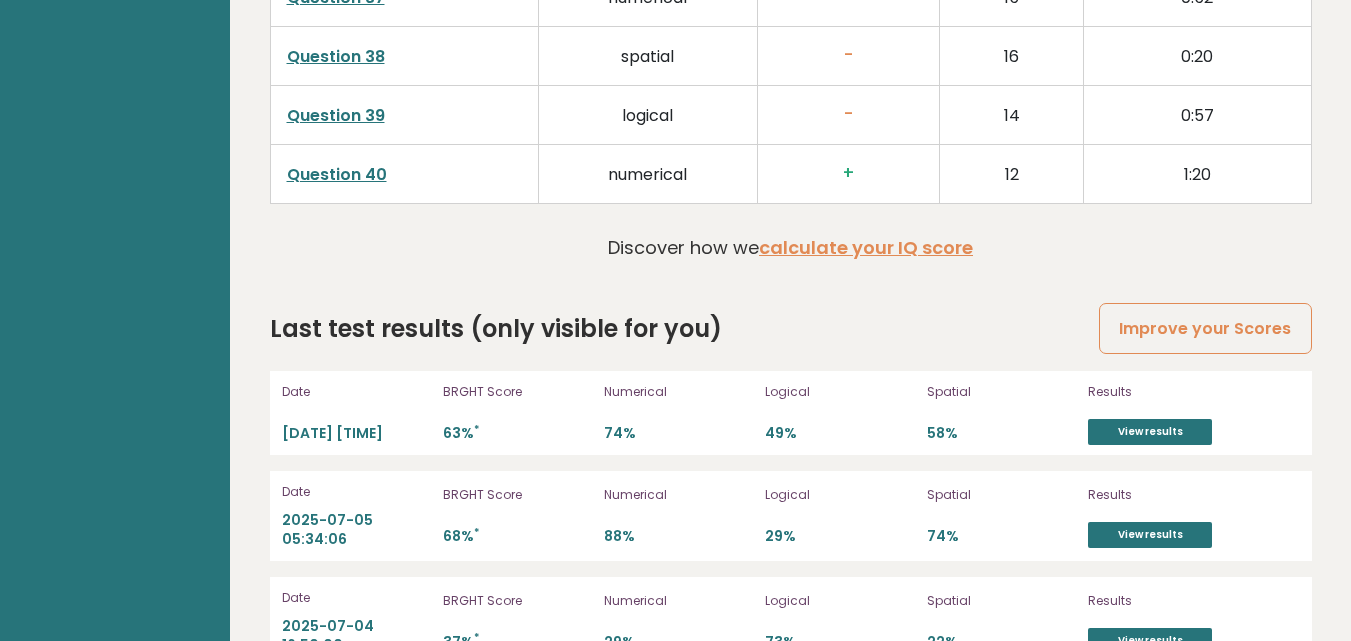 scroll, scrollTop: 5383, scrollLeft: 0, axis: vertical 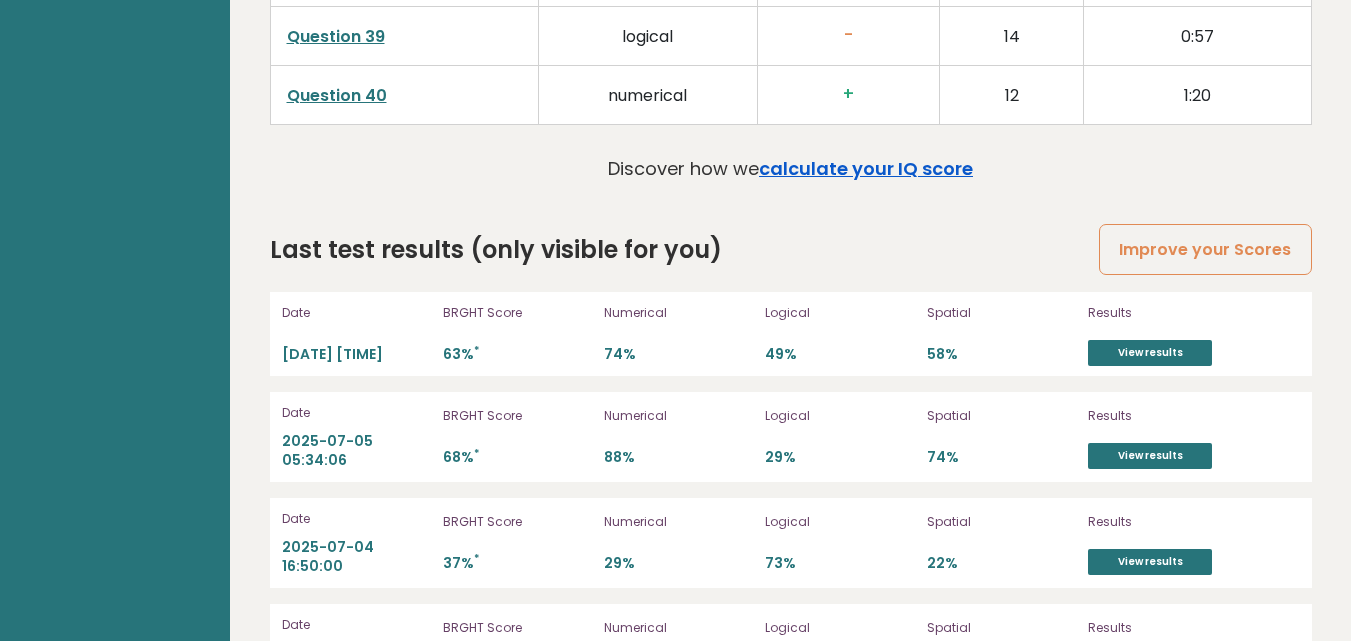 click on "calculate your IQ score" at bounding box center [866, 168] 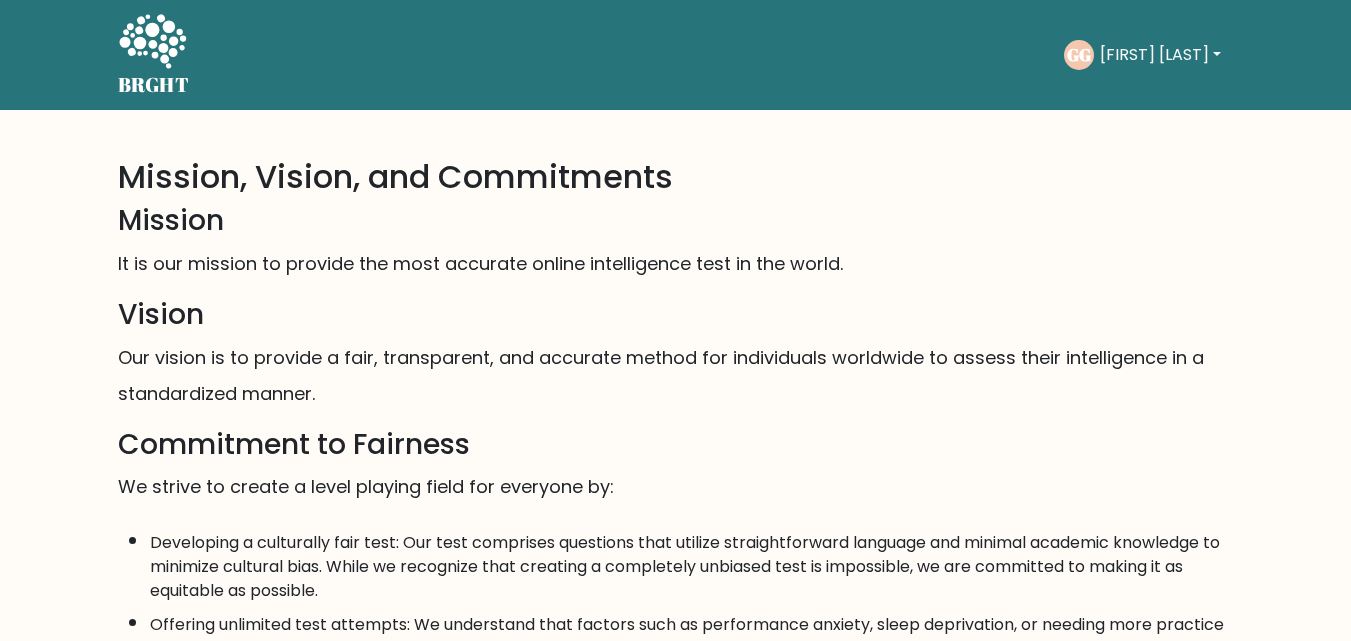 scroll, scrollTop: 0, scrollLeft: 0, axis: both 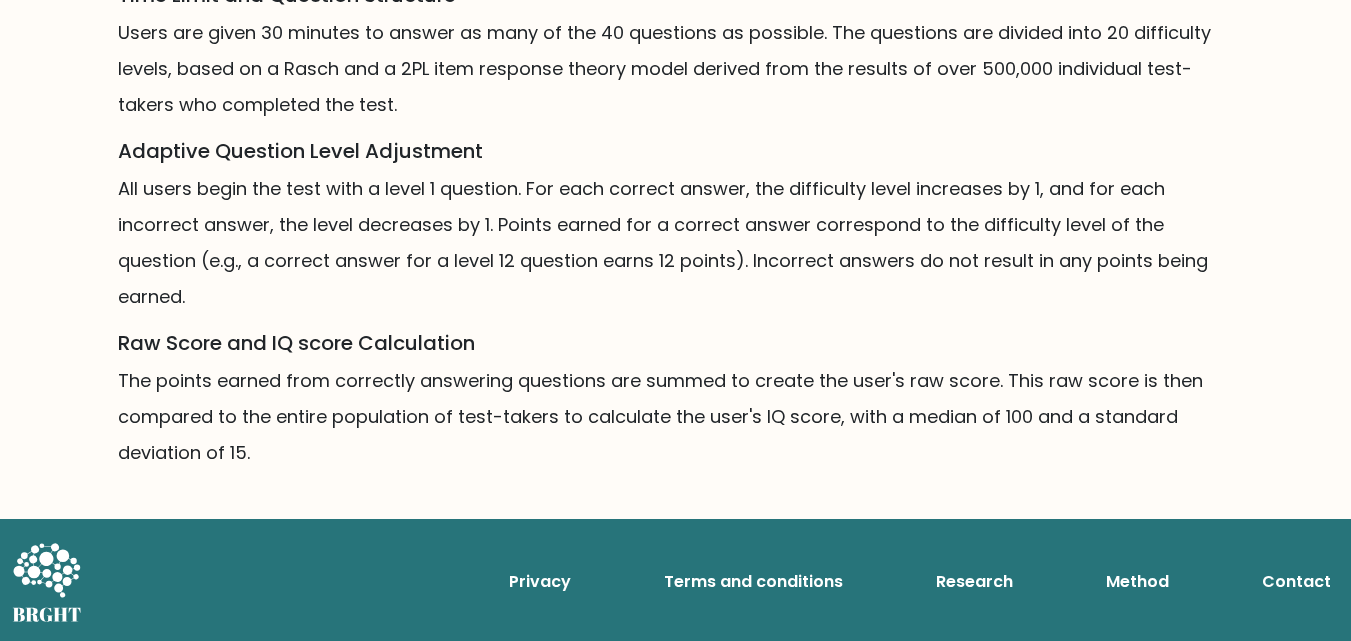 click on "Research" at bounding box center [974, 582] 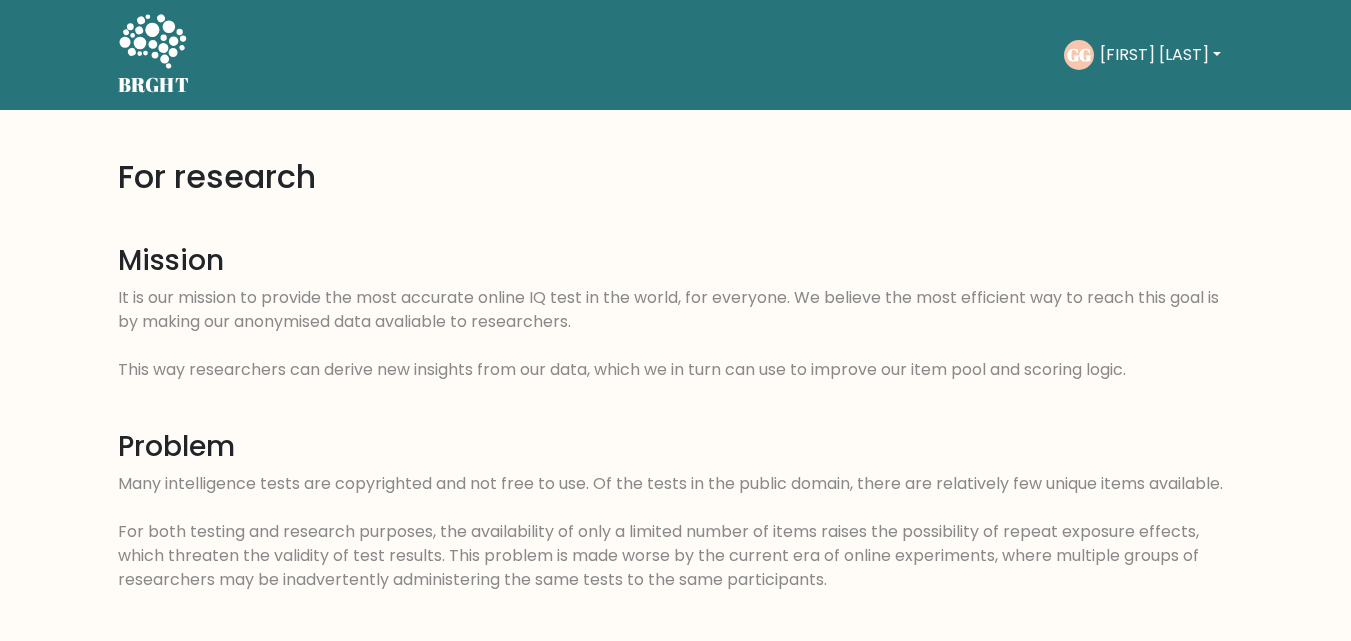 scroll, scrollTop: 0, scrollLeft: 0, axis: both 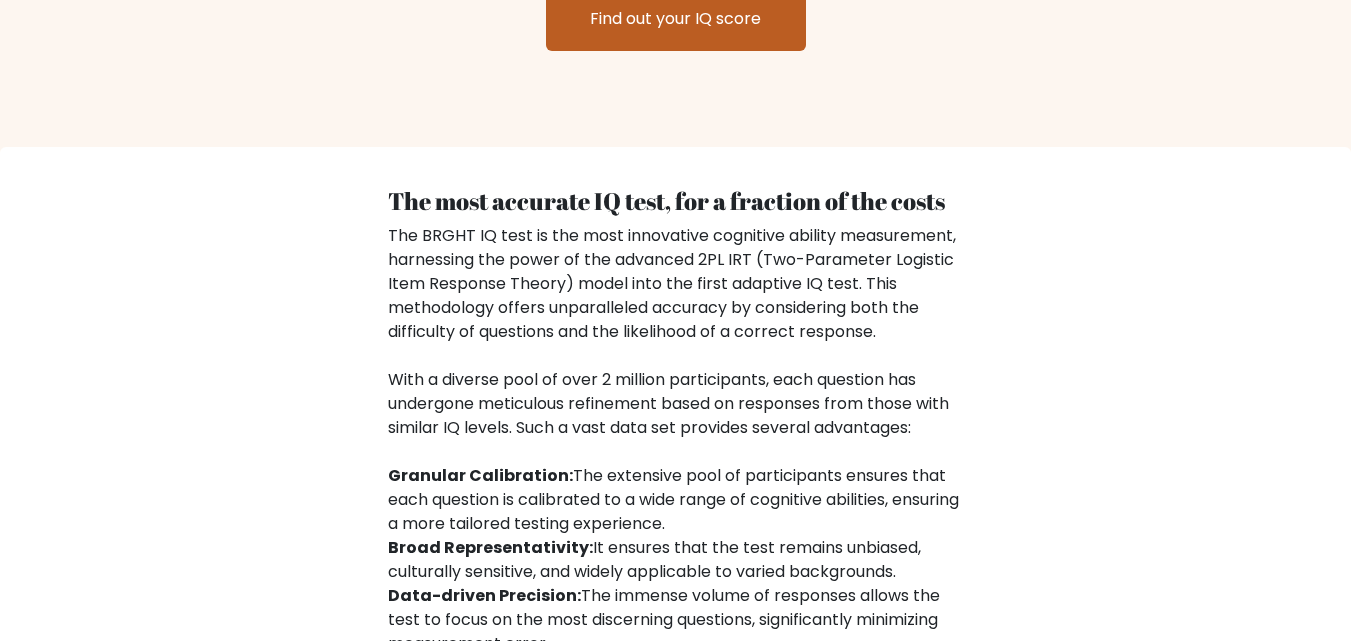 click on "Find out your IQ score" at bounding box center (676, 19) 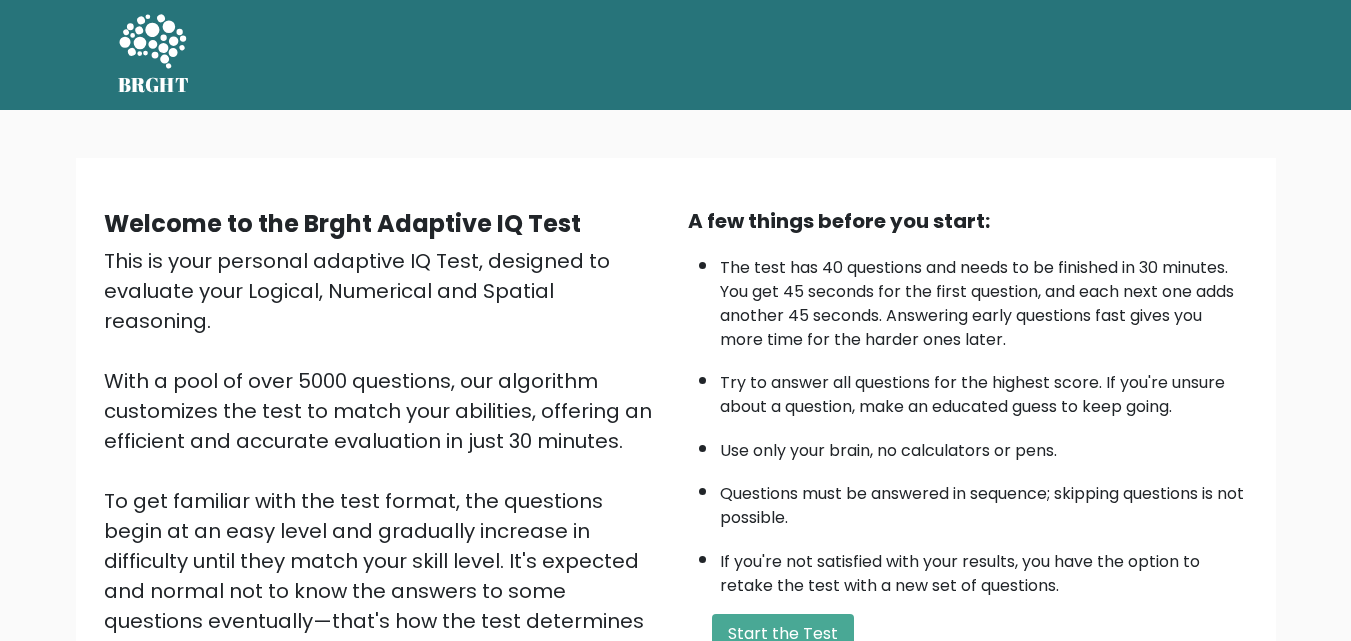 scroll, scrollTop: 0, scrollLeft: 0, axis: both 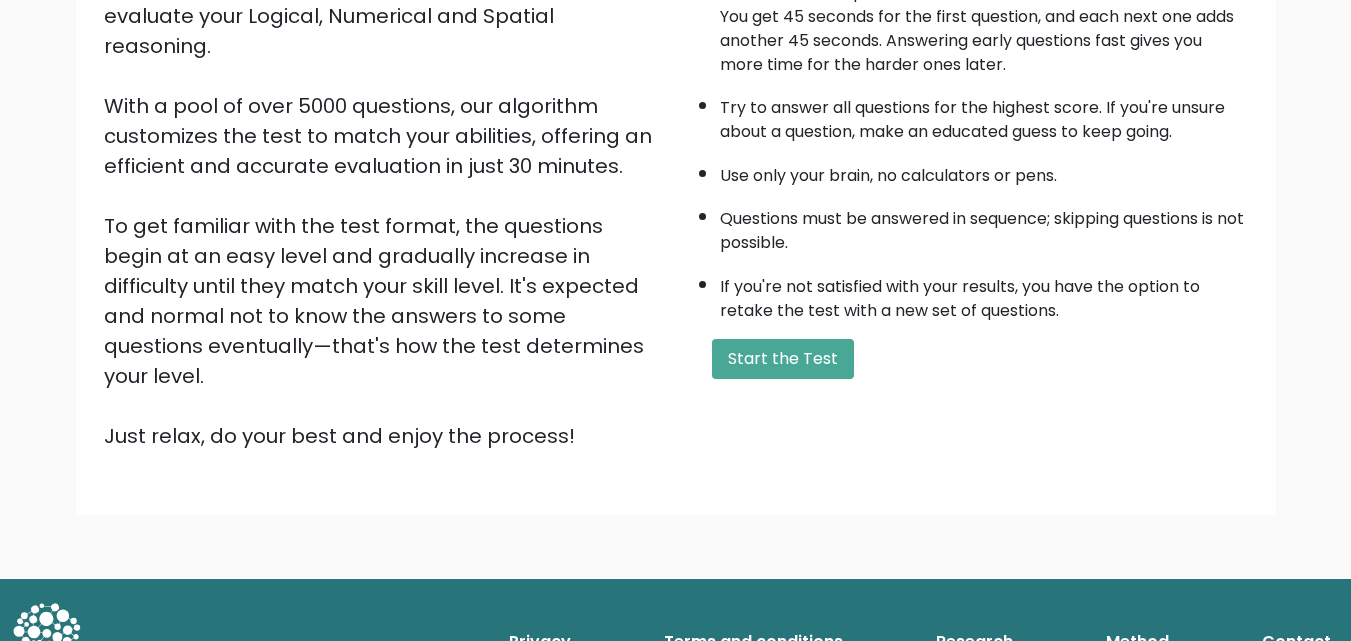 click on "Privacy" at bounding box center (540, 642) 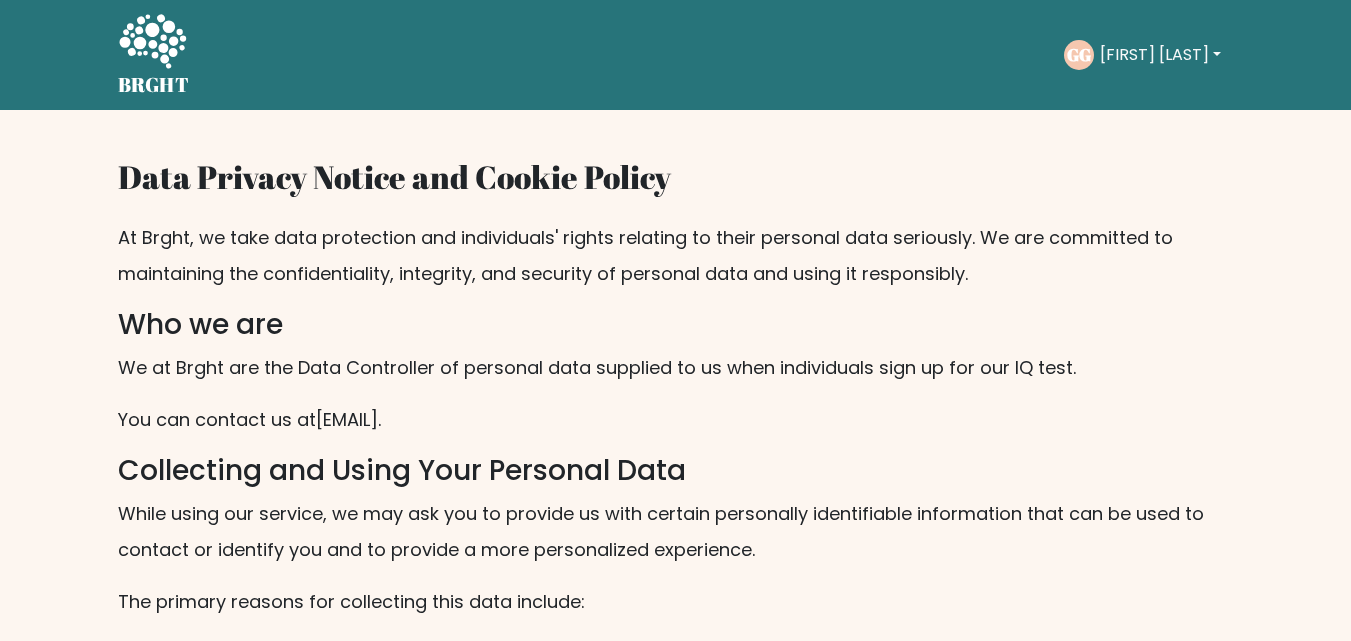 scroll, scrollTop: 0, scrollLeft: 0, axis: both 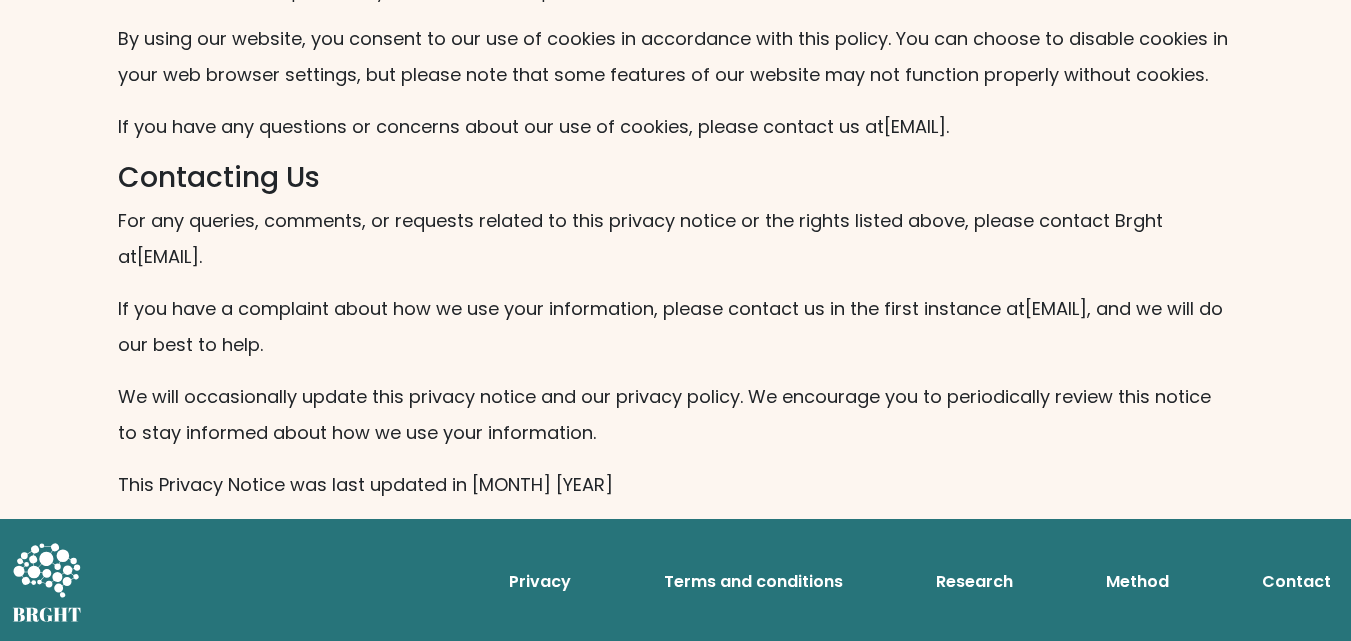 click on "Method" at bounding box center (1137, 582) 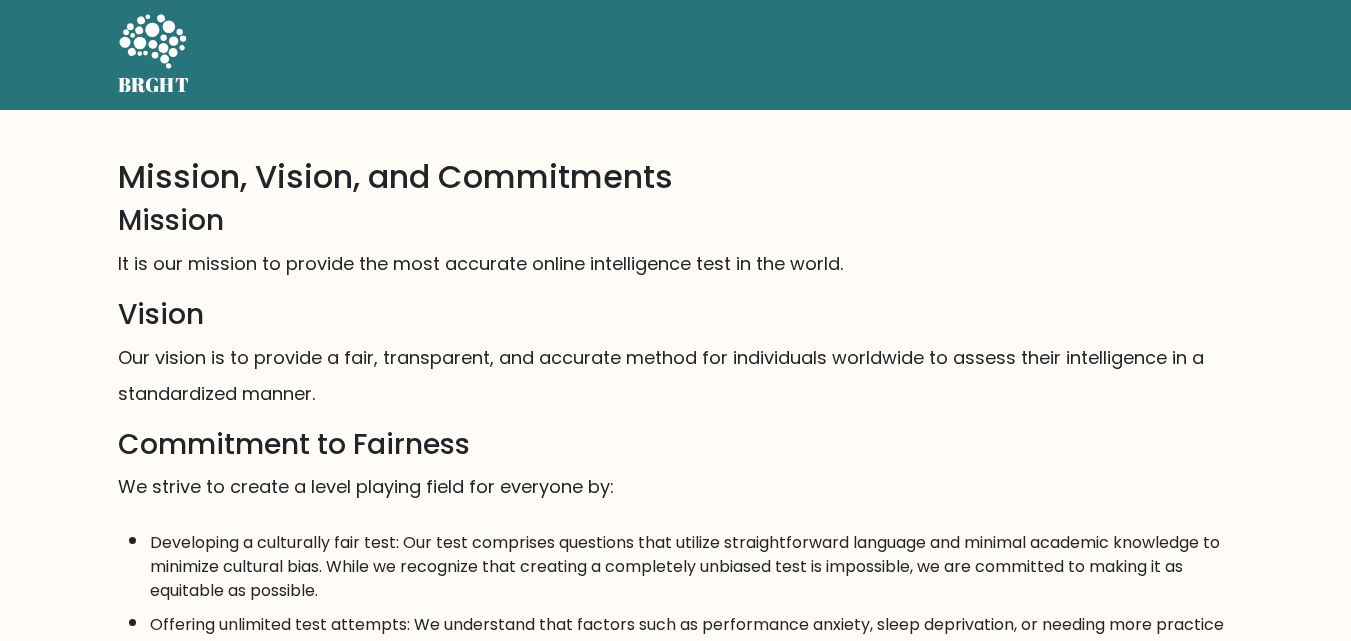 scroll, scrollTop: 0, scrollLeft: 0, axis: both 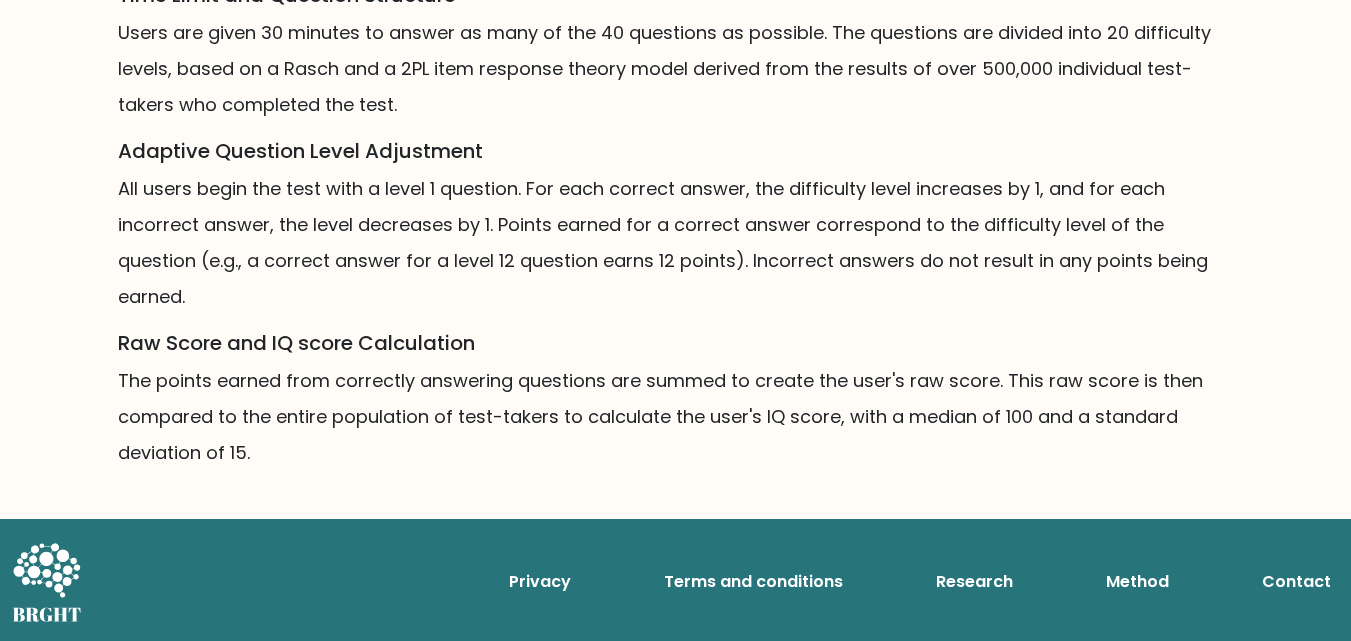 click on "Terms
and conditions" at bounding box center (753, 582) 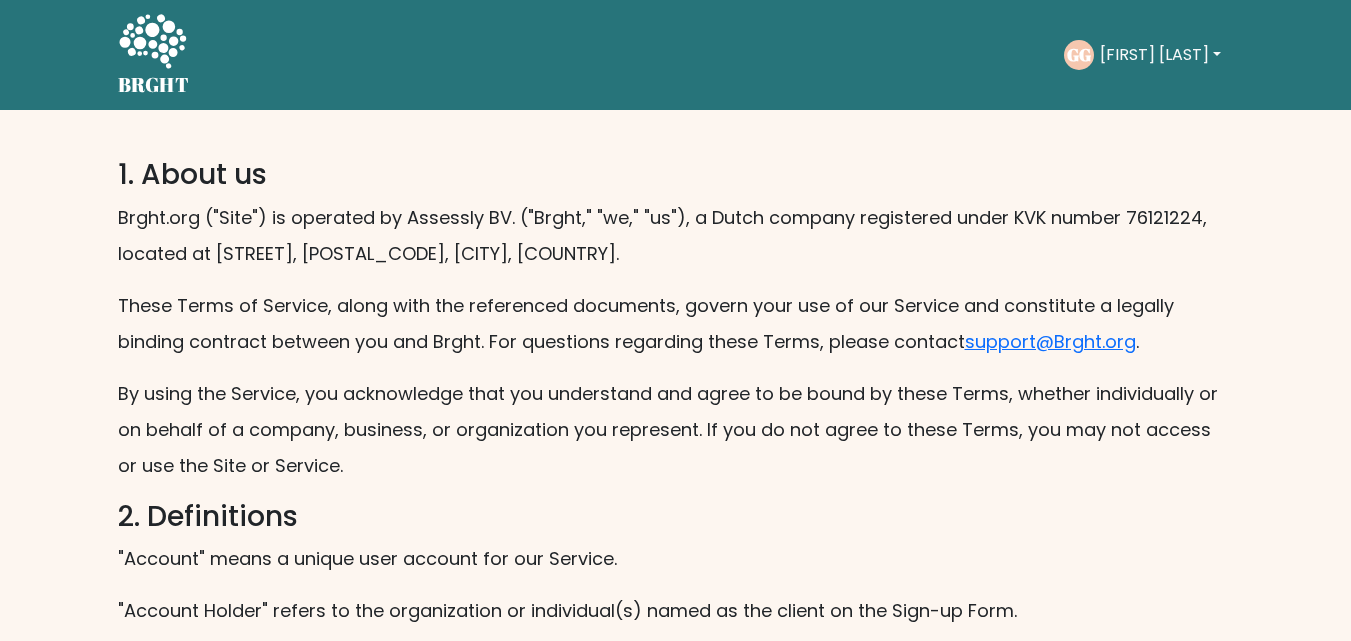 scroll, scrollTop: 0, scrollLeft: 0, axis: both 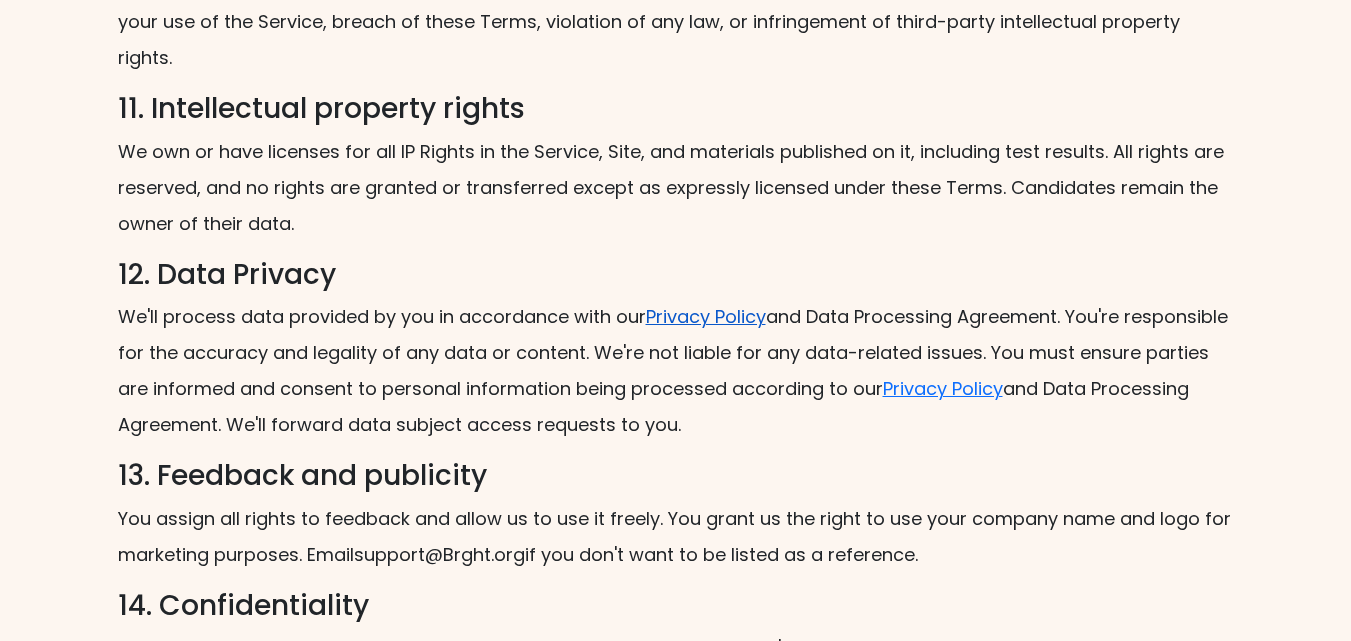 click on "Privacy Policy" at bounding box center (706, 316) 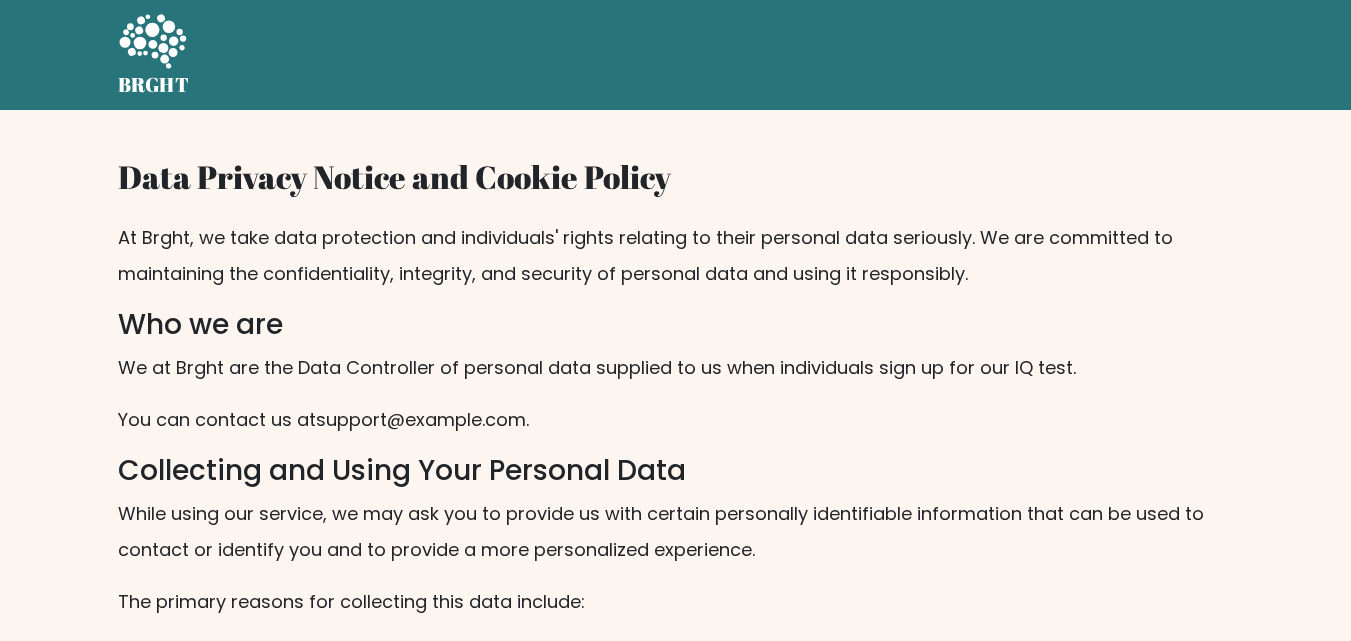 scroll, scrollTop: 0, scrollLeft: 0, axis: both 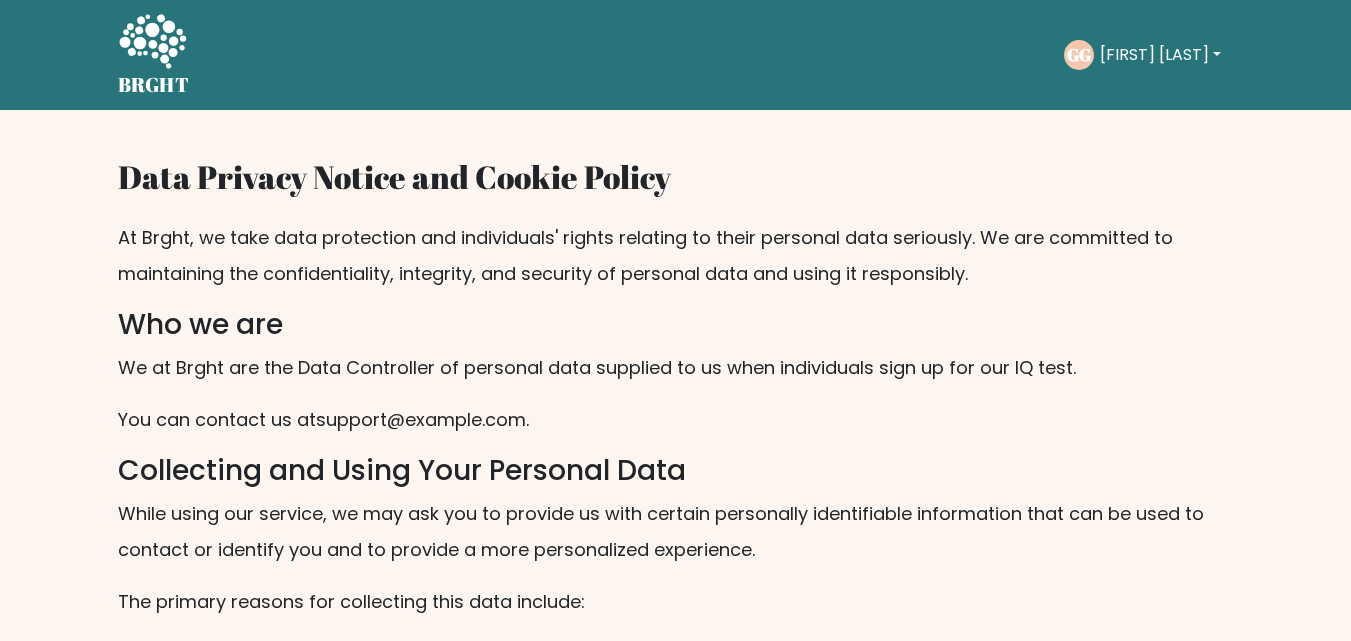 click on "Gianfranco     Salandra" at bounding box center (1160, 55) 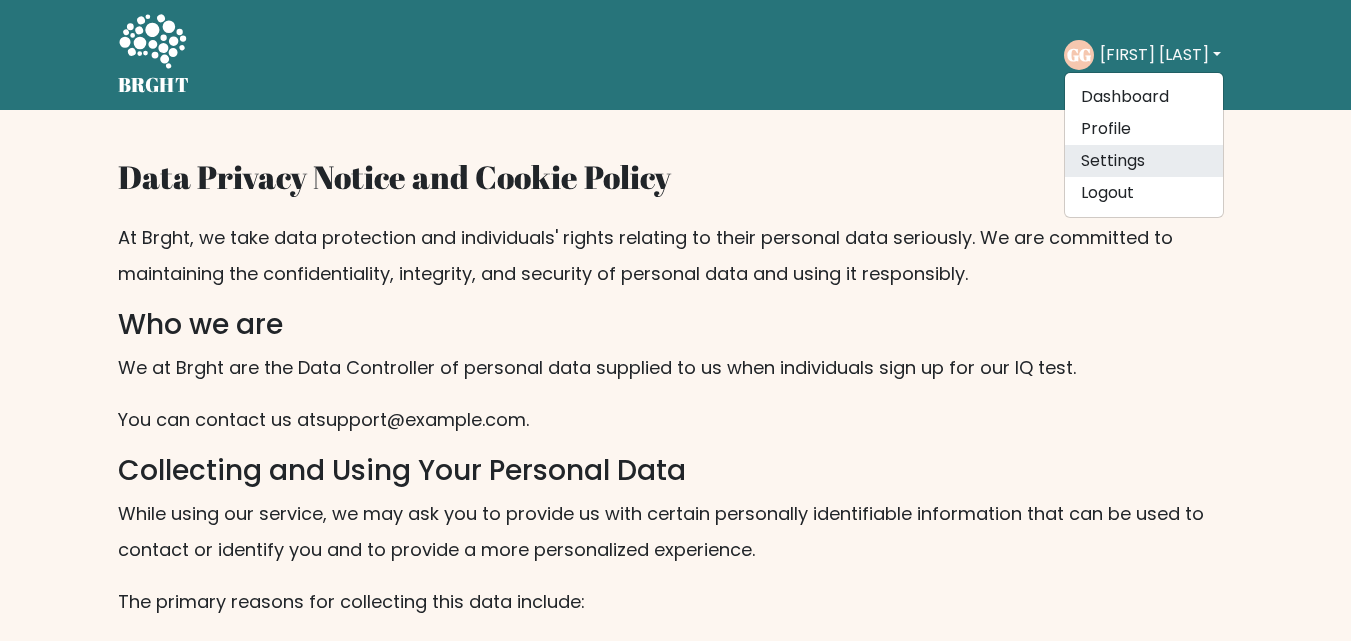 click on "Settings" at bounding box center [1144, 161] 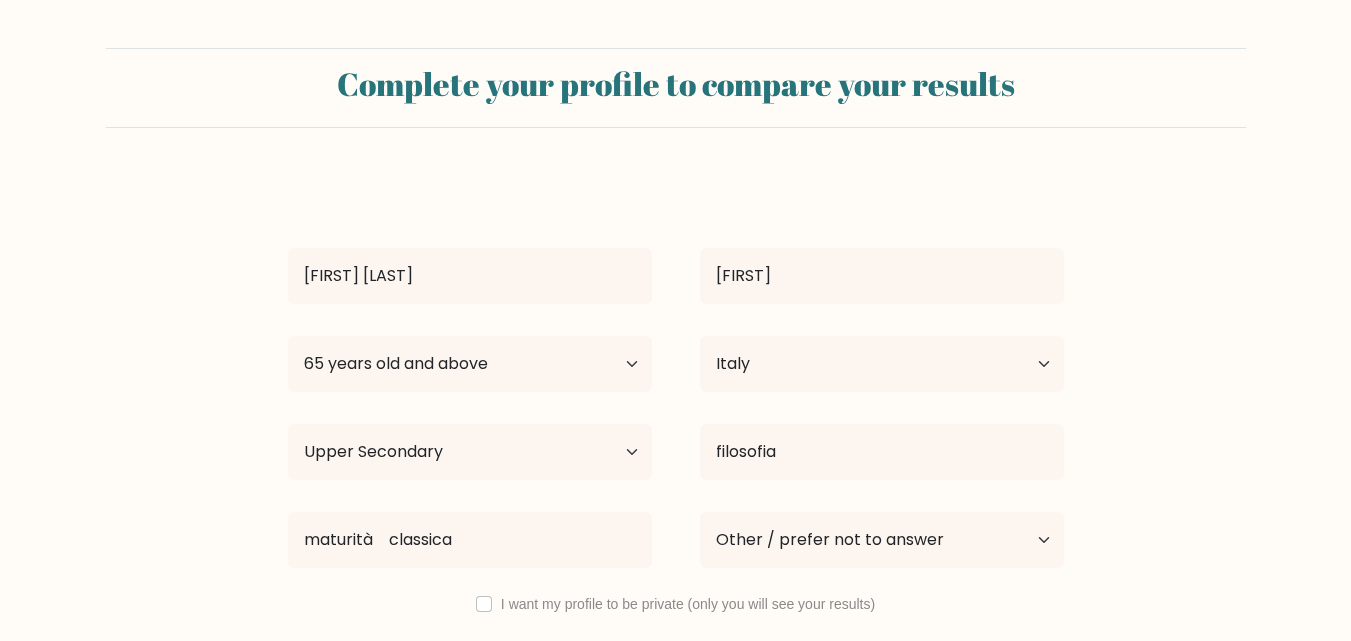 scroll, scrollTop: 0, scrollLeft: 0, axis: both 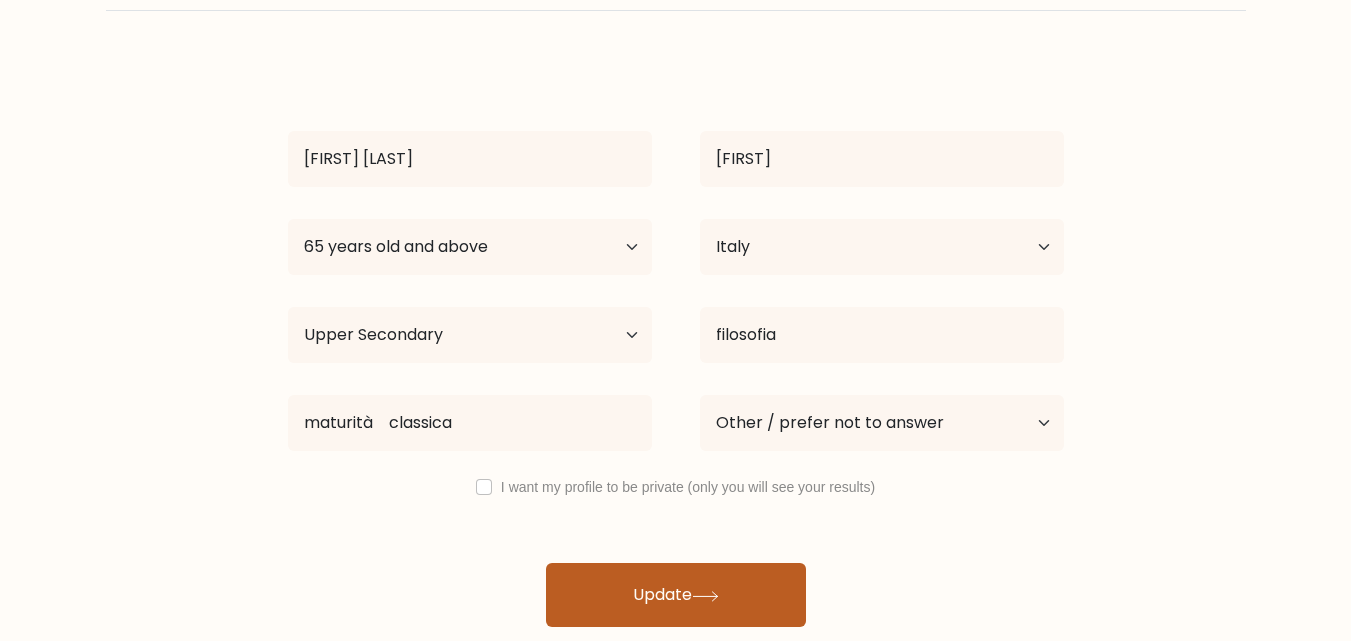 click on "Update" at bounding box center (676, 595) 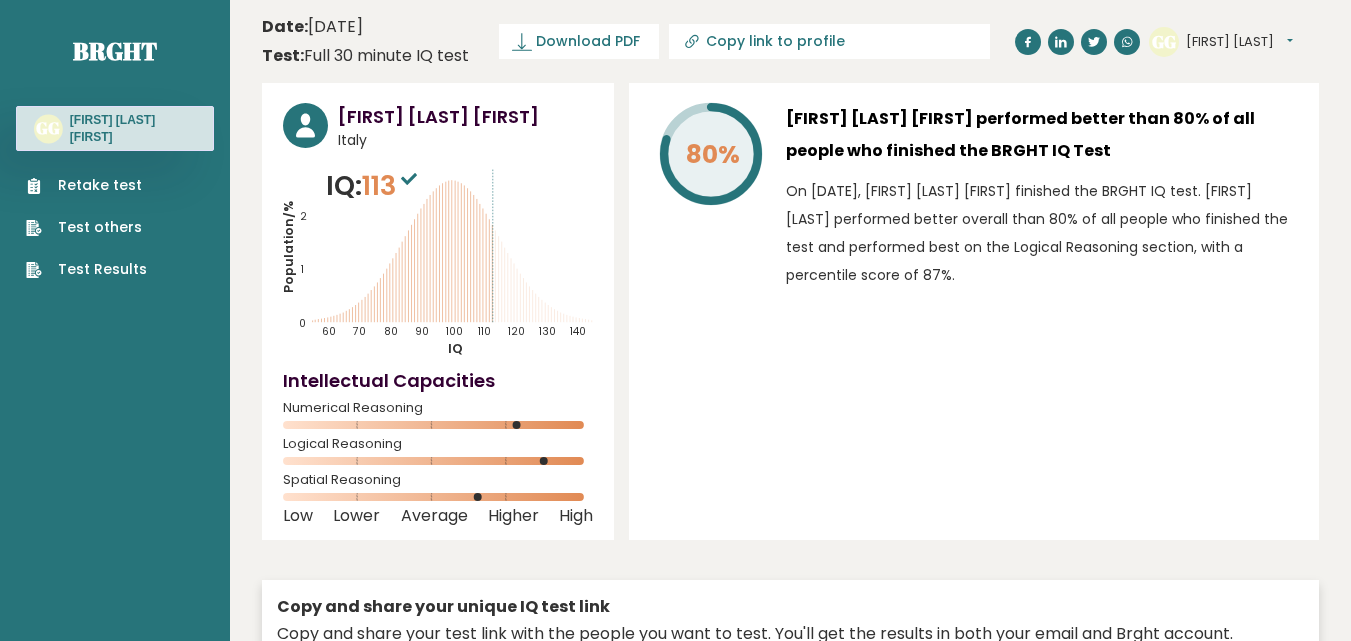 scroll, scrollTop: 0, scrollLeft: 0, axis: both 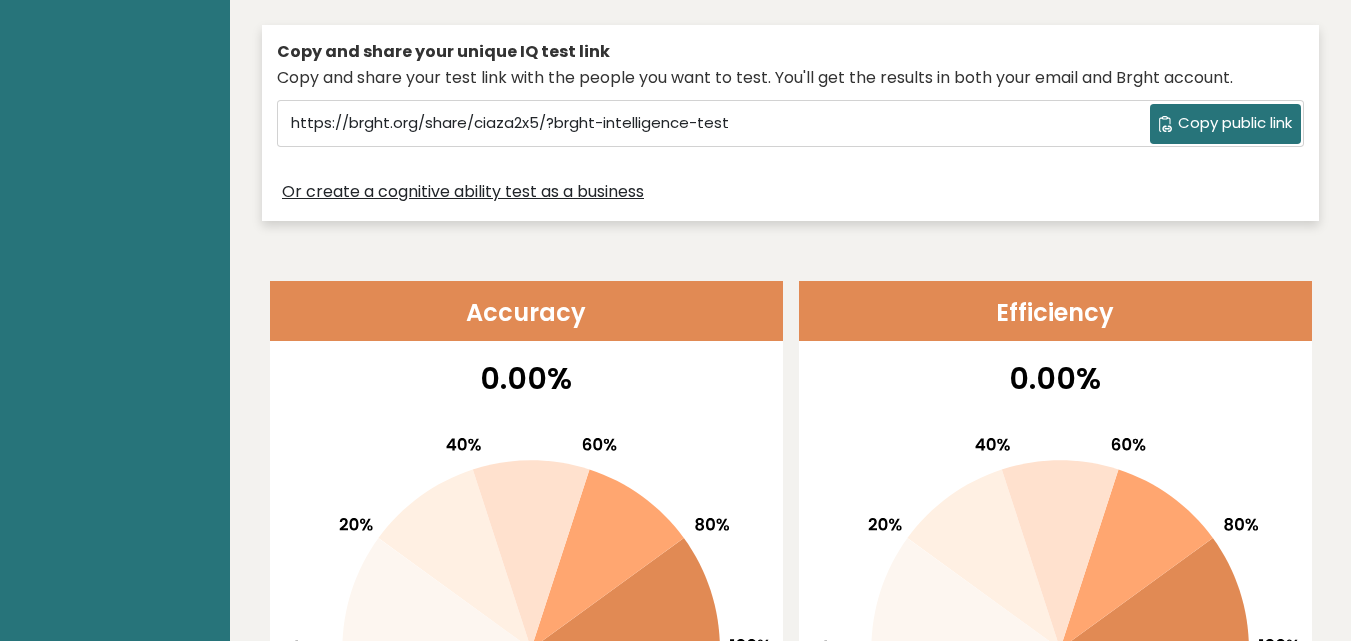 click on "Copy public link" at bounding box center (1235, 123) 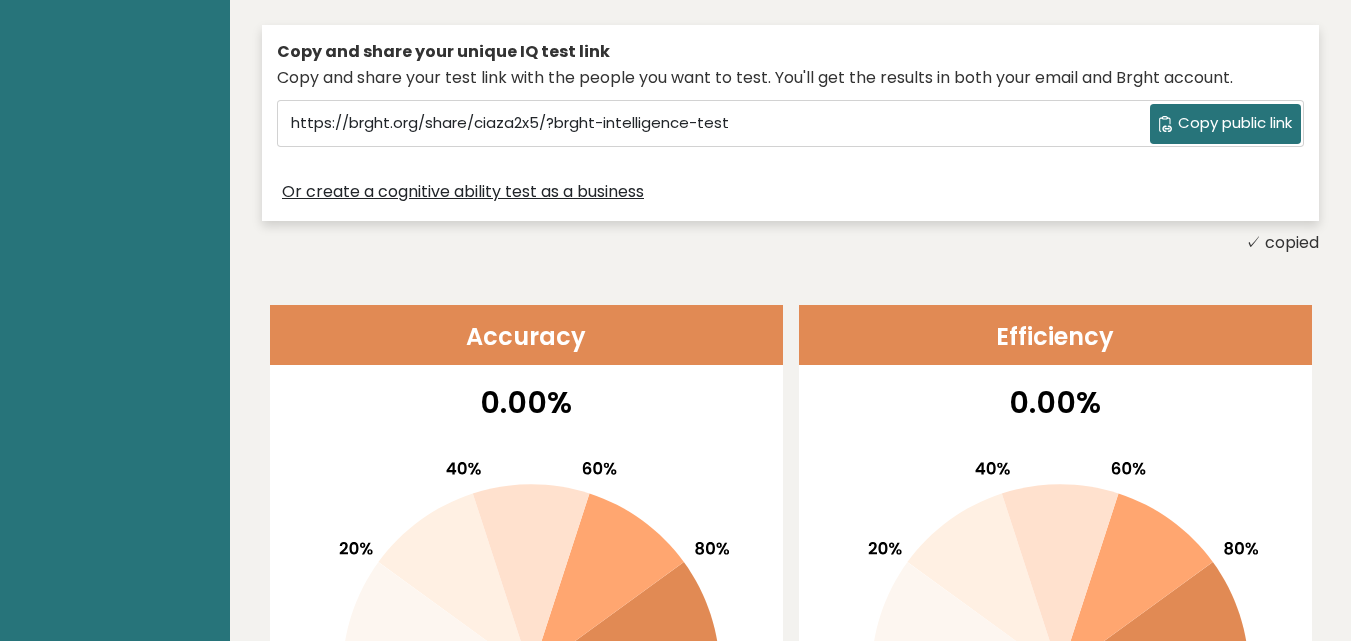 click on "Or create a cognitive ability test as a business" at bounding box center (463, 192) 